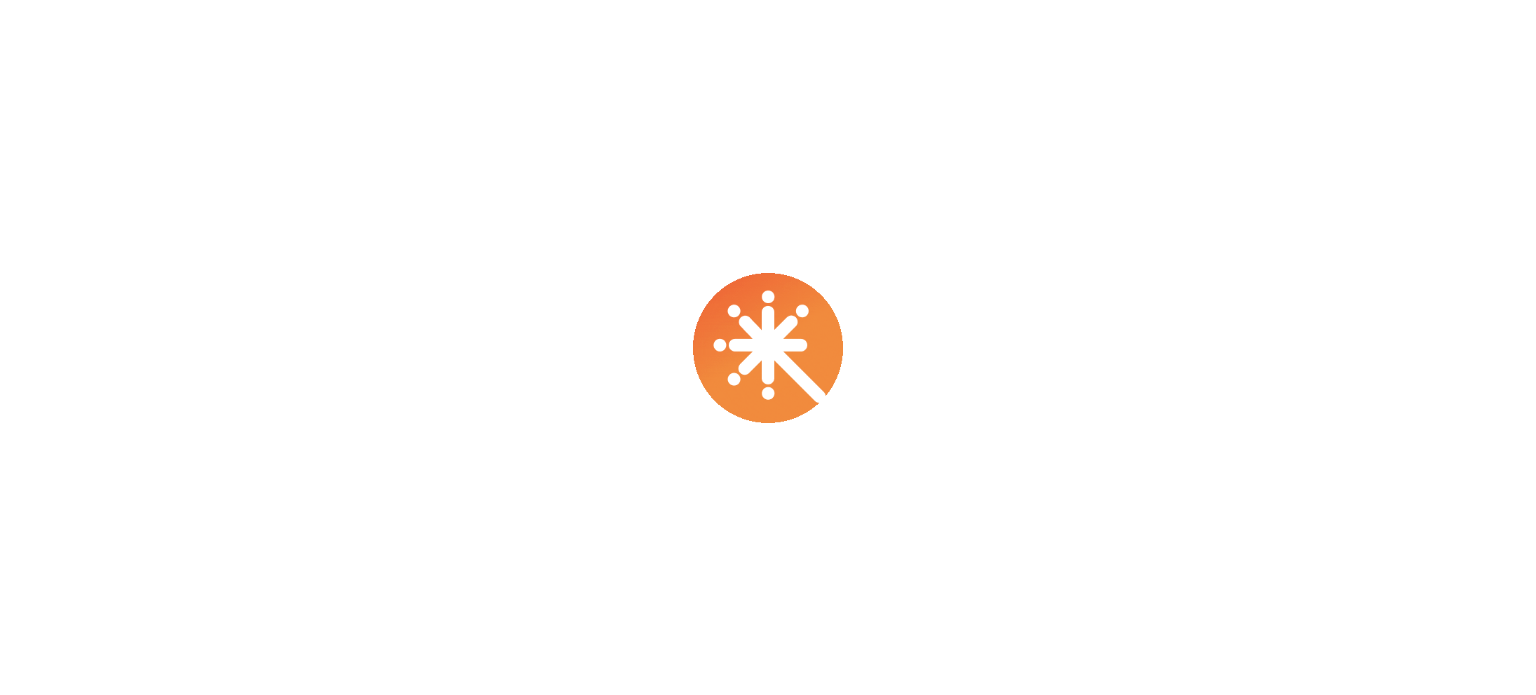 scroll, scrollTop: 0, scrollLeft: 0, axis: both 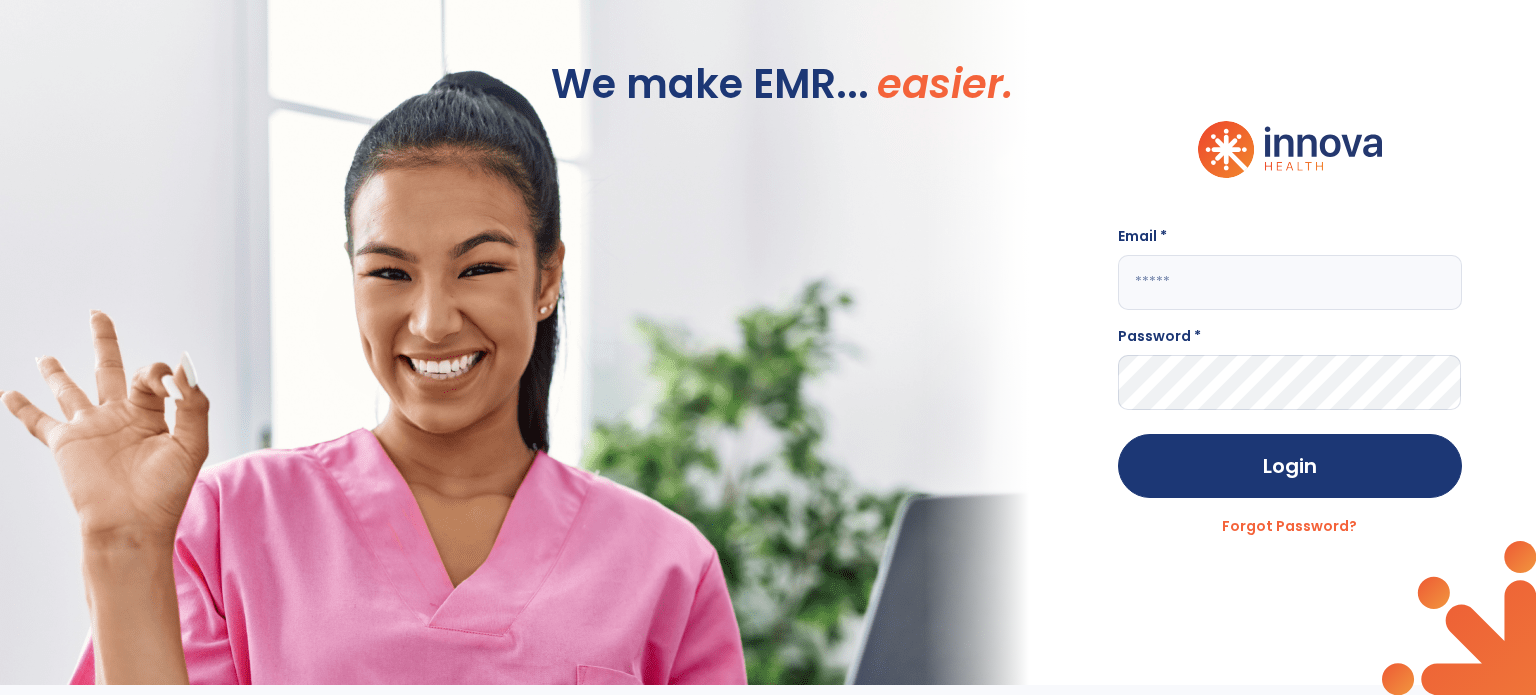 click 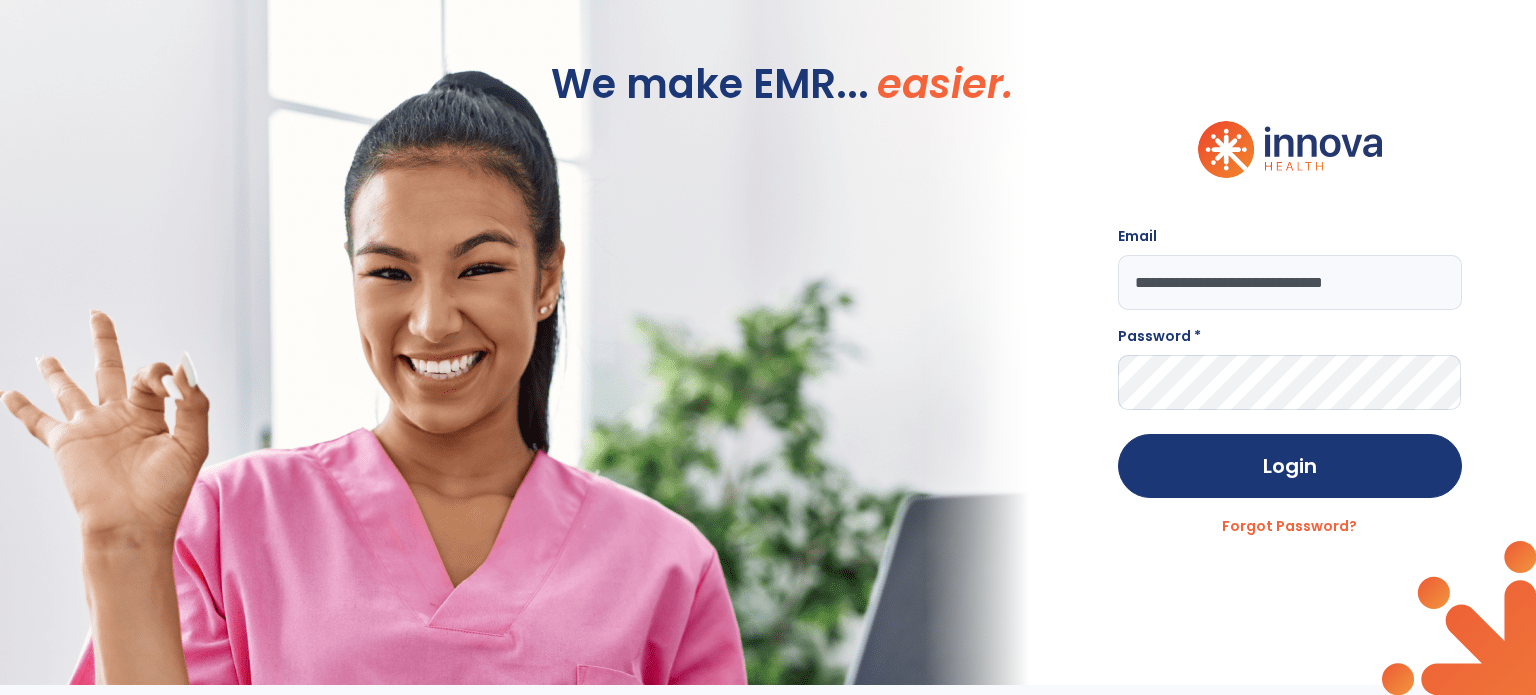 type on "**********" 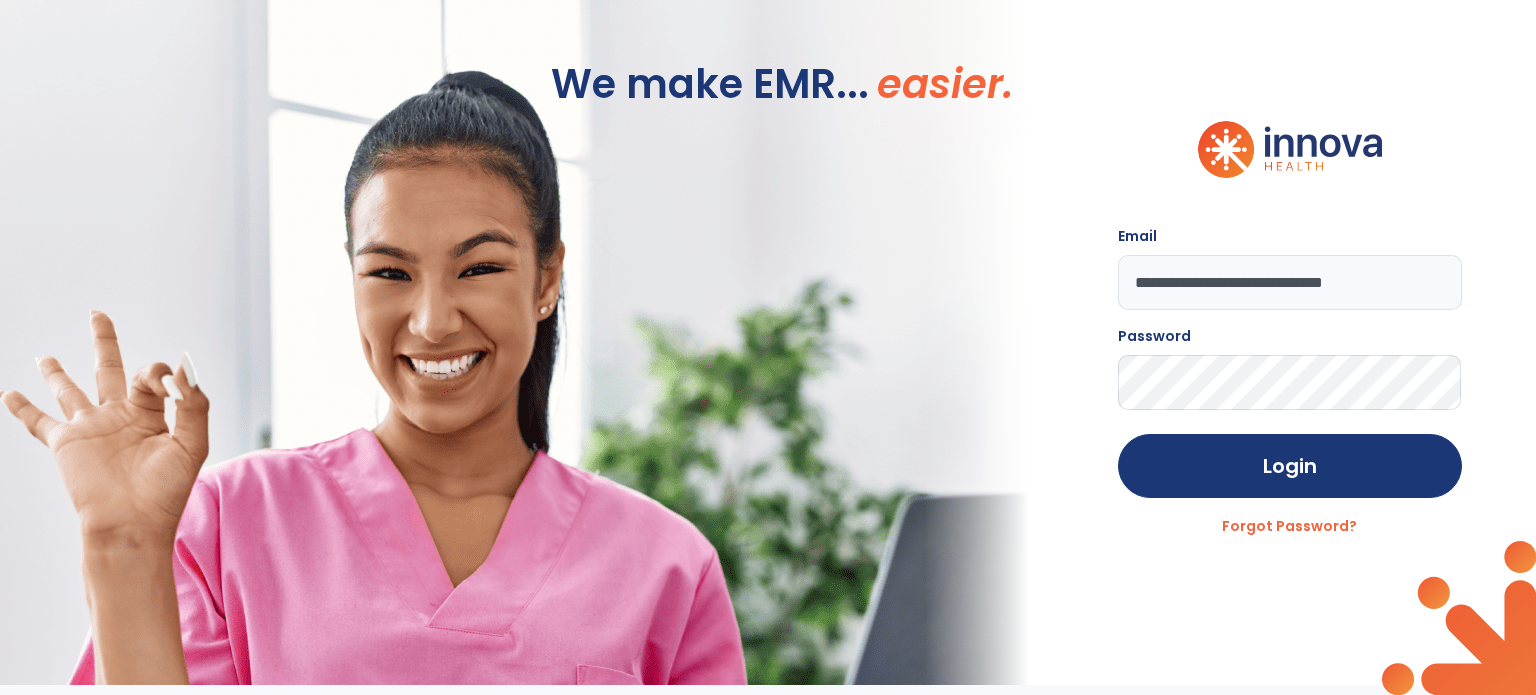 click on "Login" 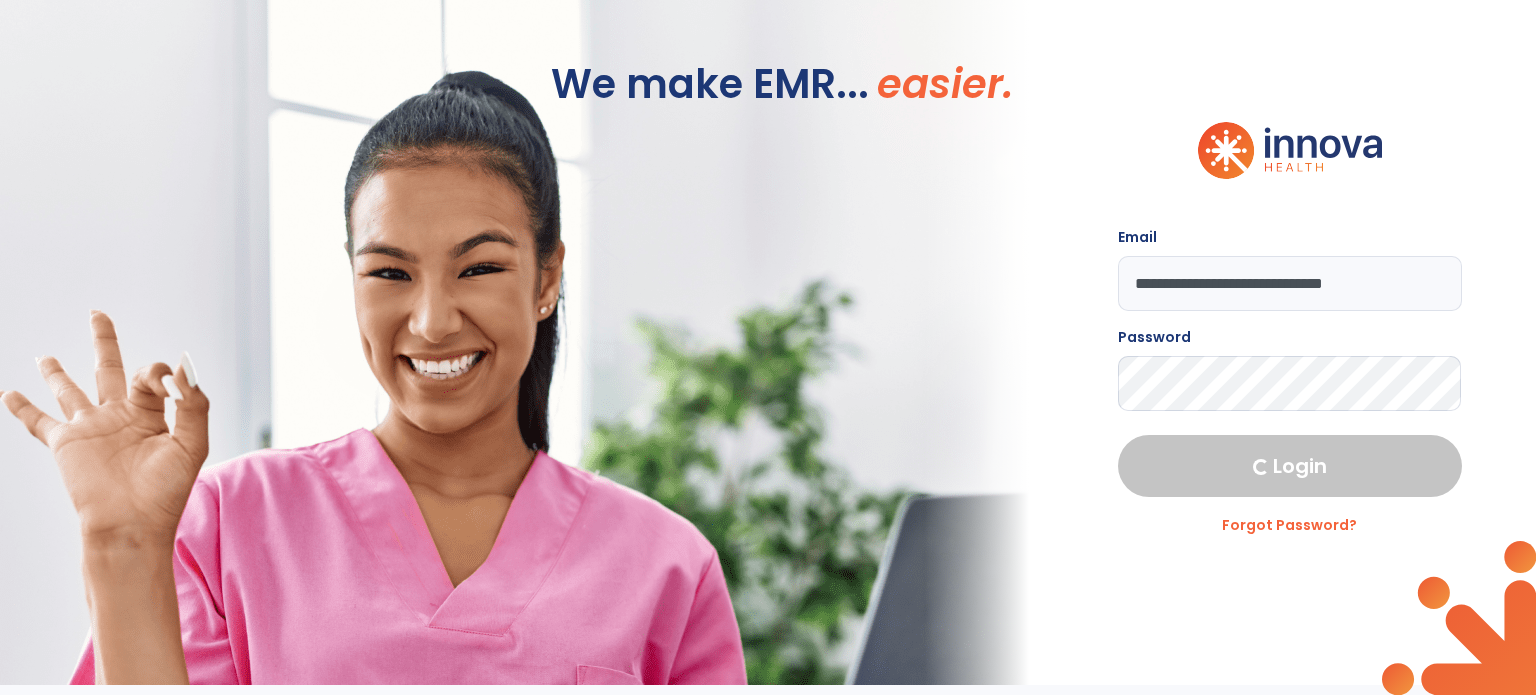 select on "***" 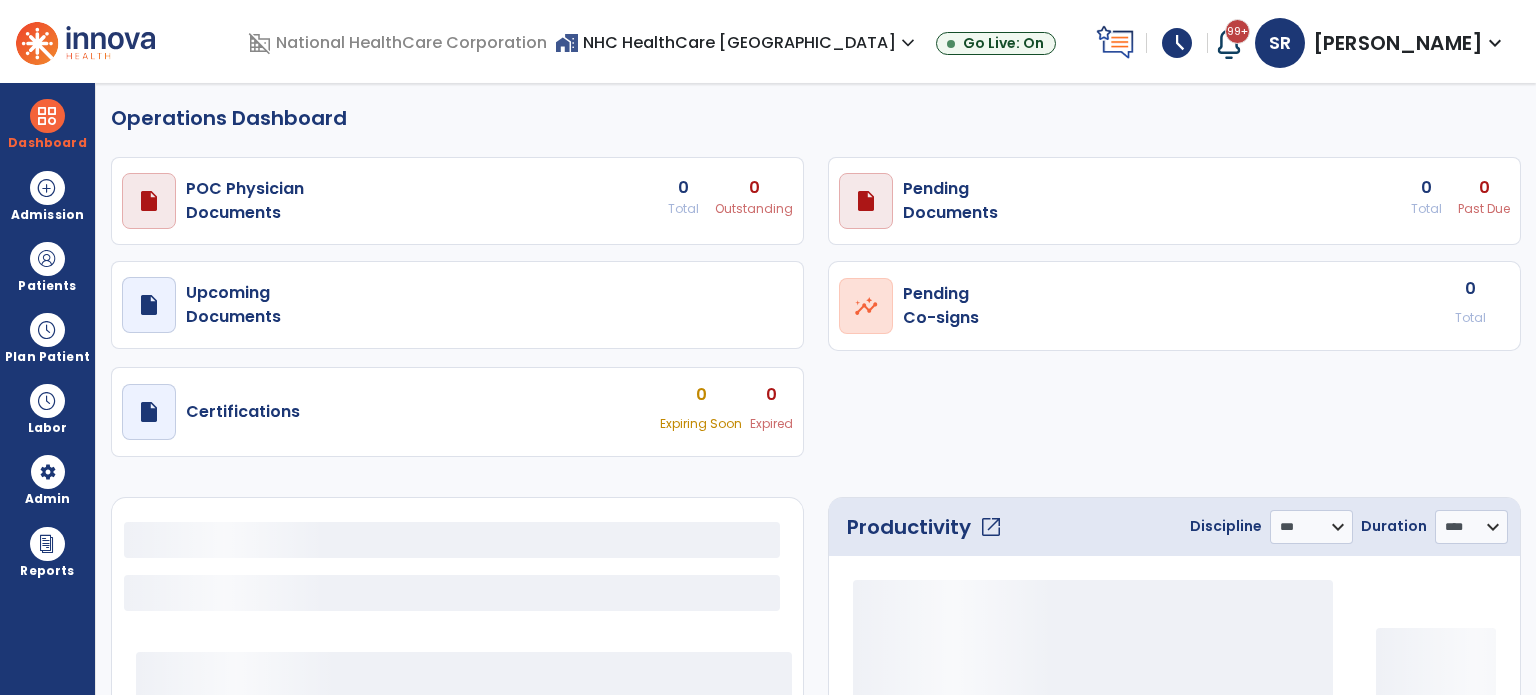 select on "***" 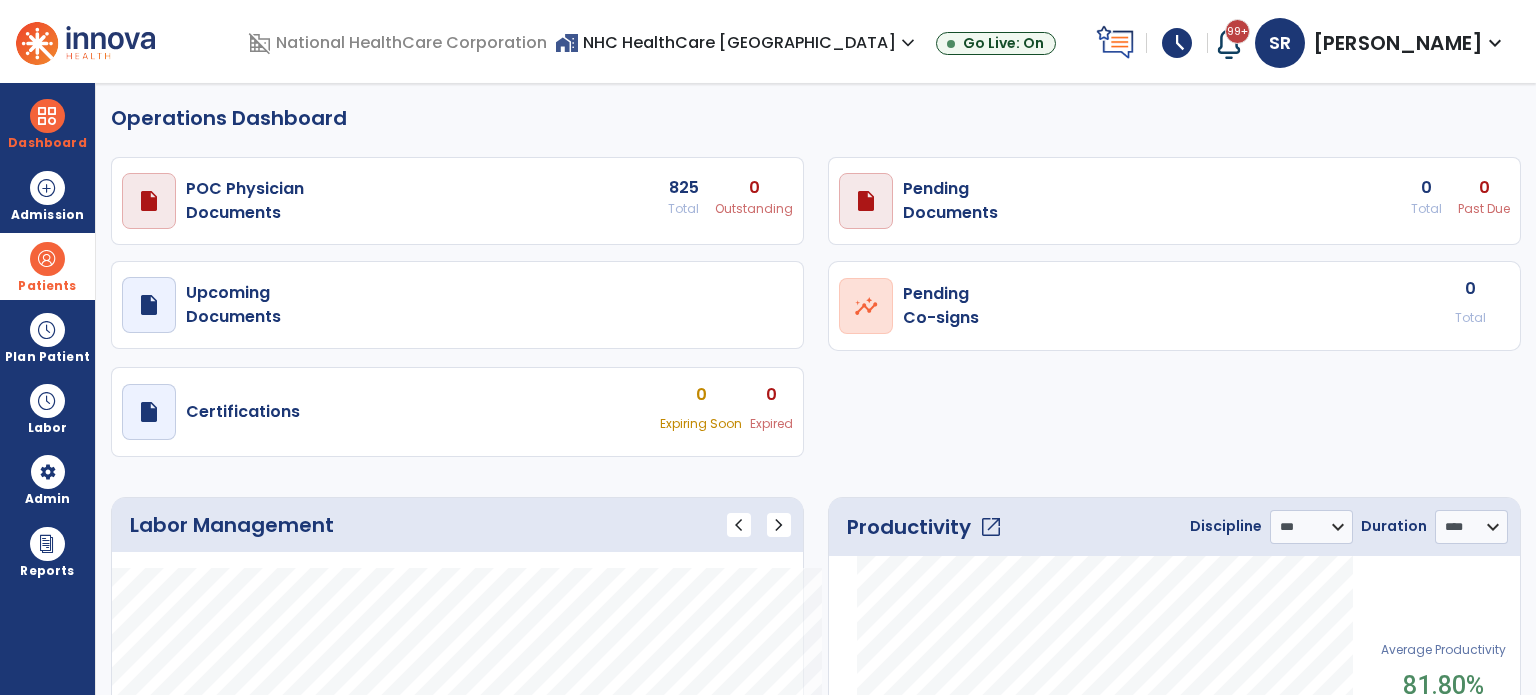 click on "Patients" at bounding box center [47, 266] 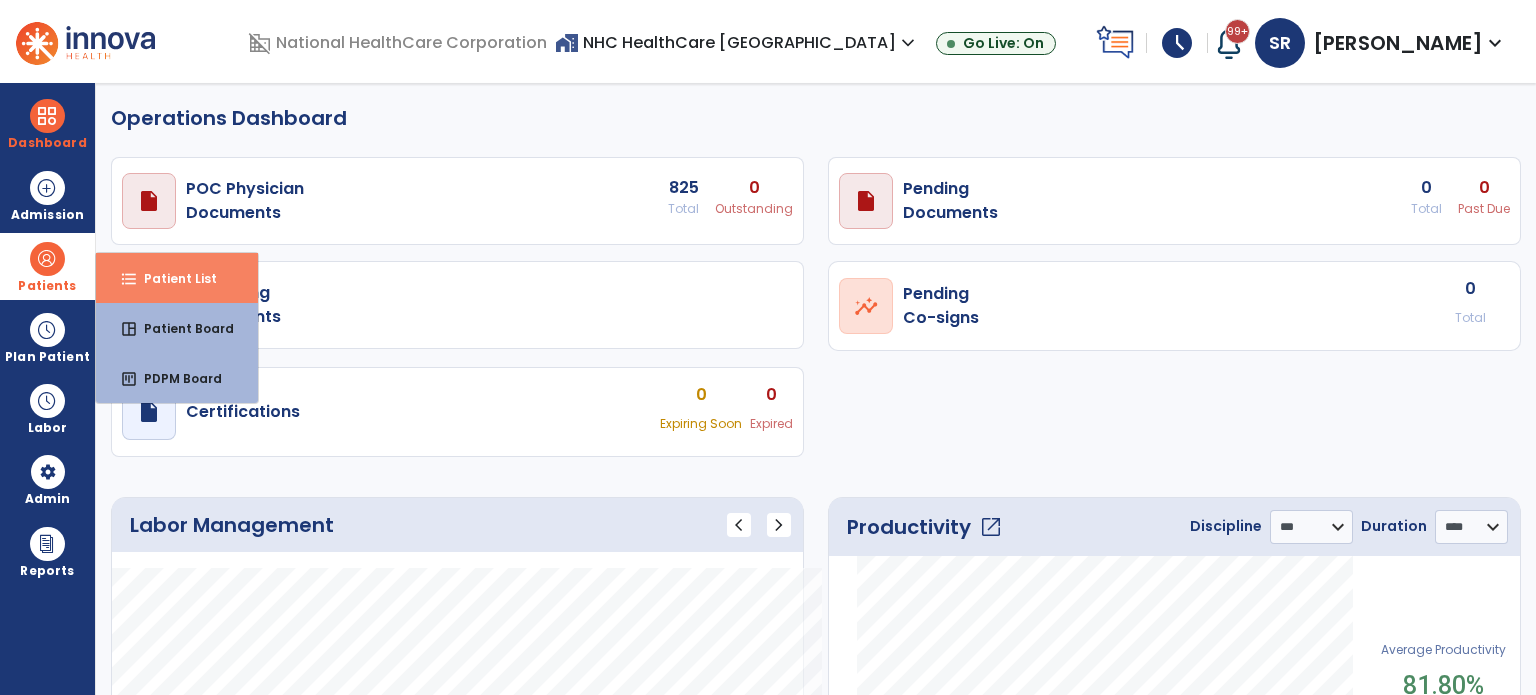 click on "format_list_bulleted" at bounding box center [129, 279] 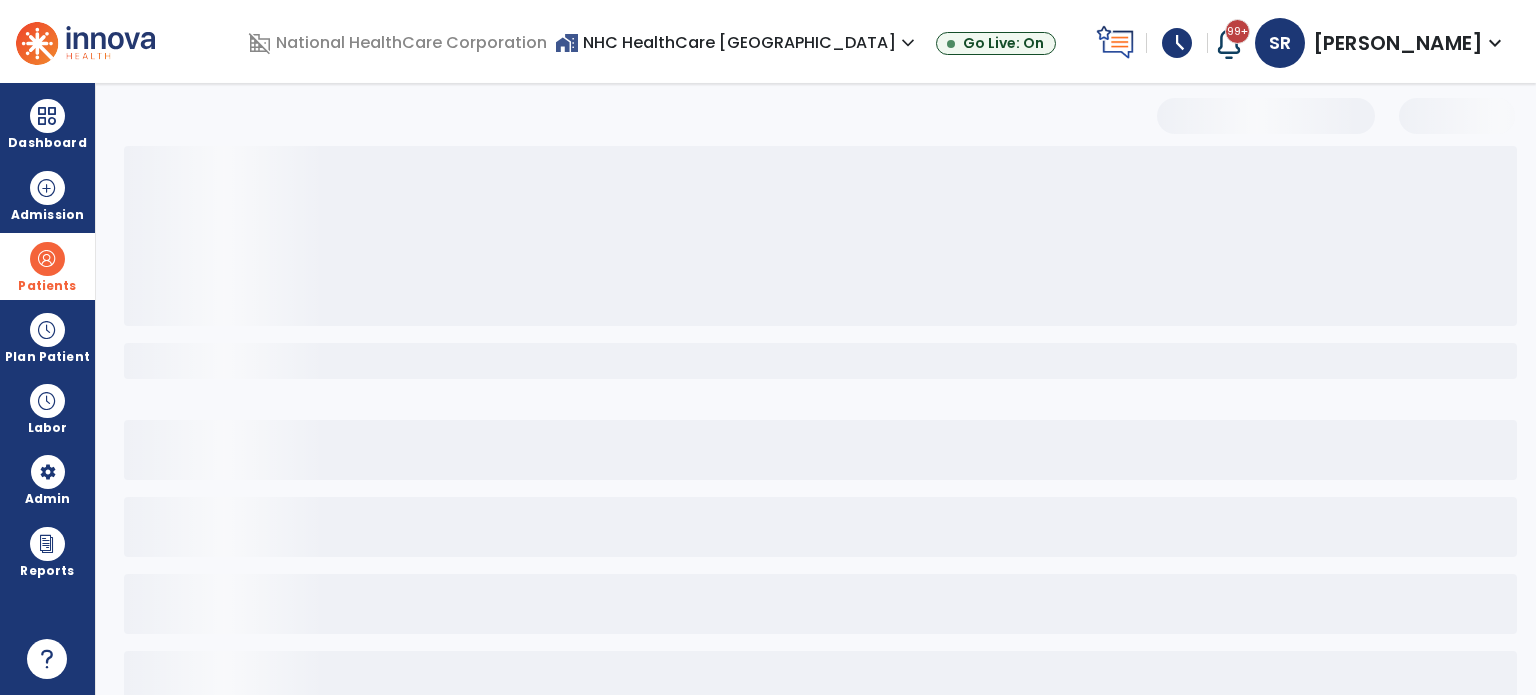 select on "***" 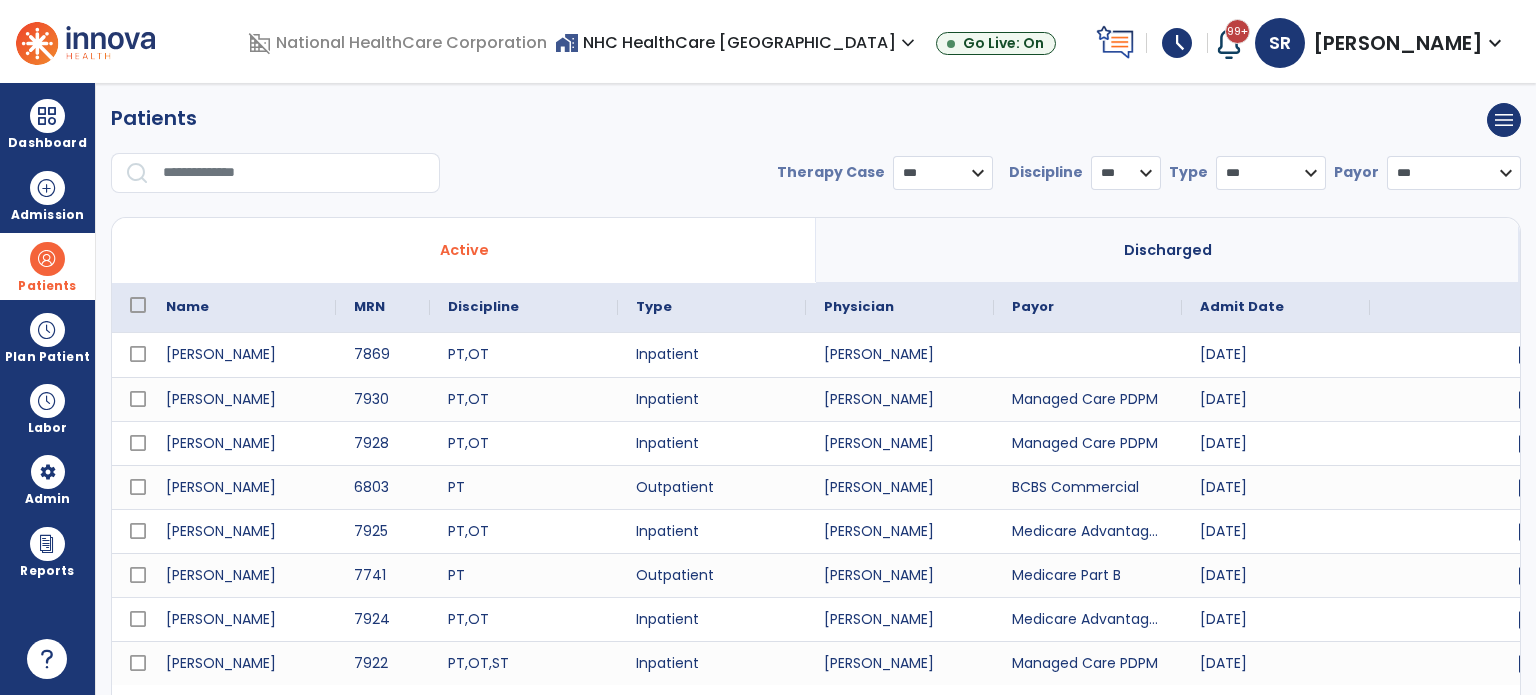 click at bounding box center (294, 173) 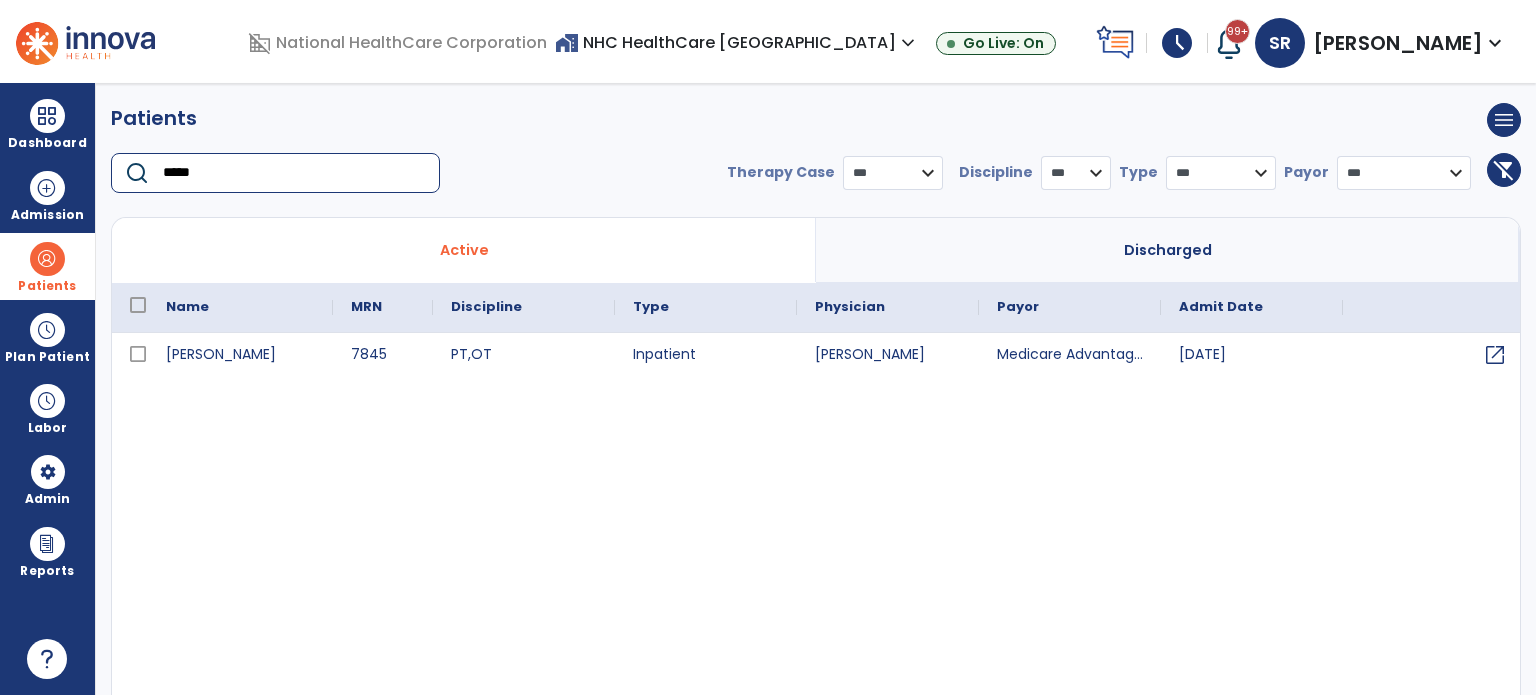 type on "*****" 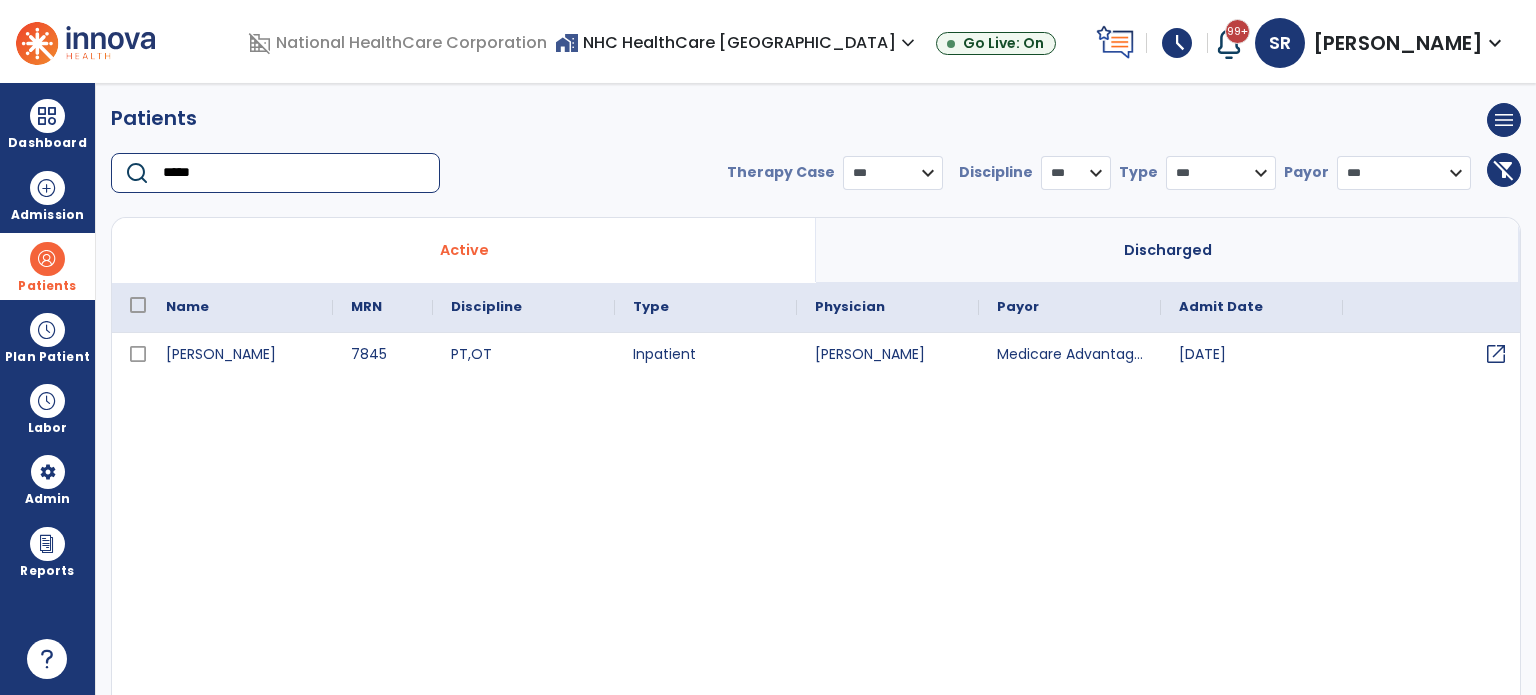 click on "open_in_new" at bounding box center (1496, 354) 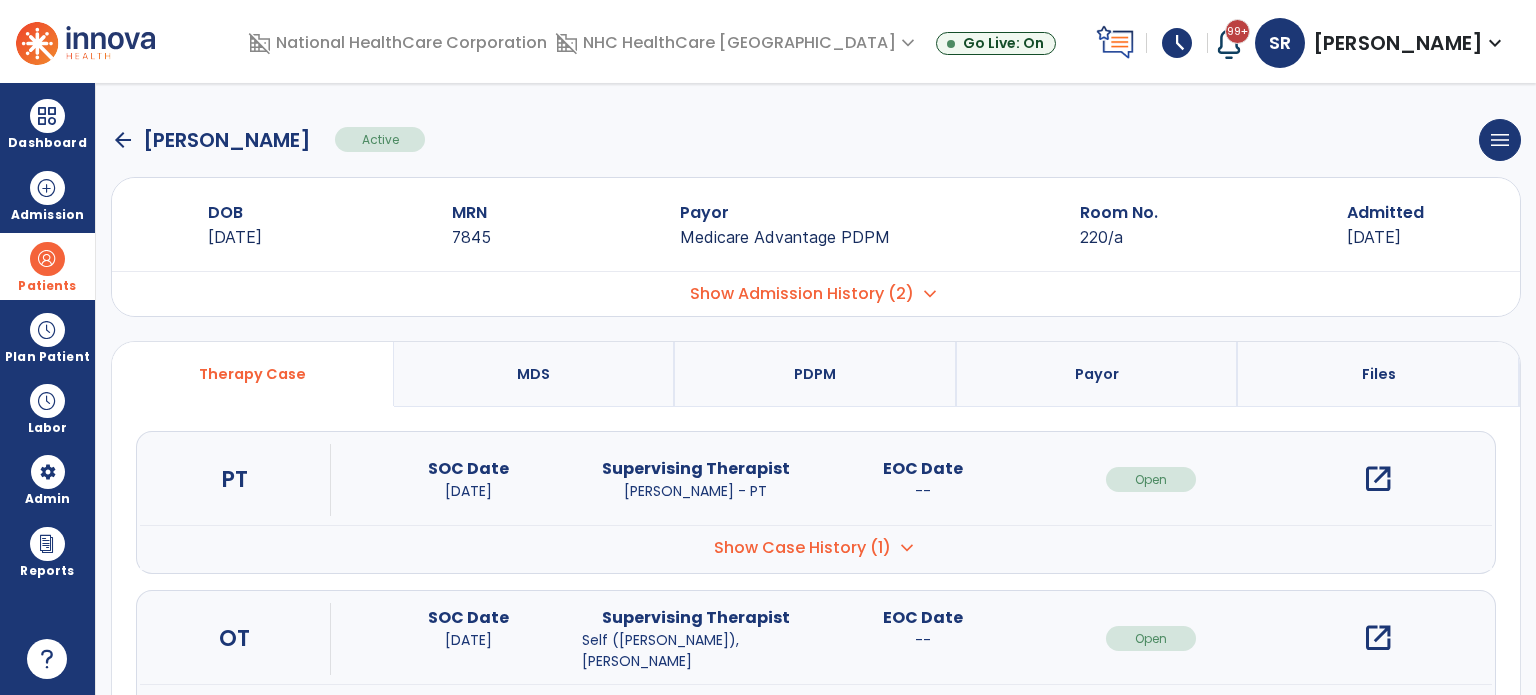 click on "open_in_new" at bounding box center [1378, 638] 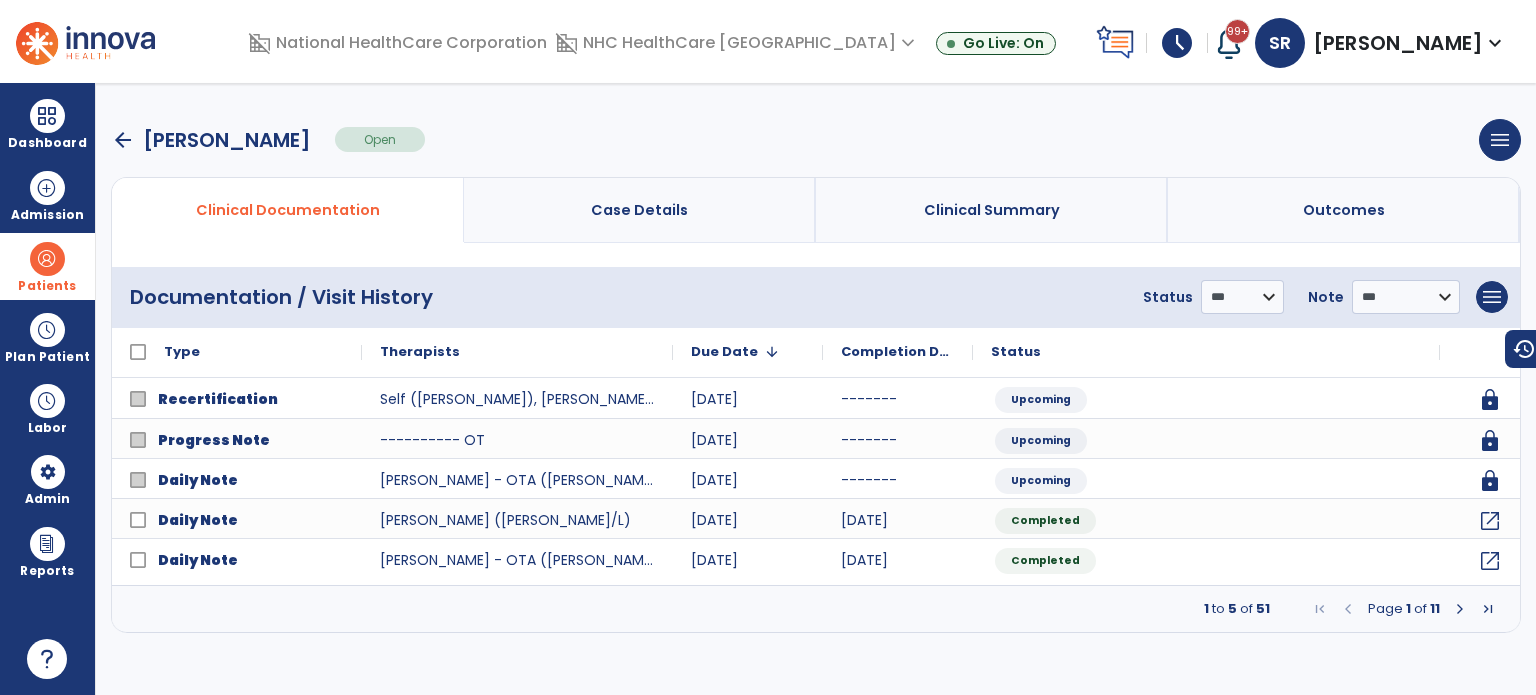 click on "Patients" at bounding box center [47, 266] 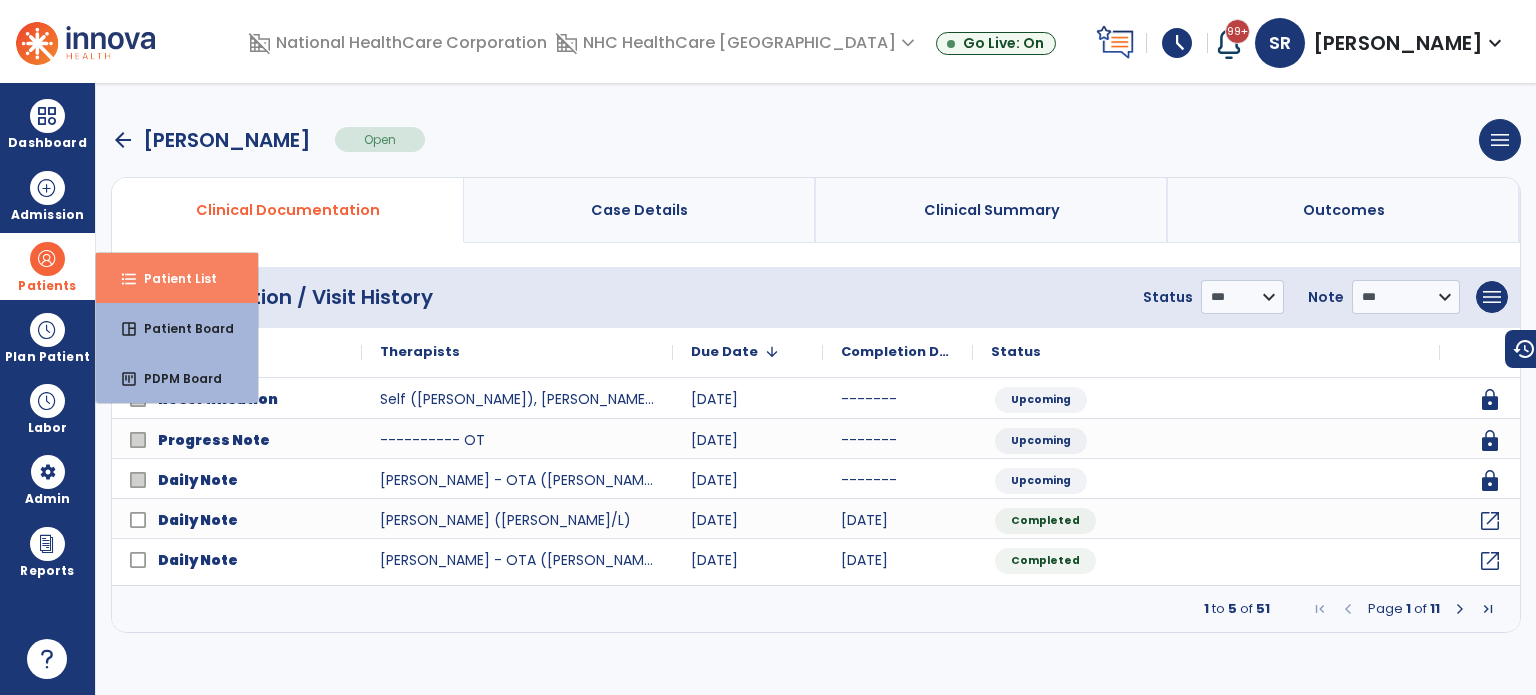 click on "format_list_bulleted  Patient List" at bounding box center [177, 278] 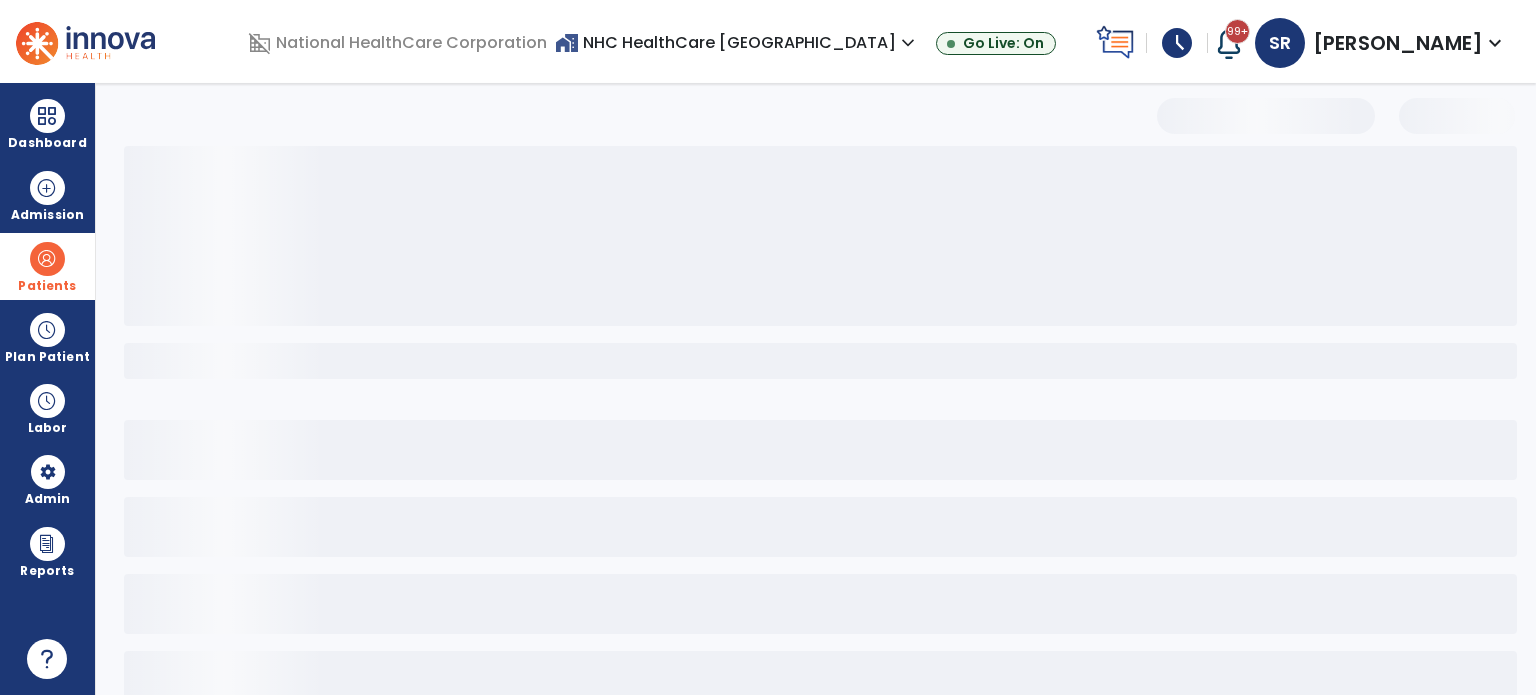 select on "***" 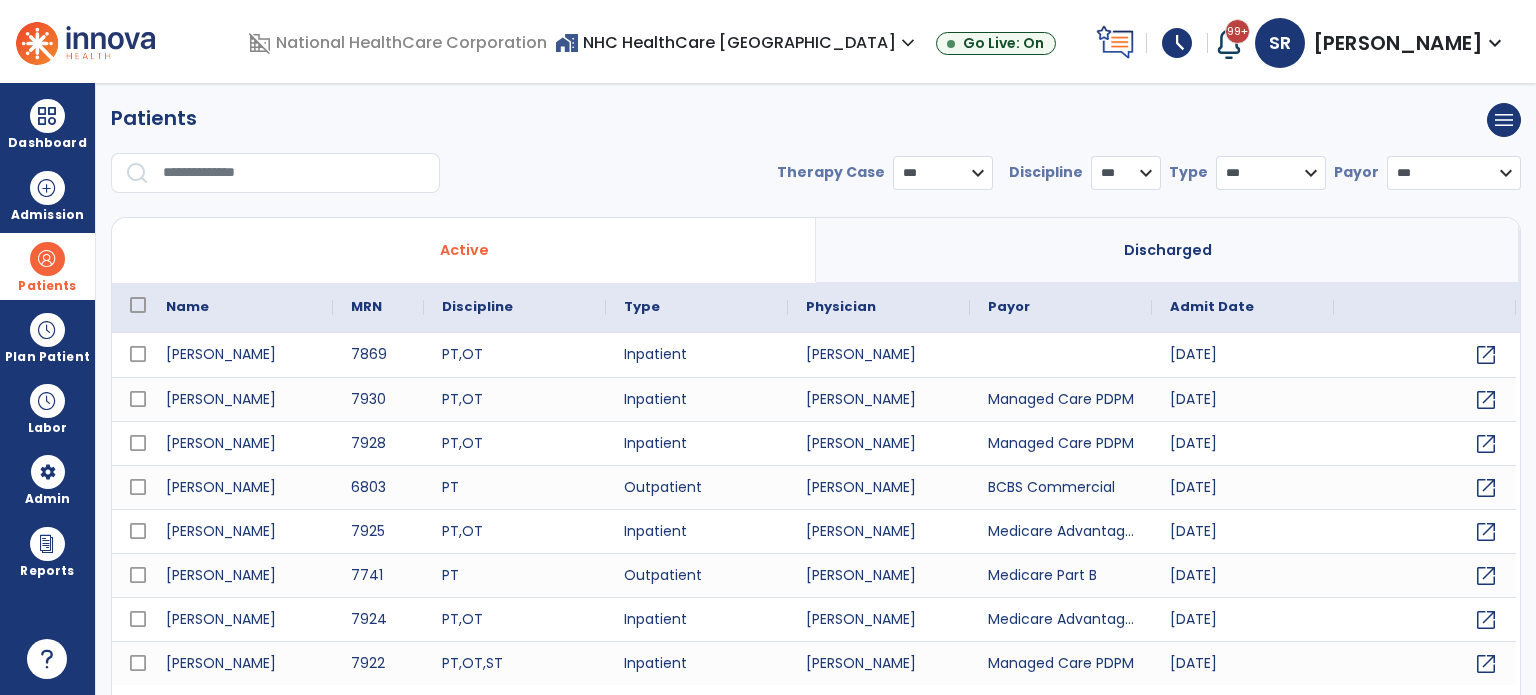 click at bounding box center (294, 173) 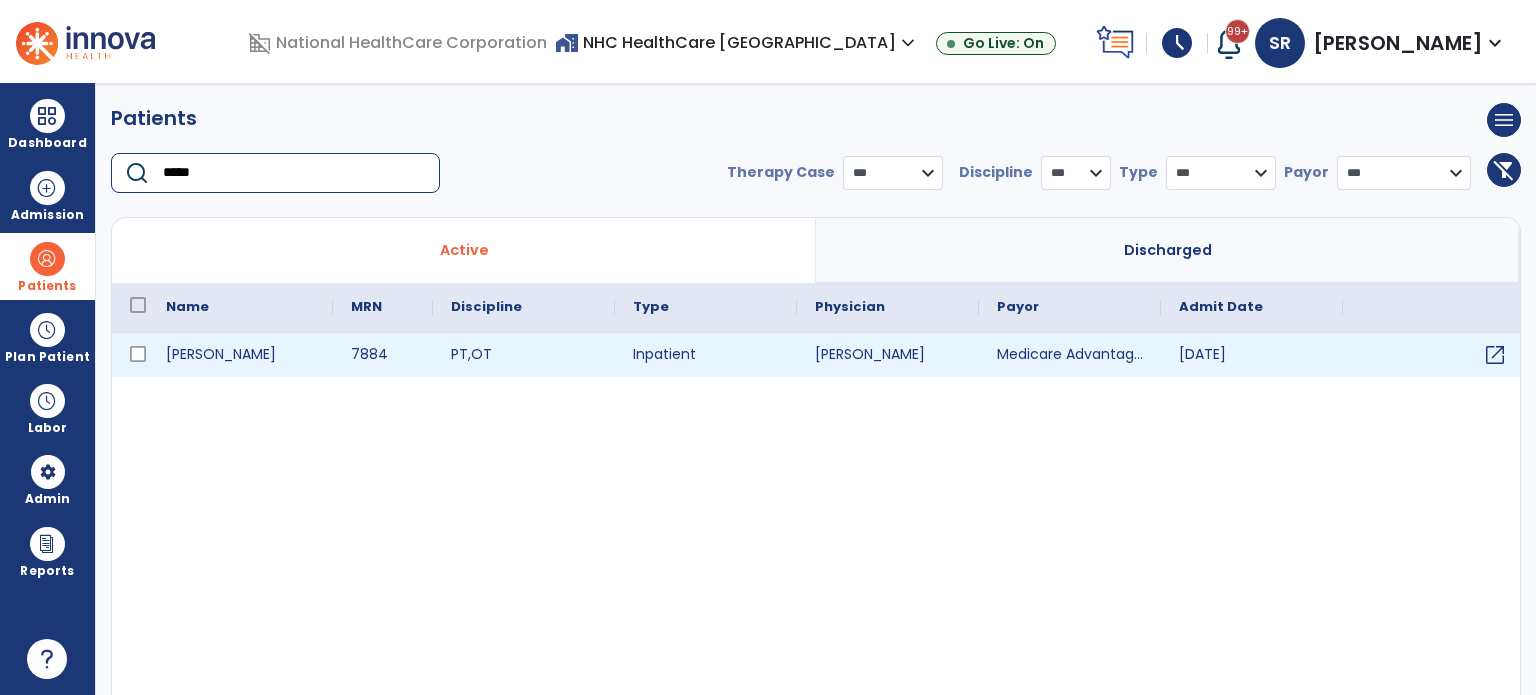 type on "*****" 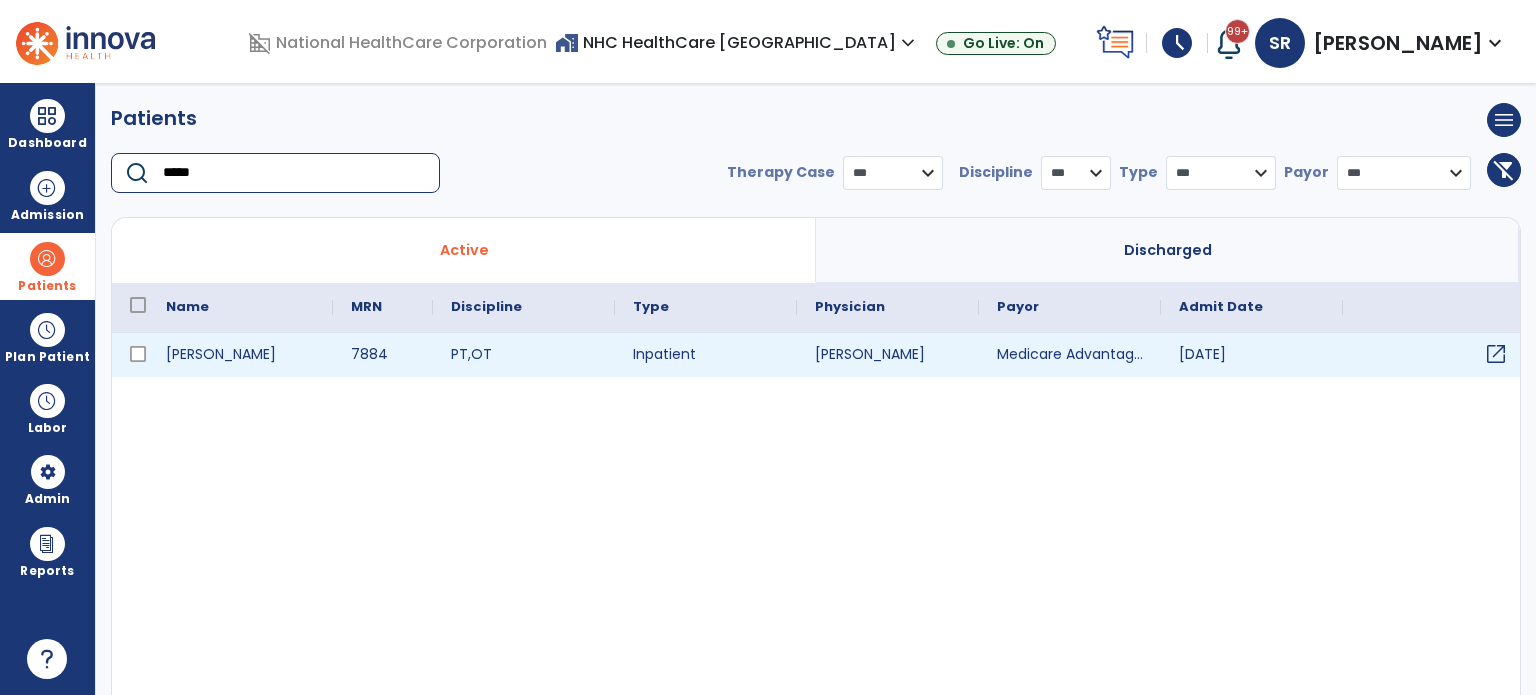click on "open_in_new" at bounding box center [1496, 354] 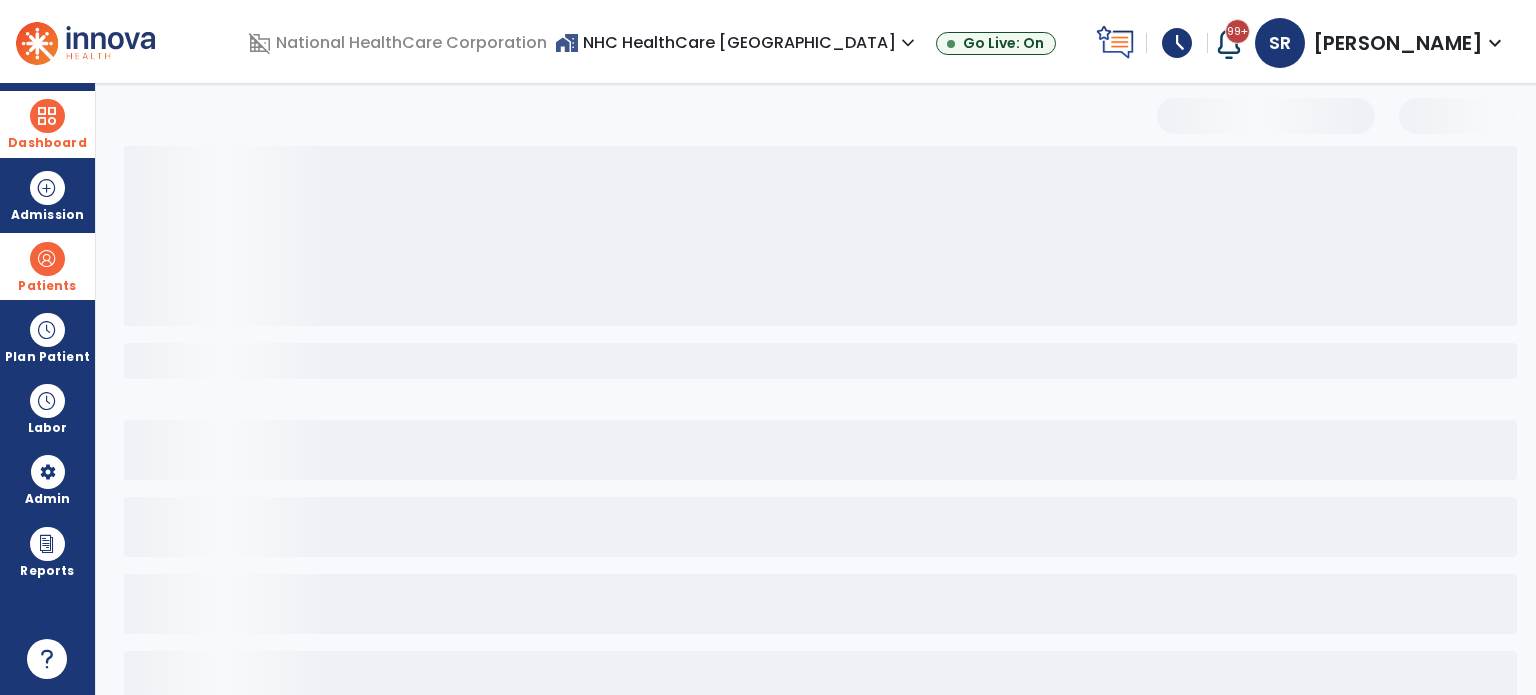 click on "Dashboard" at bounding box center [47, 124] 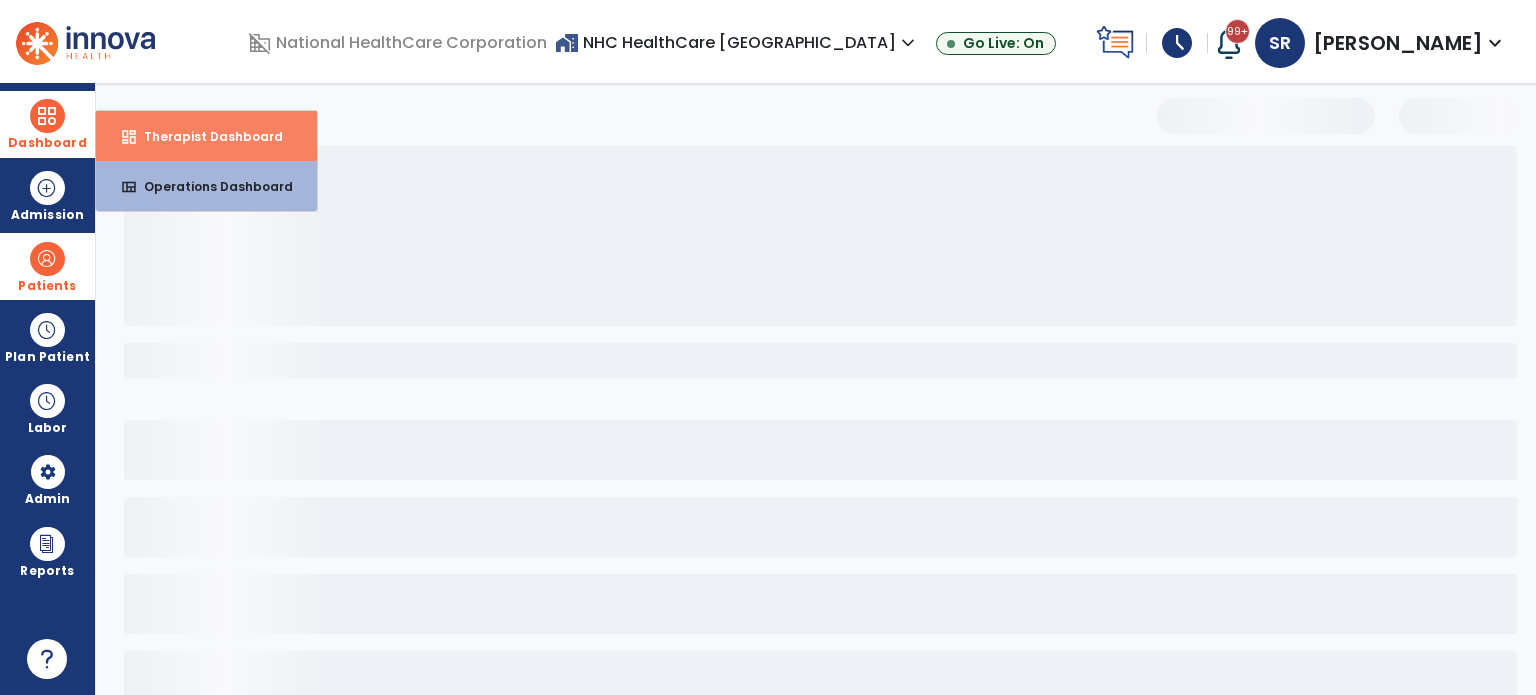 click on "dashboard  Therapist Dashboard" at bounding box center [206, 136] 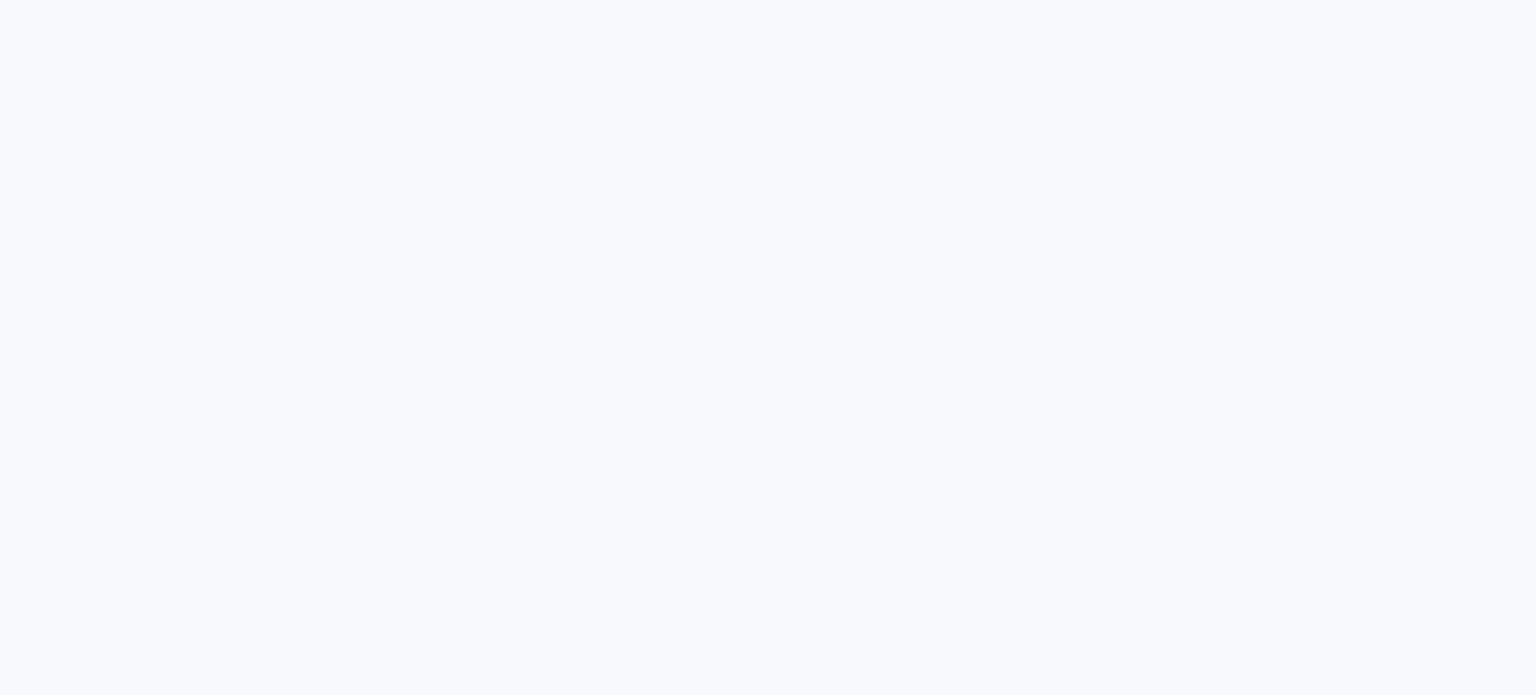 scroll, scrollTop: 0, scrollLeft: 0, axis: both 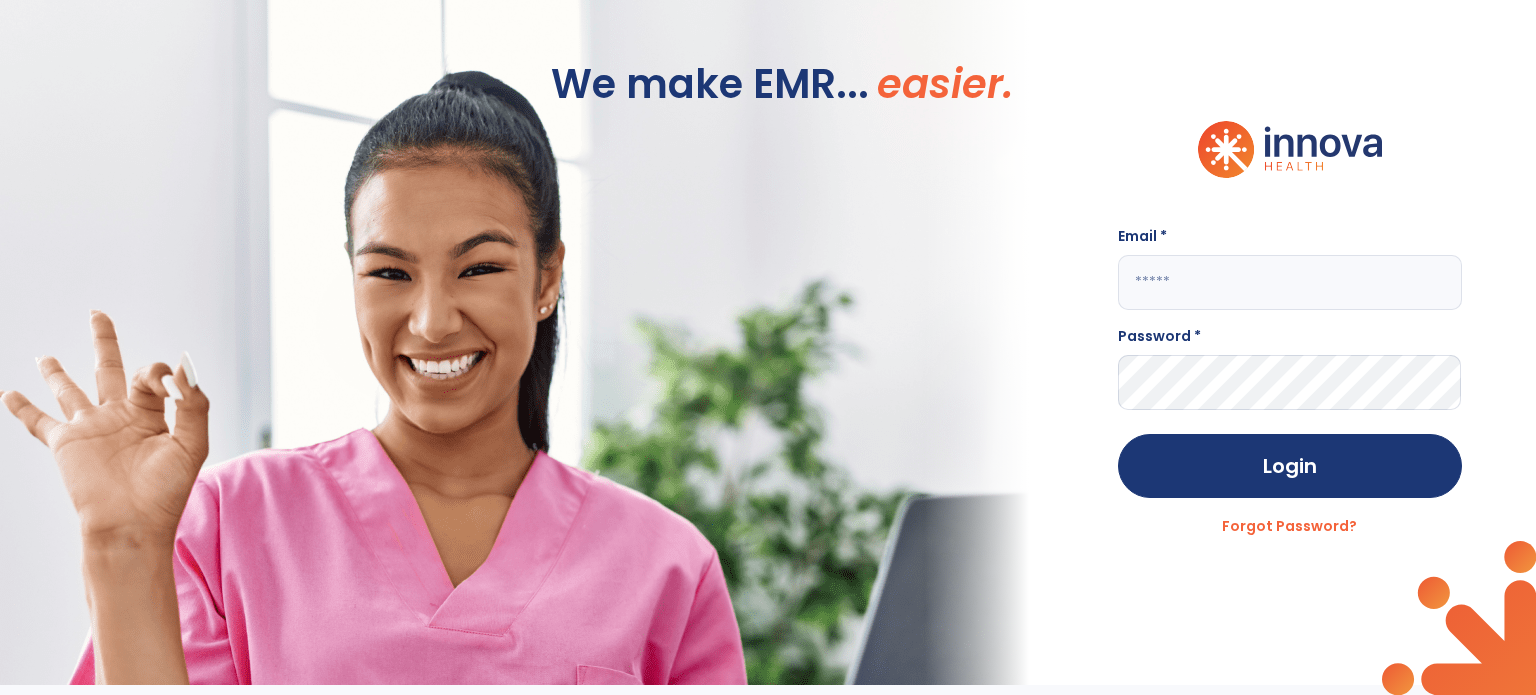 click 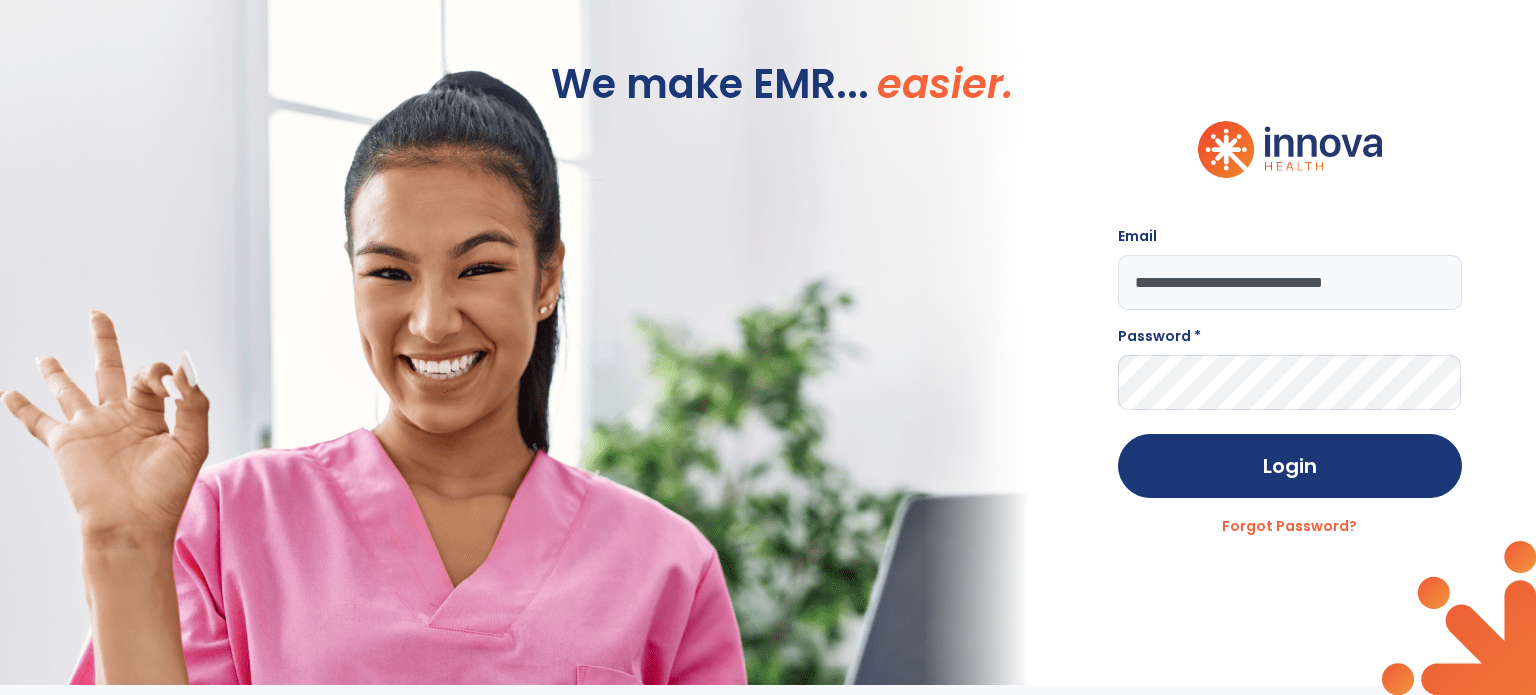 type on "**********" 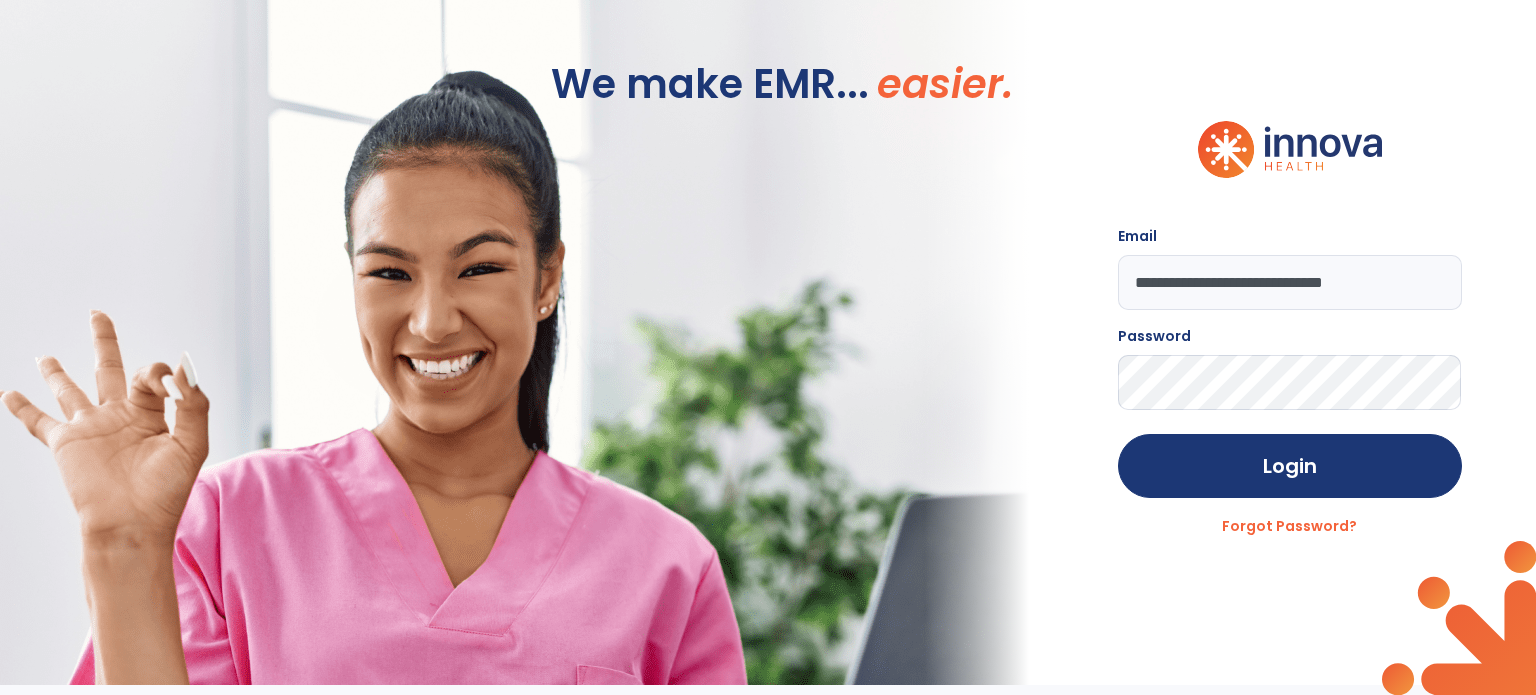 click on "Login" 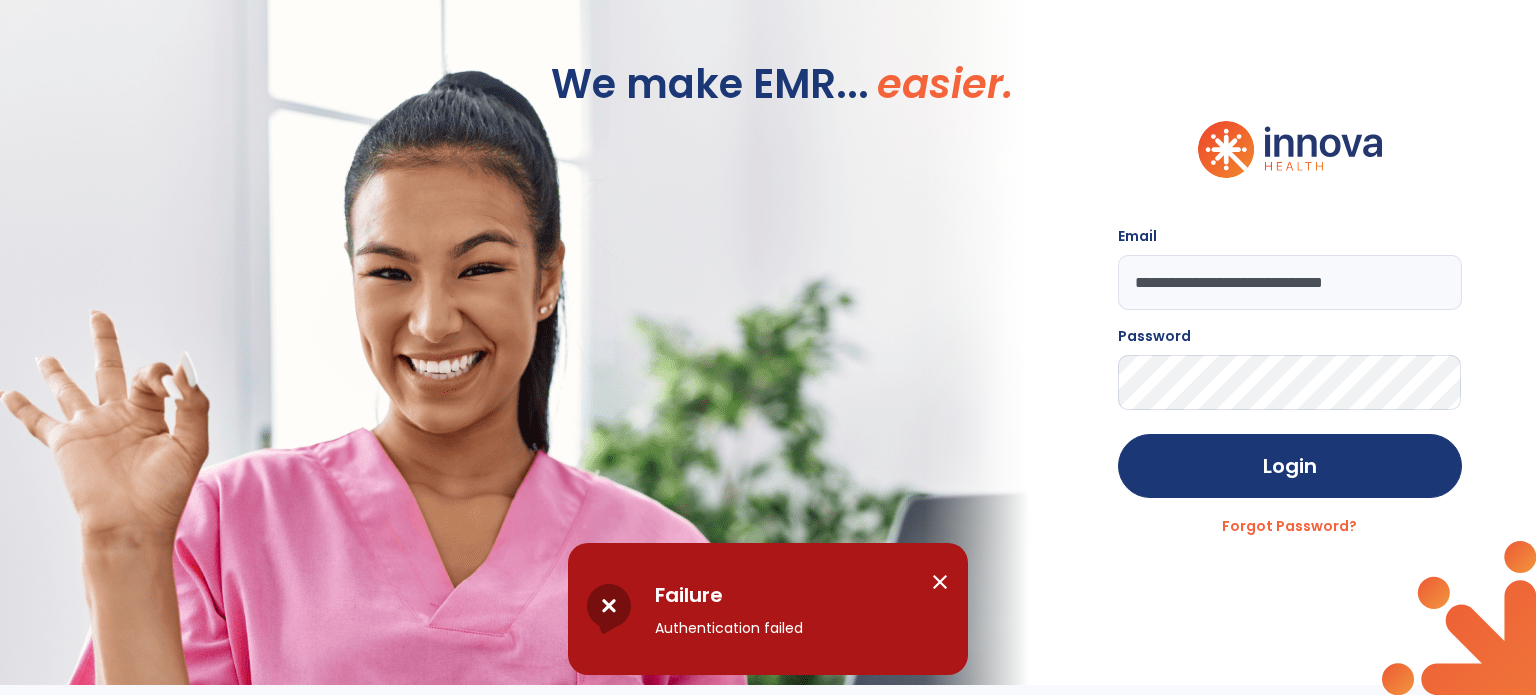click on "**********" 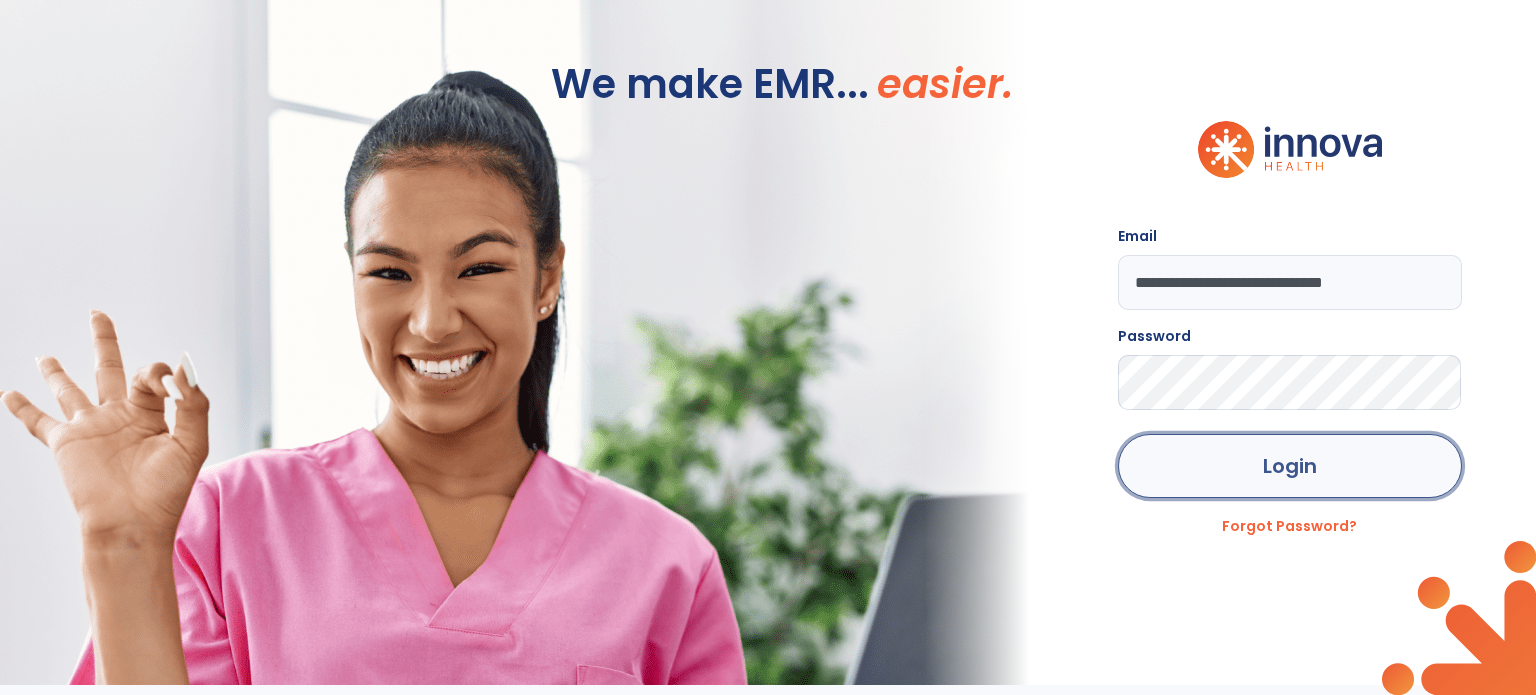 click on "Login" 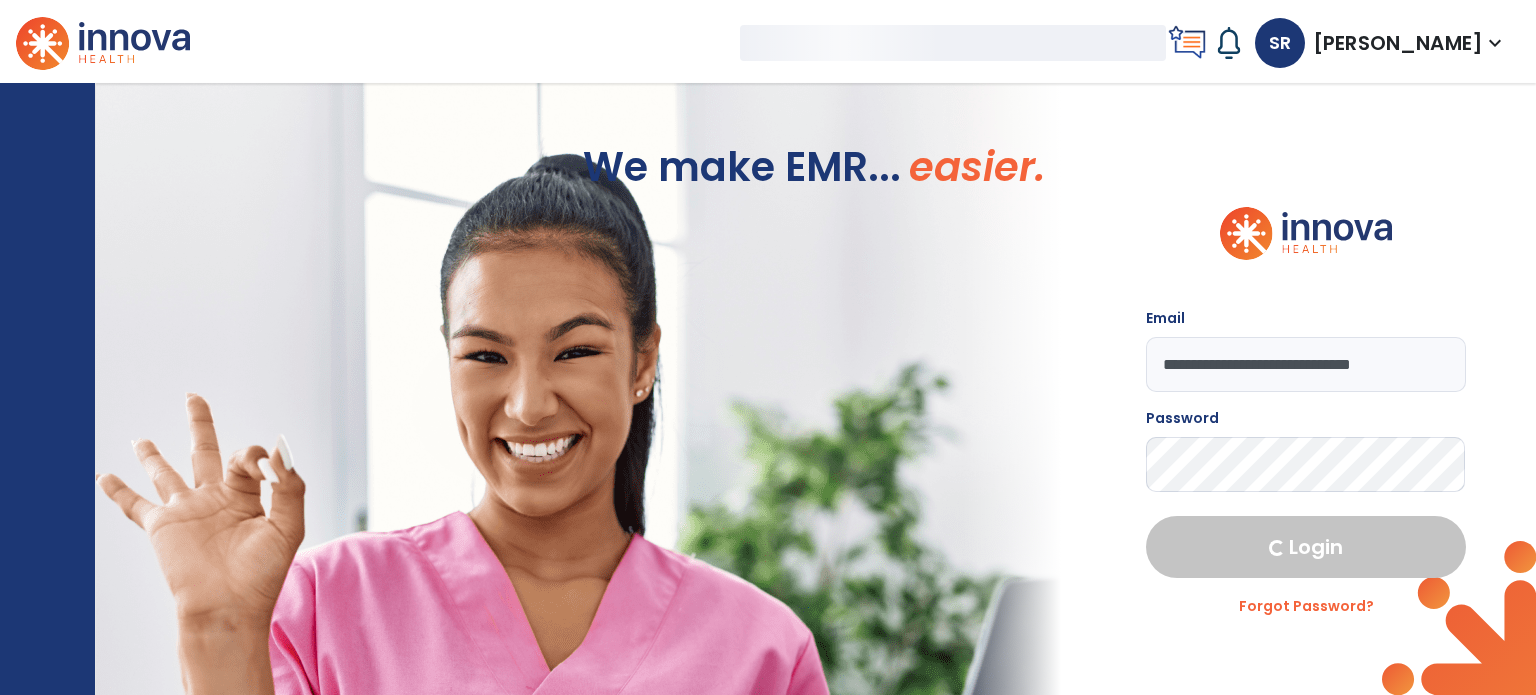 select on "***" 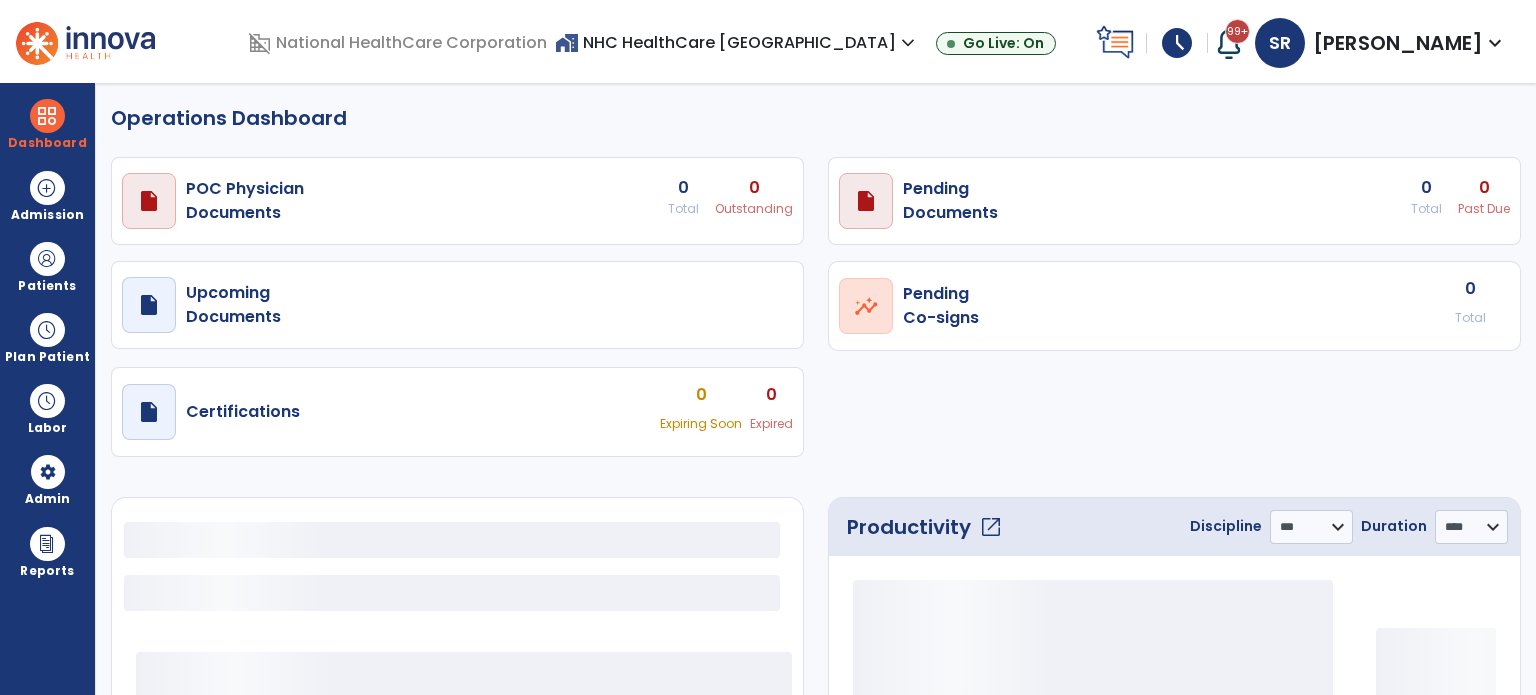 select on "***" 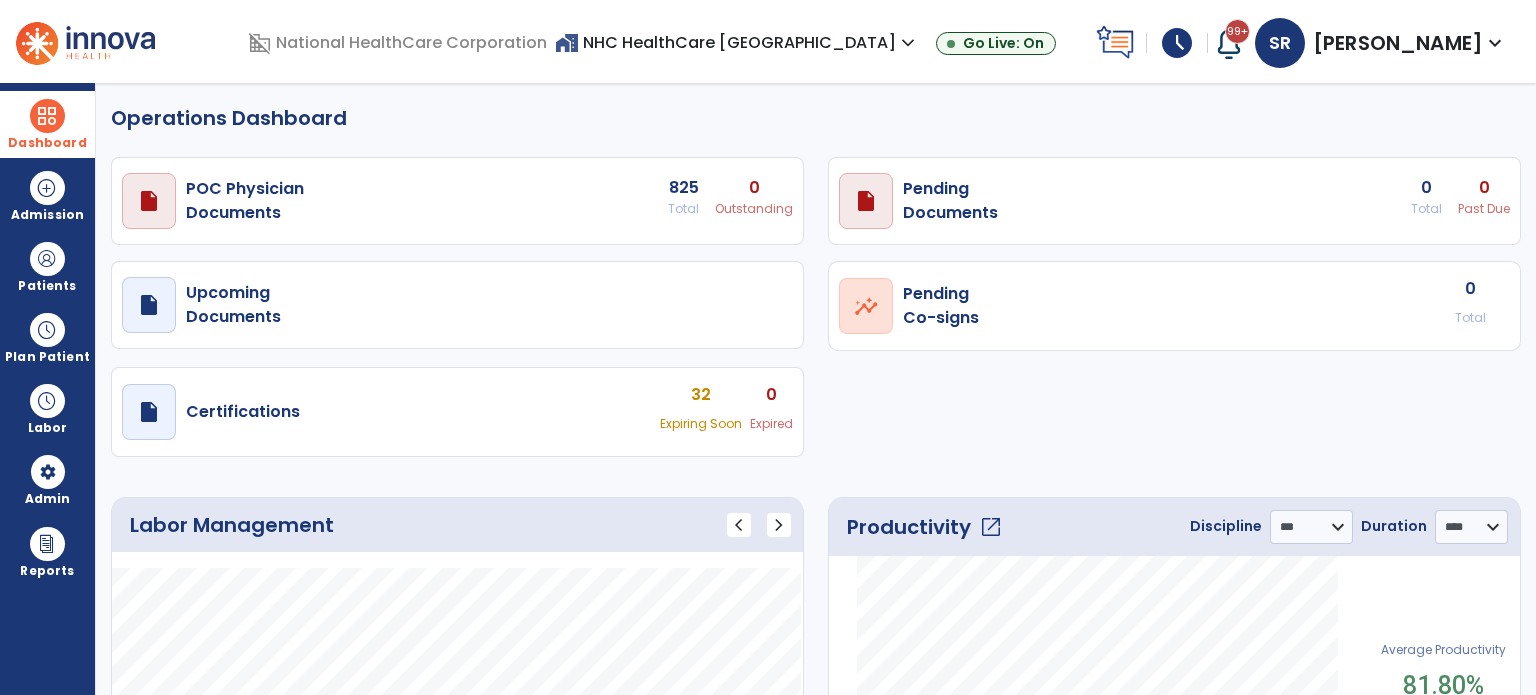 click at bounding box center (47, 116) 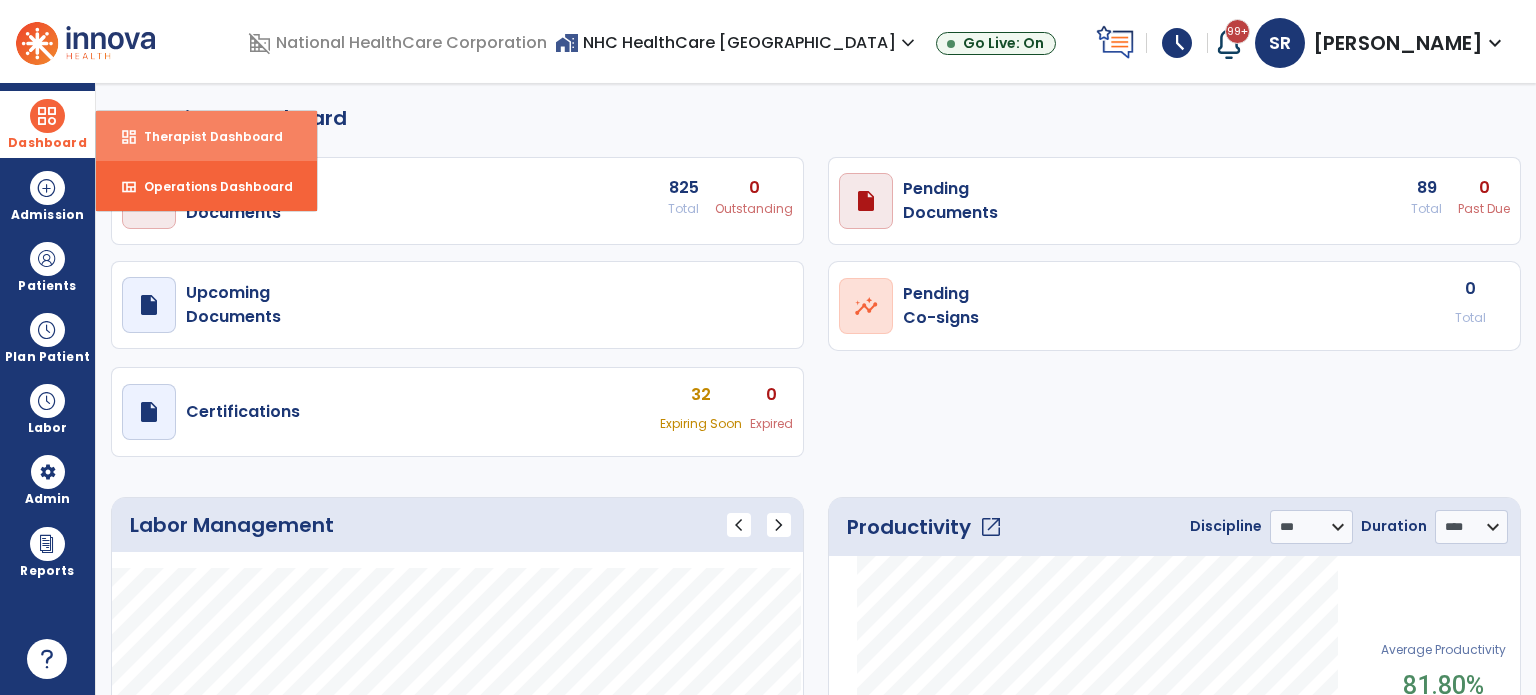 click on "dashboard  Therapist Dashboard" at bounding box center (206, 136) 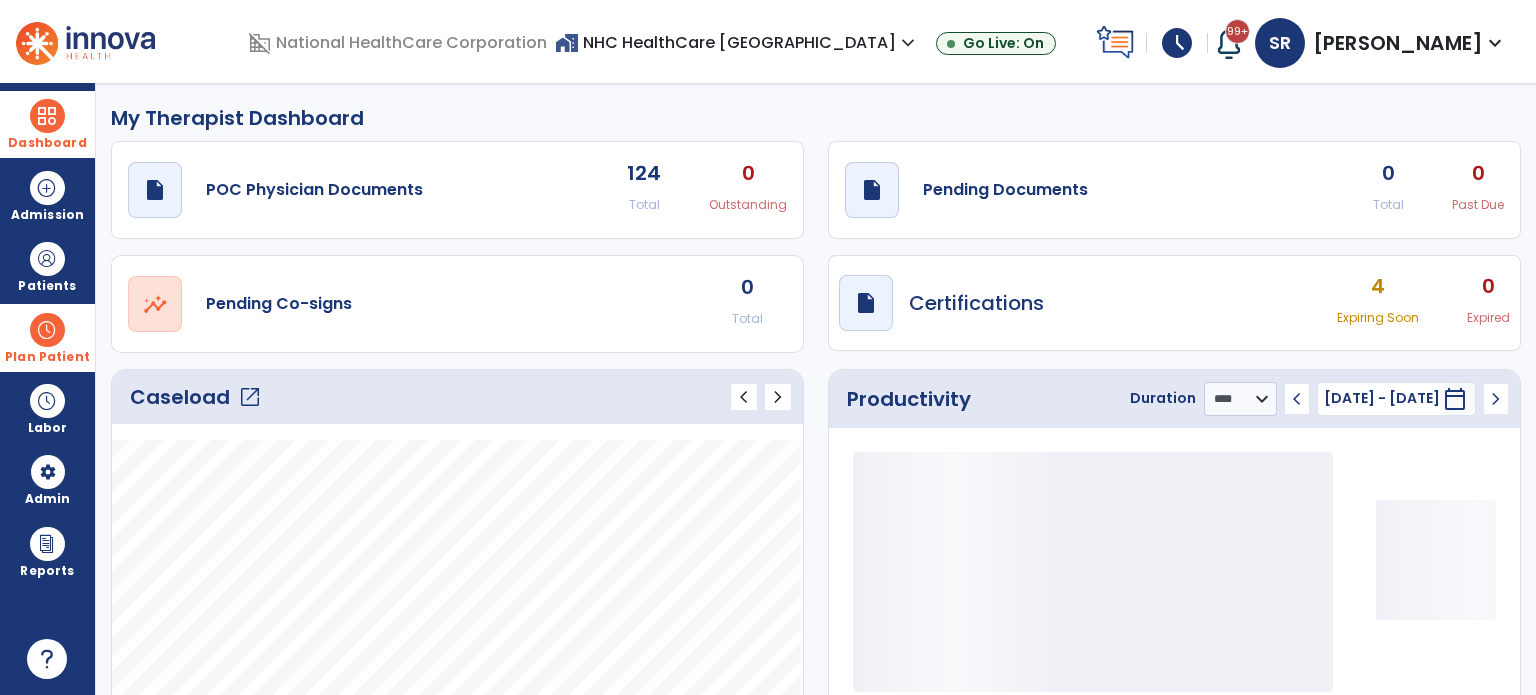 click on "Plan Patient" at bounding box center [47, 286] 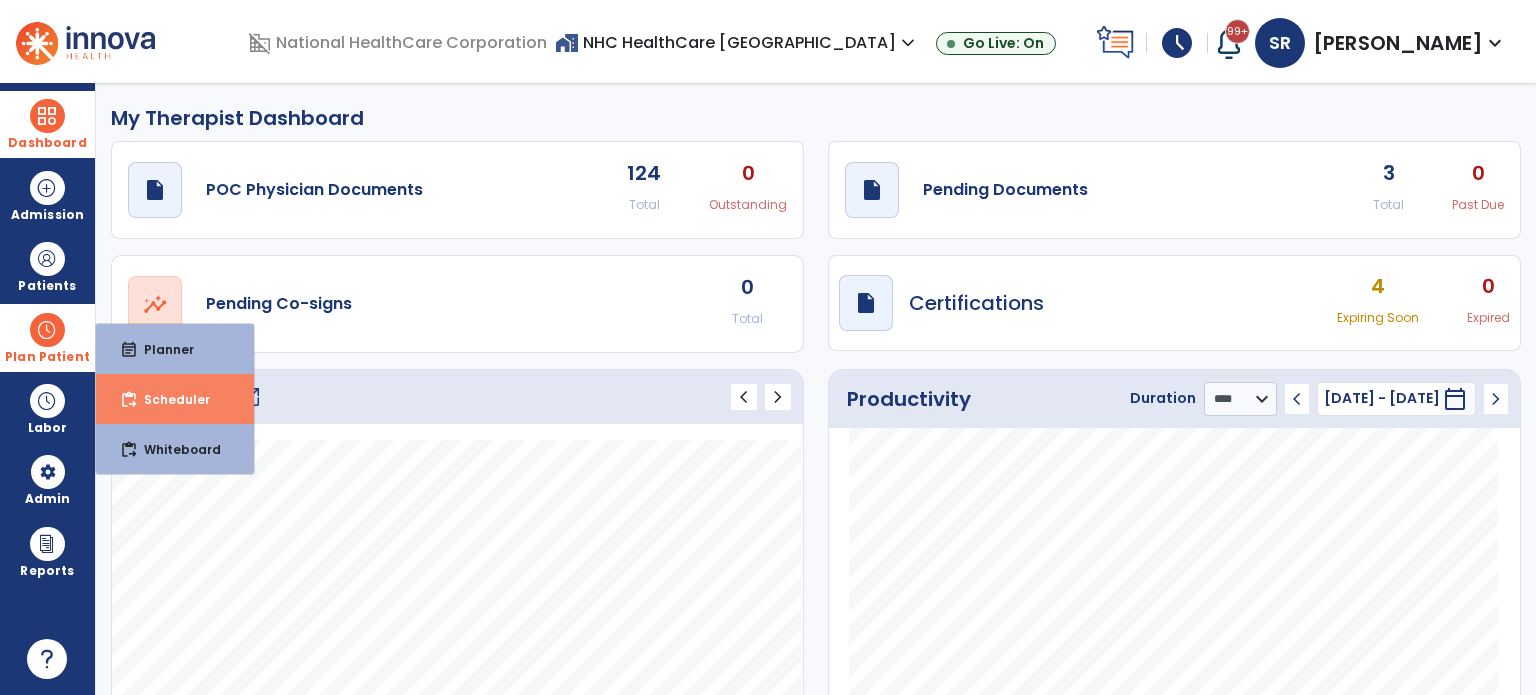 click on "Scheduler" at bounding box center [169, 399] 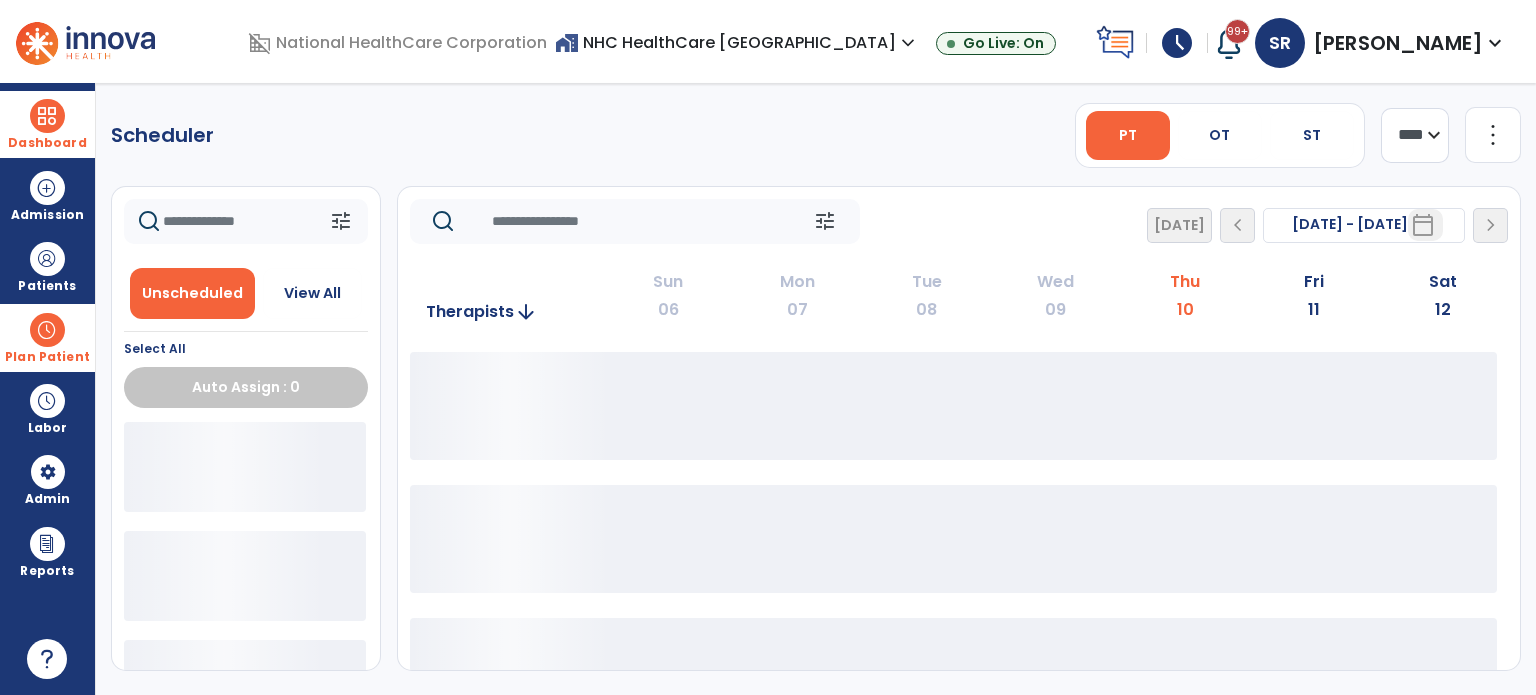 click on "**** ***" 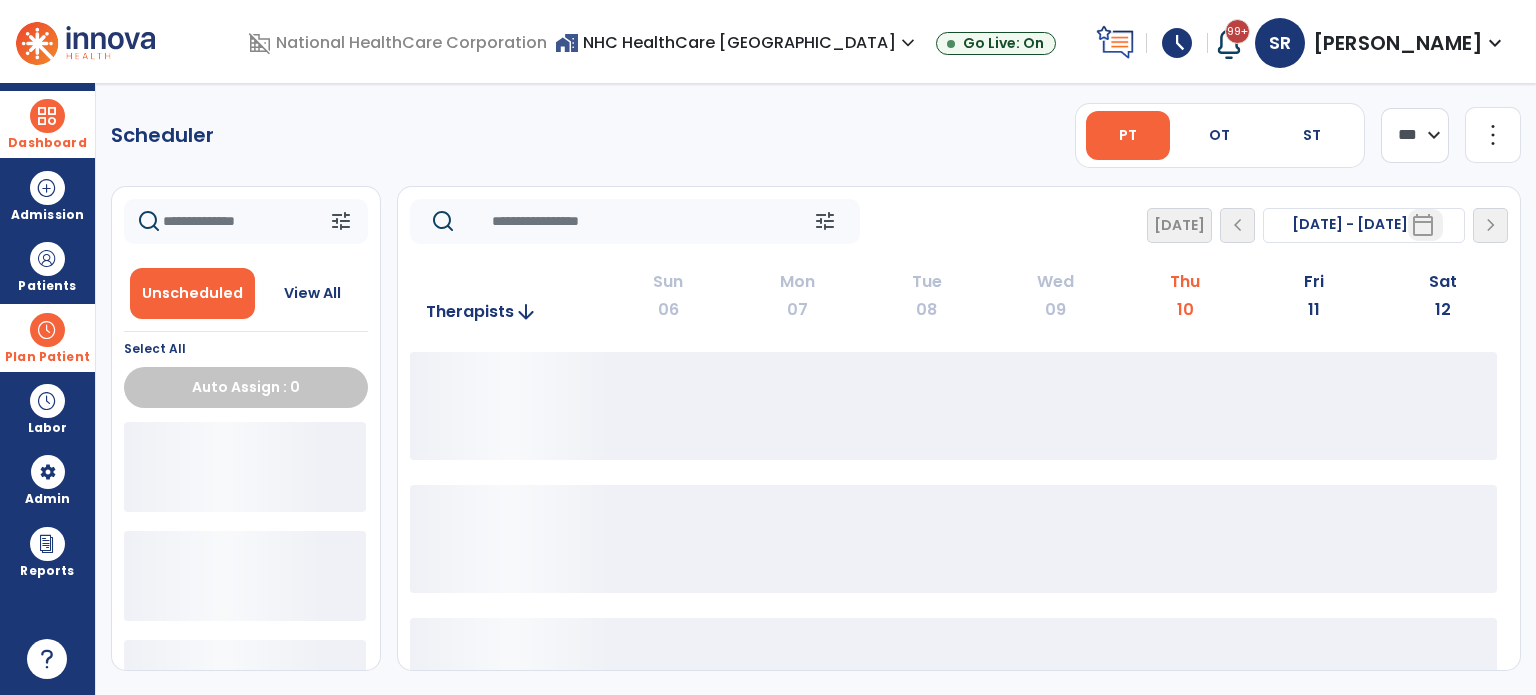 click on "**** ***" 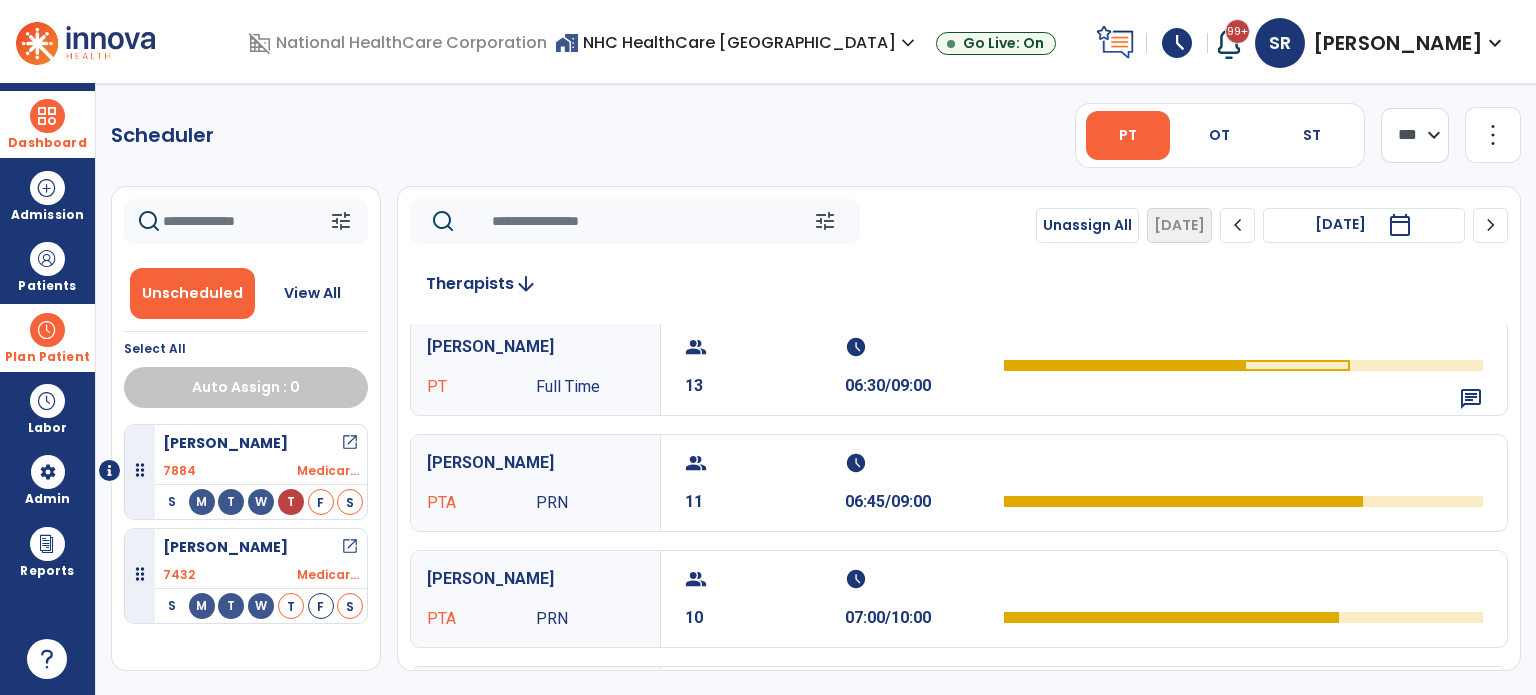 scroll, scrollTop: 0, scrollLeft: 0, axis: both 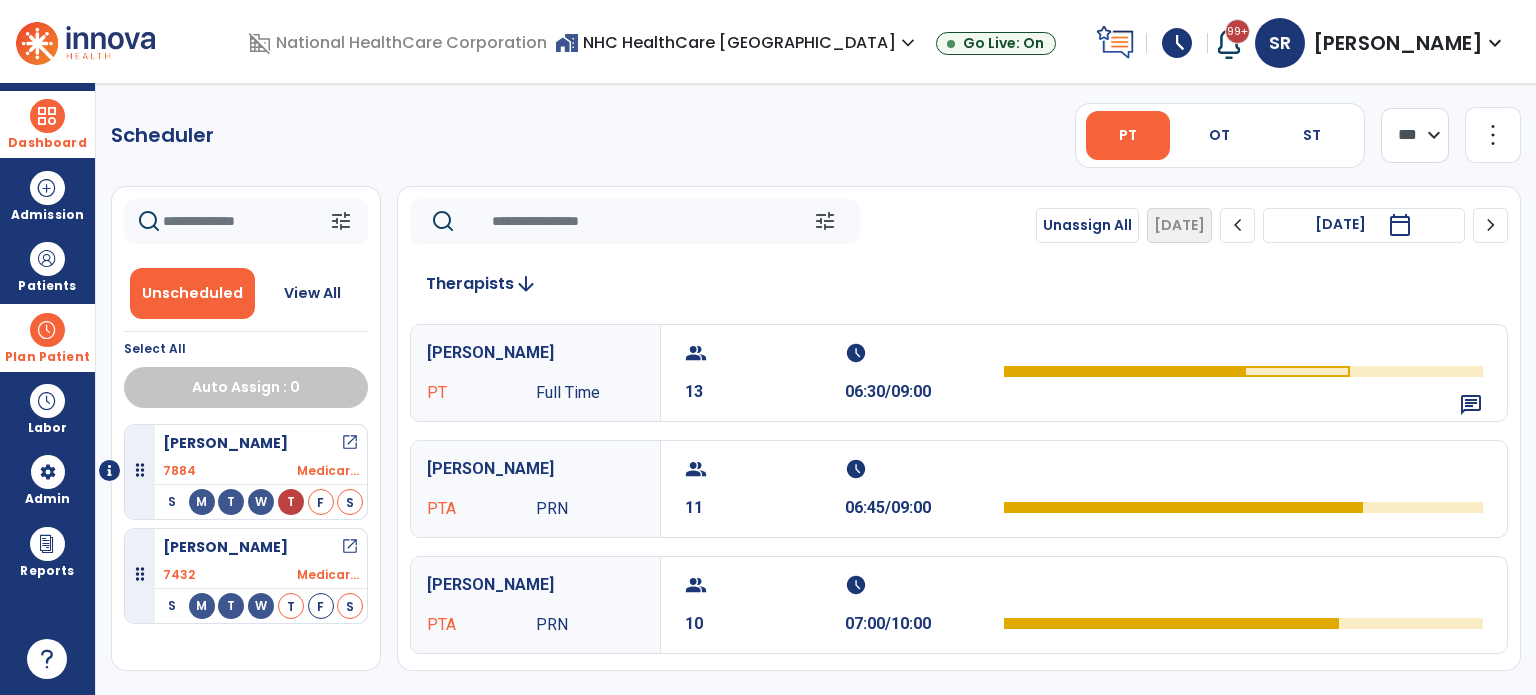 click on "chevron_right" 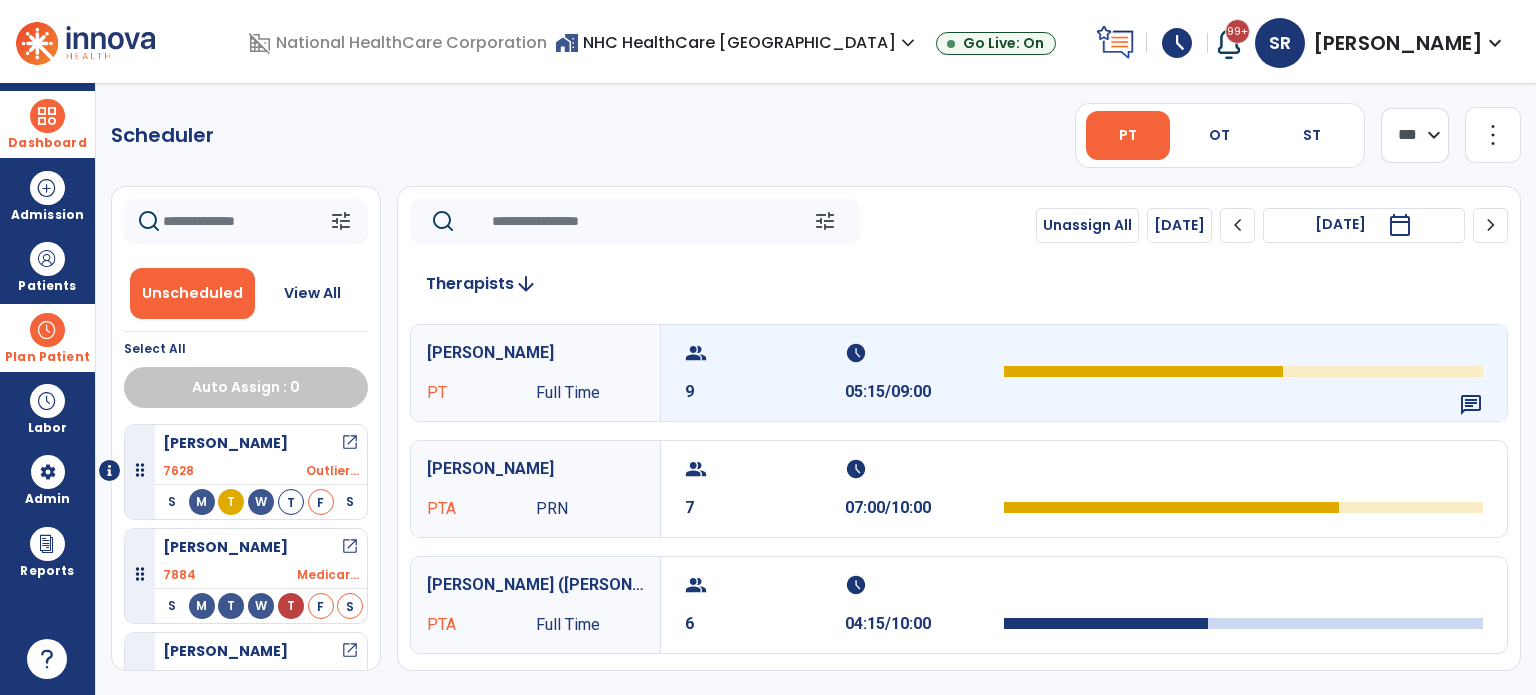 click on "group  9" at bounding box center (765, 373) 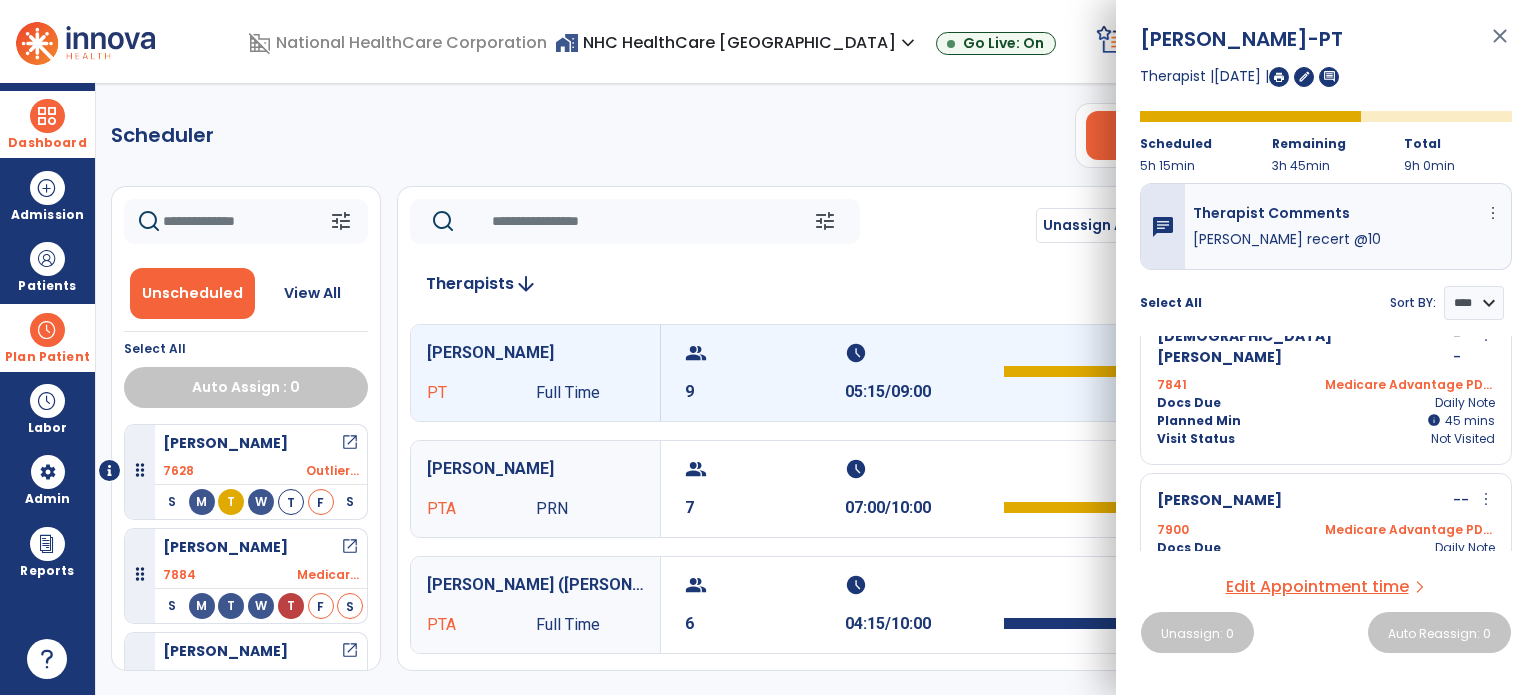 scroll, scrollTop: 34, scrollLeft: 0, axis: vertical 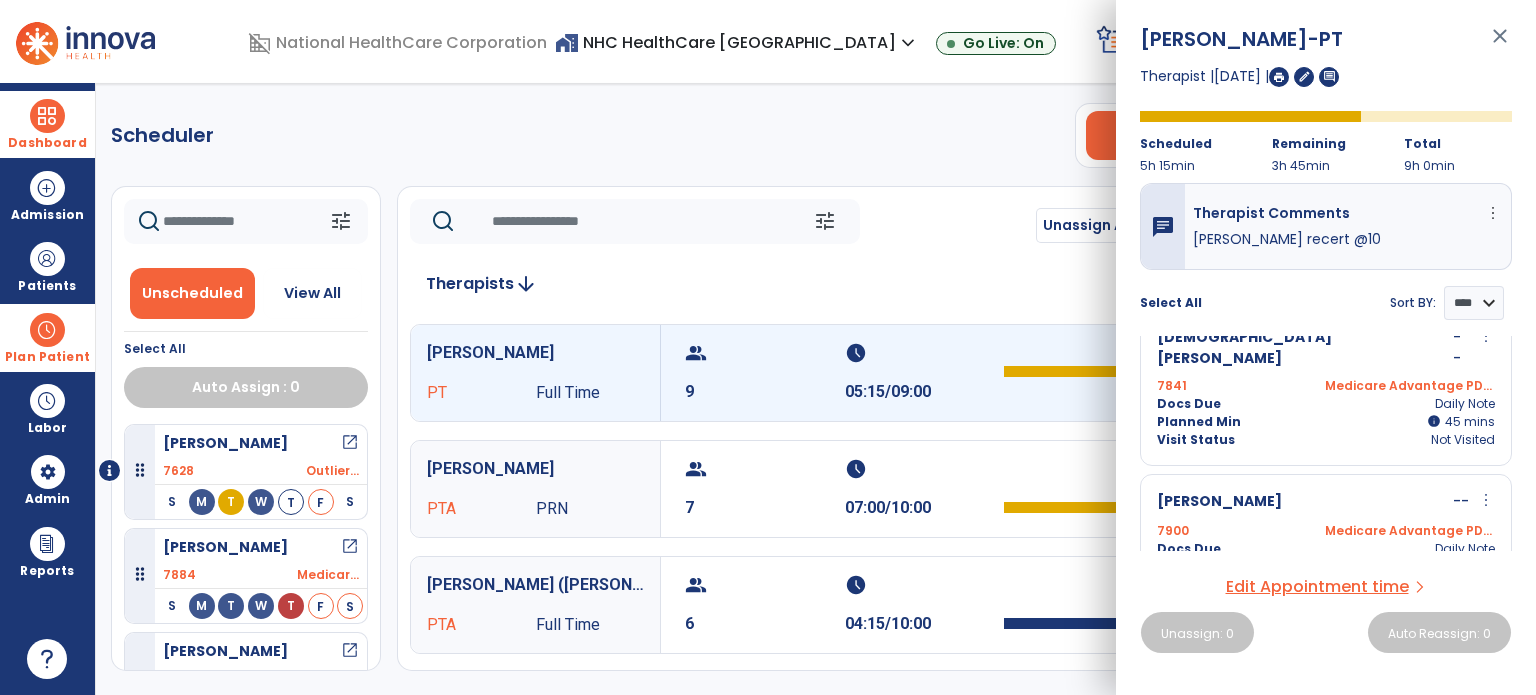 click 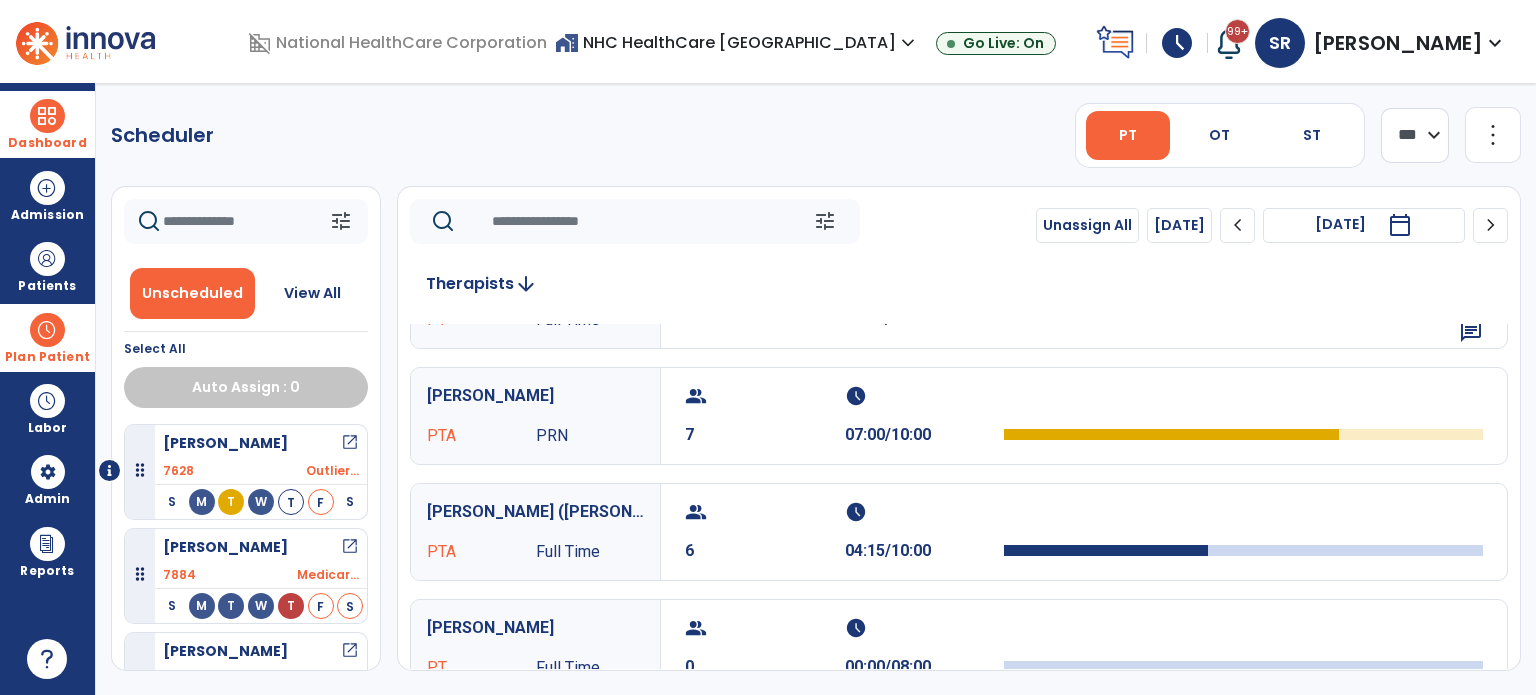 scroll, scrollTop: 0, scrollLeft: 0, axis: both 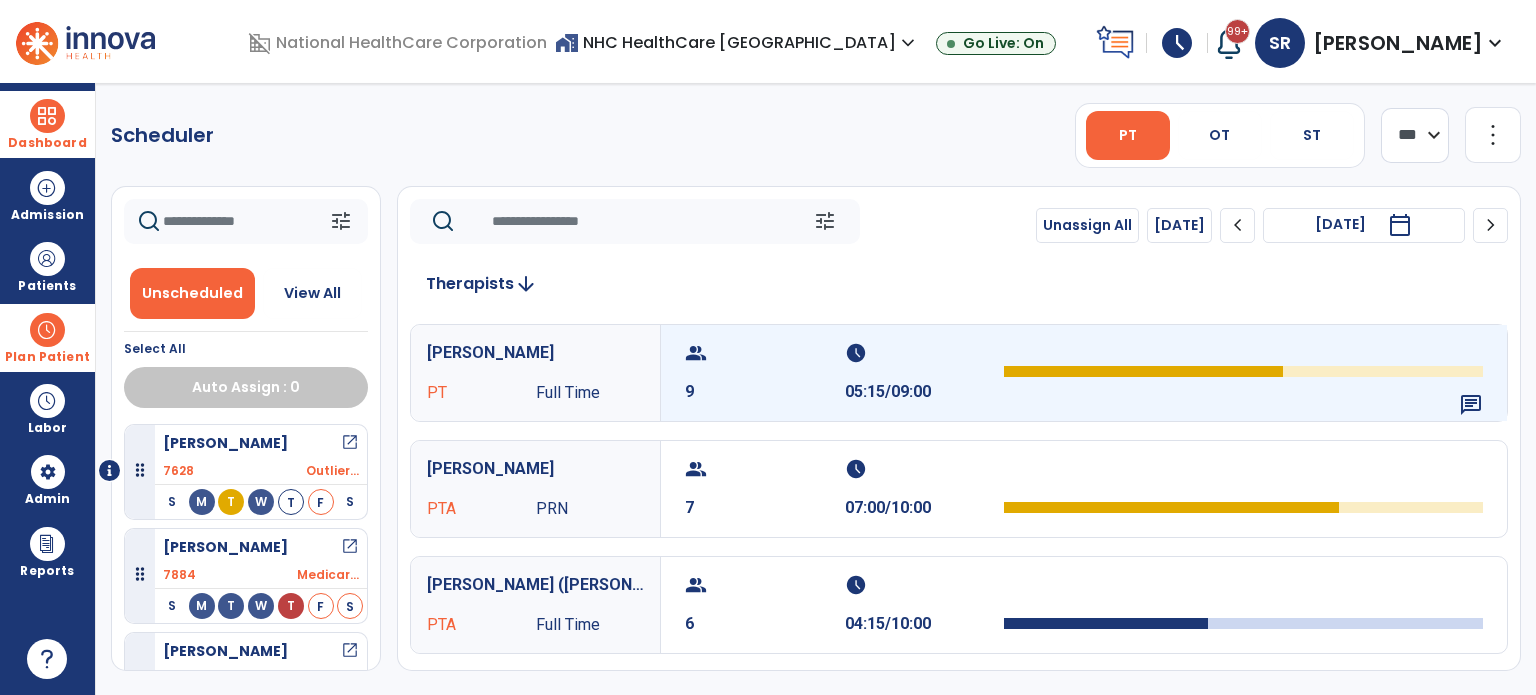 click on "group  9" at bounding box center [765, 373] 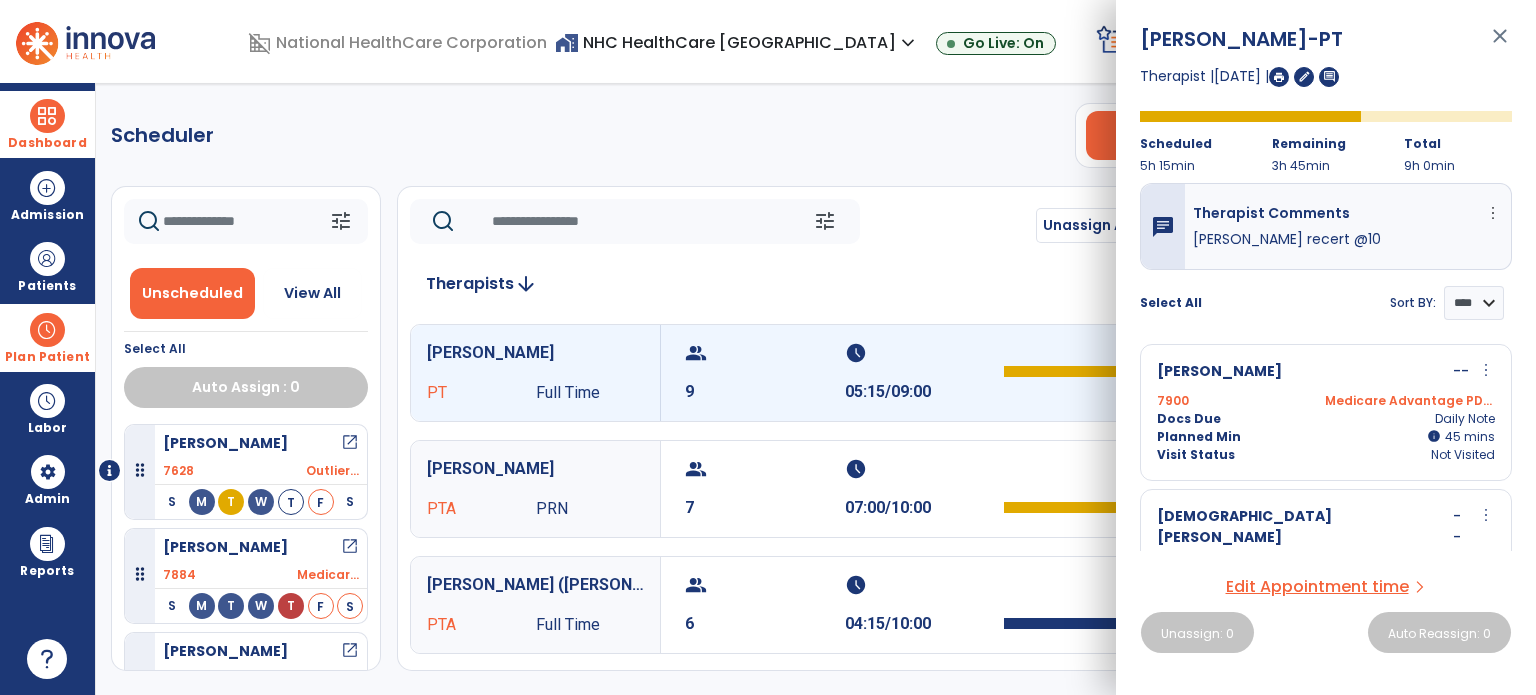 click on "group  9" at bounding box center (765, 373) 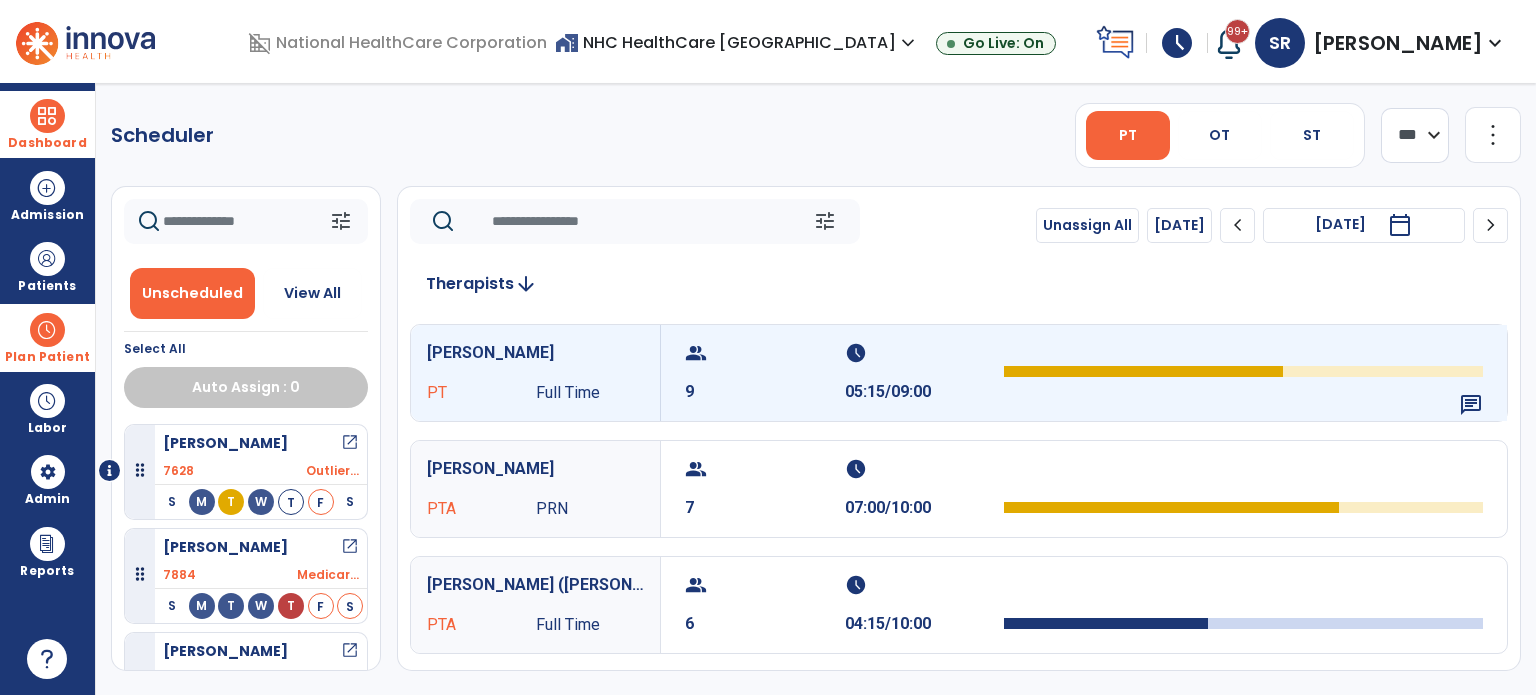 click on "9" at bounding box center (765, 392) 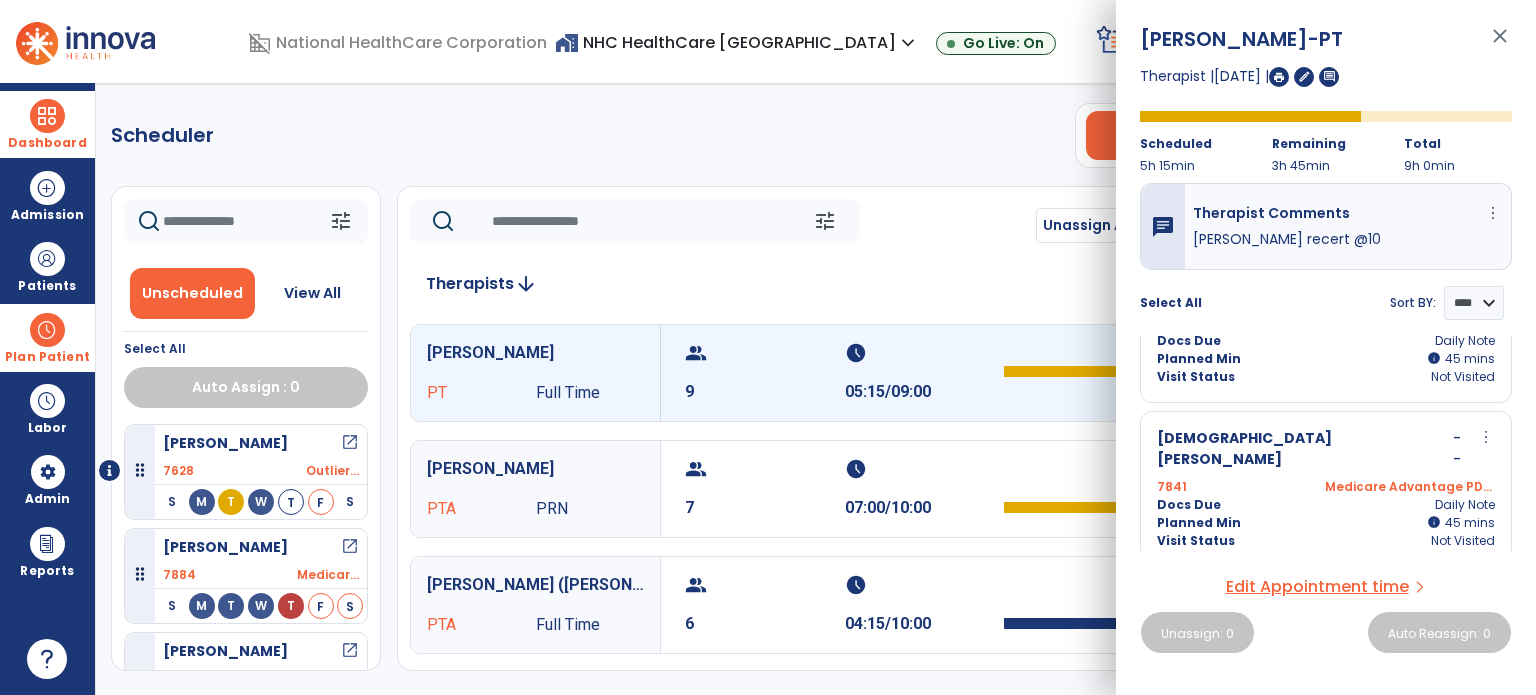 scroll, scrollTop: 91, scrollLeft: 0, axis: vertical 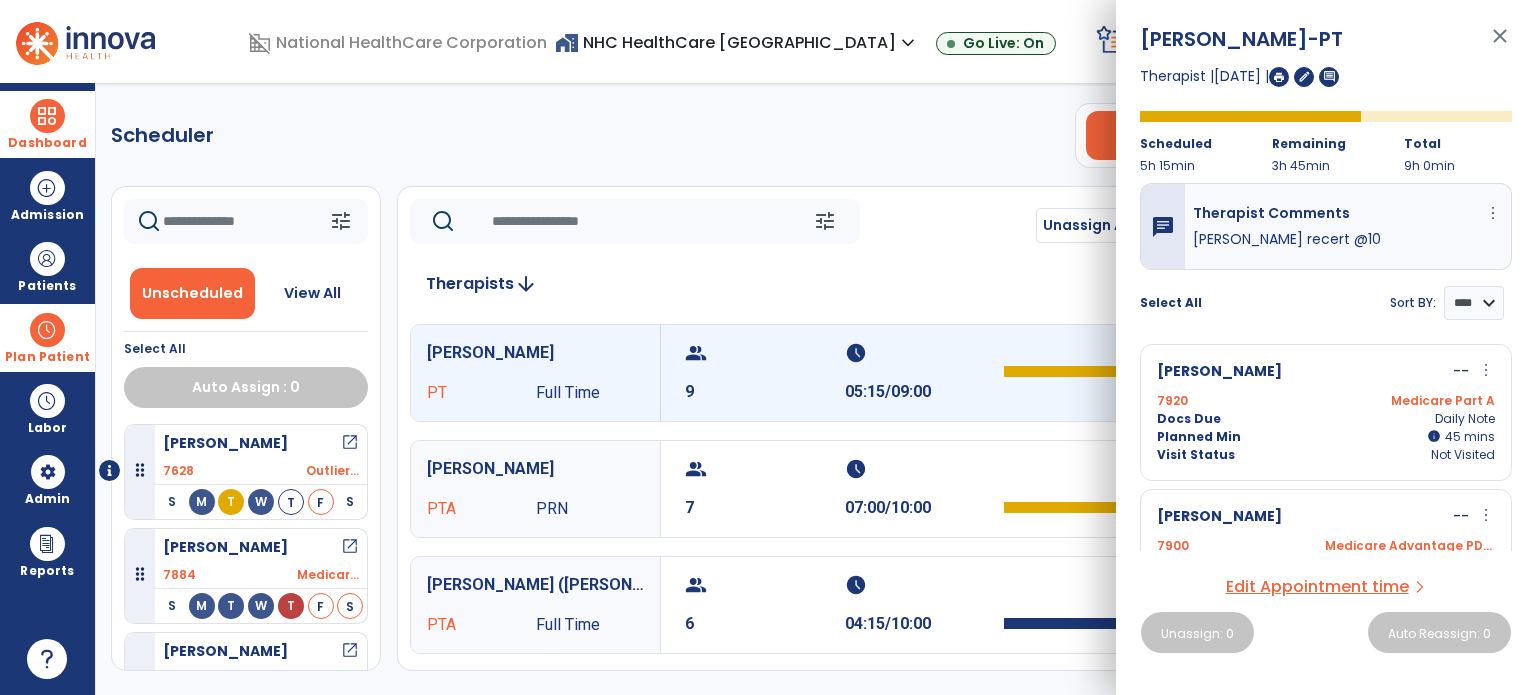 click on "tune   Unassign All   Today  chevron_left Fri, Jul 11 2025  *********  calendar_today  chevron_right" 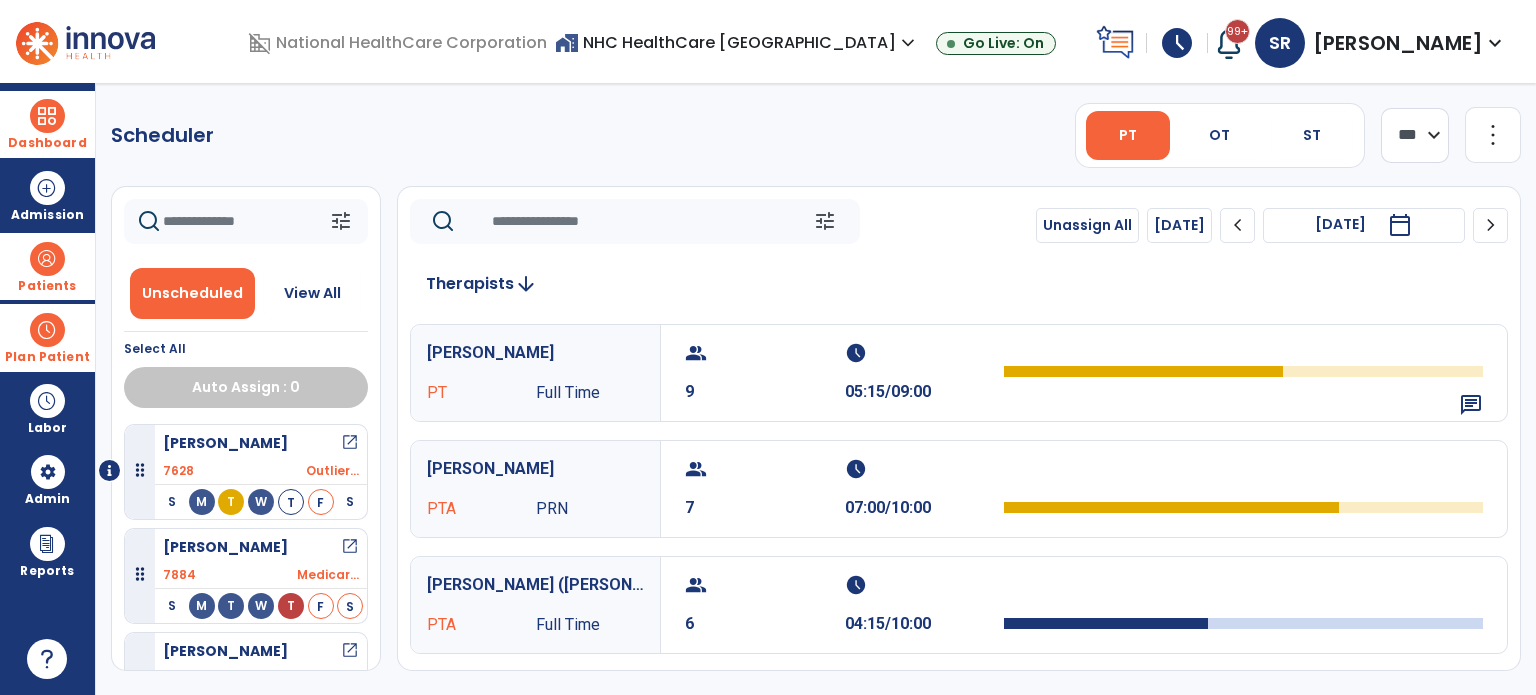 click on "Patients" at bounding box center [47, 266] 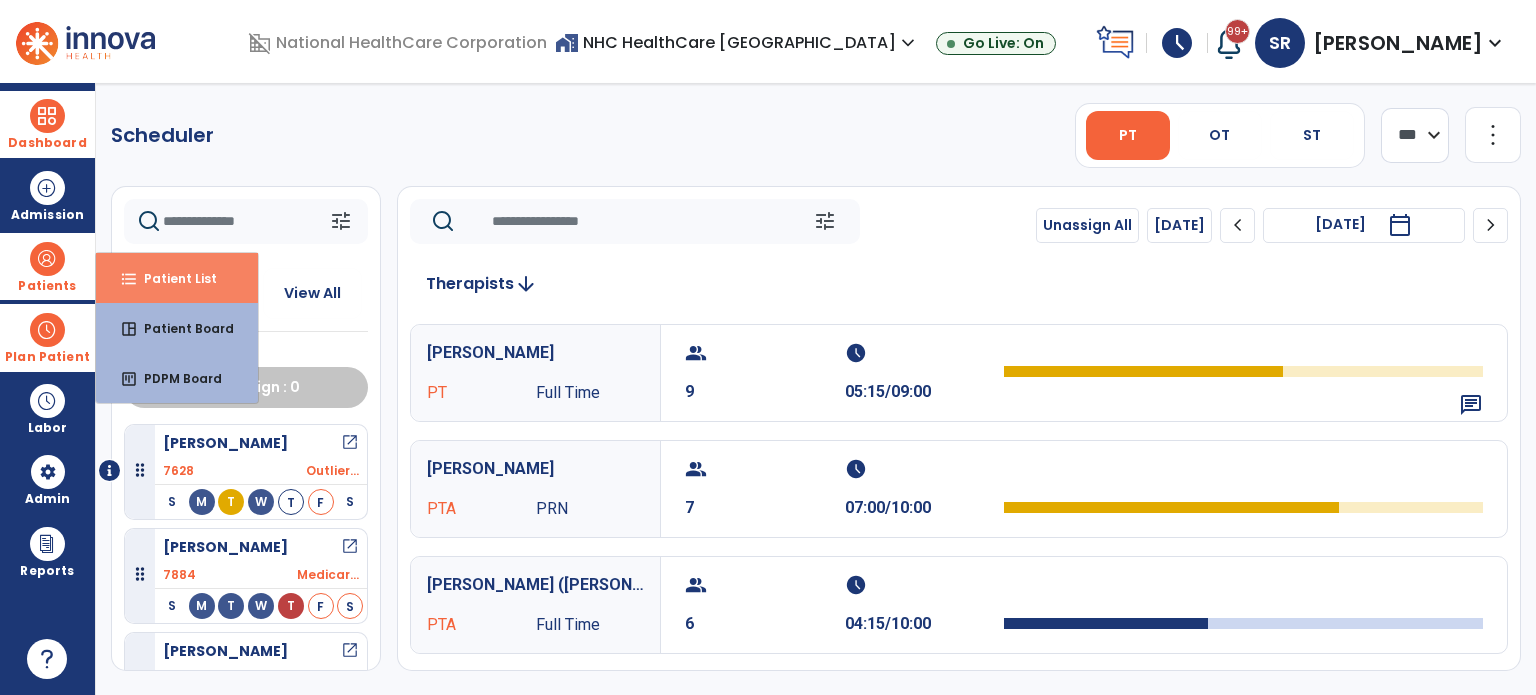 click on "Patient List" at bounding box center [172, 278] 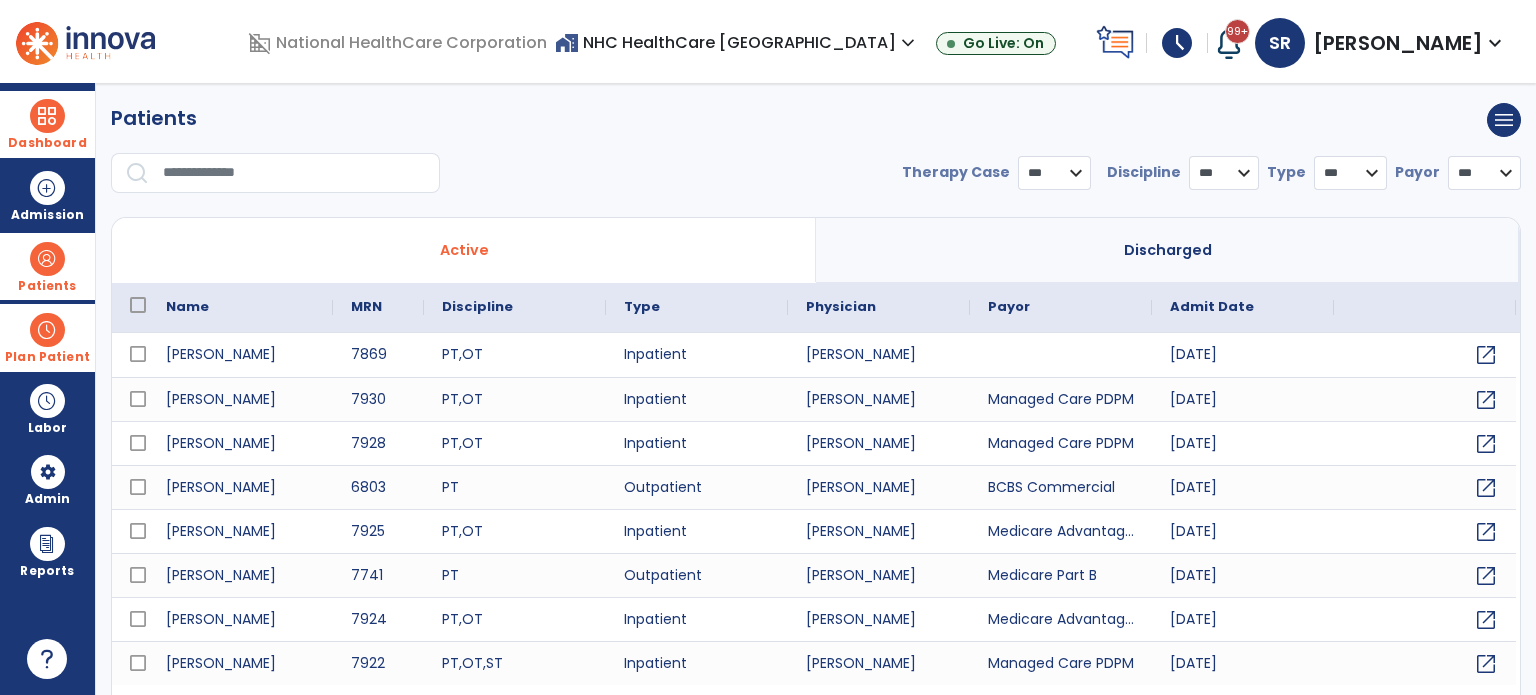 select on "***" 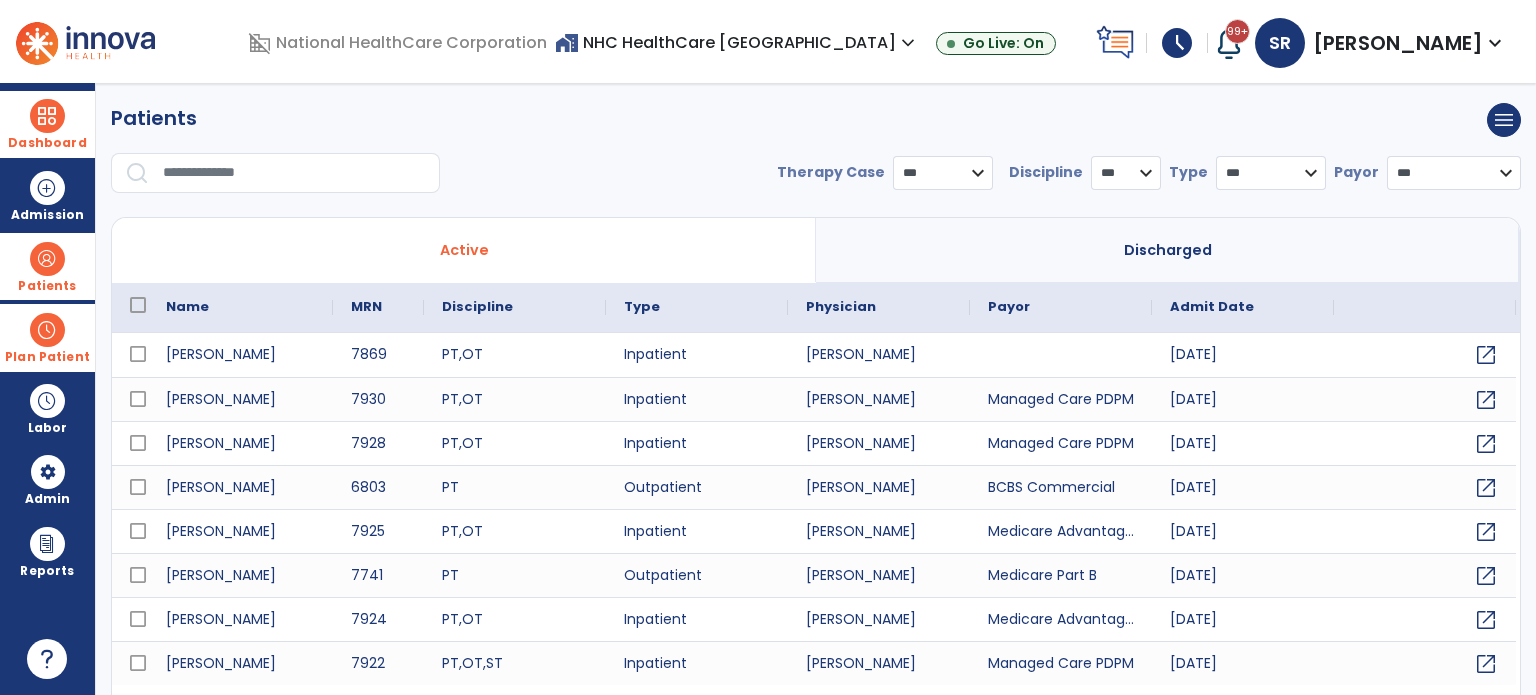 click at bounding box center (294, 173) 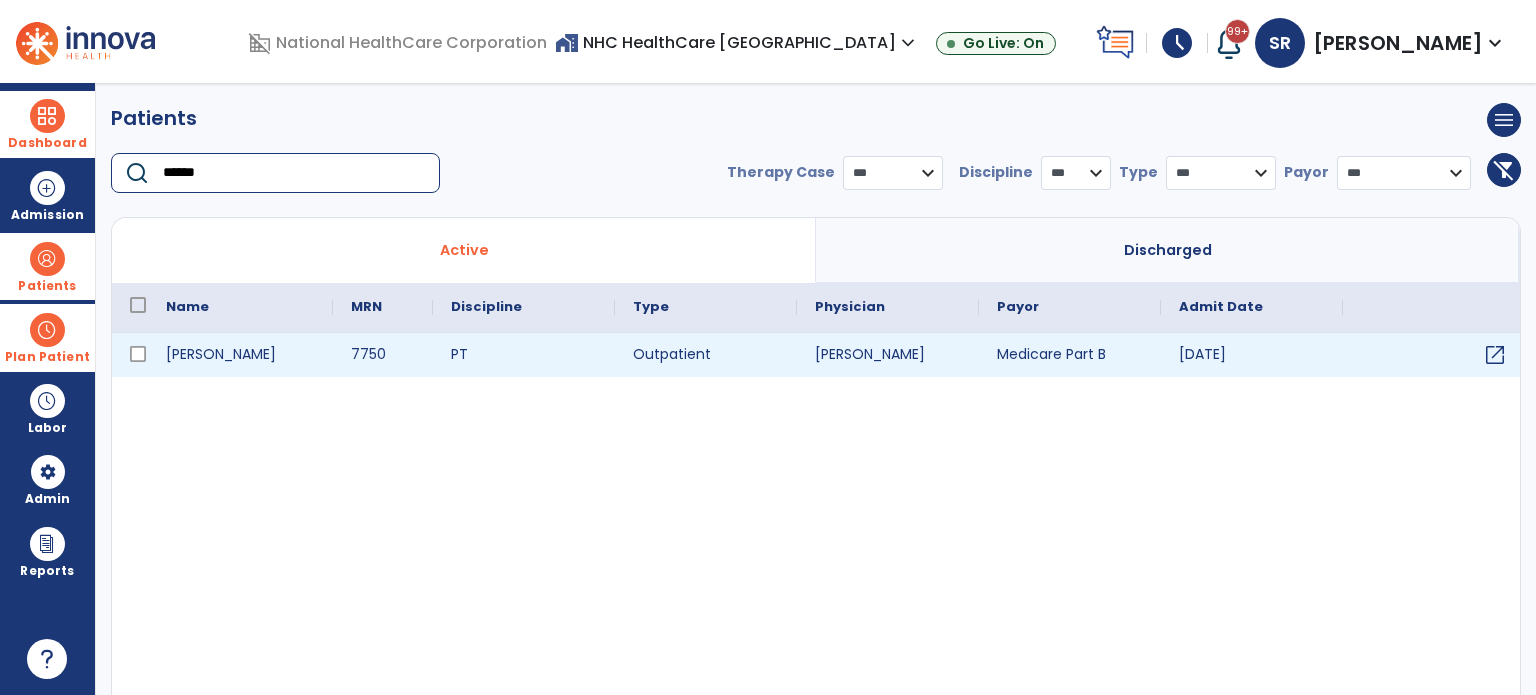 type on "******" 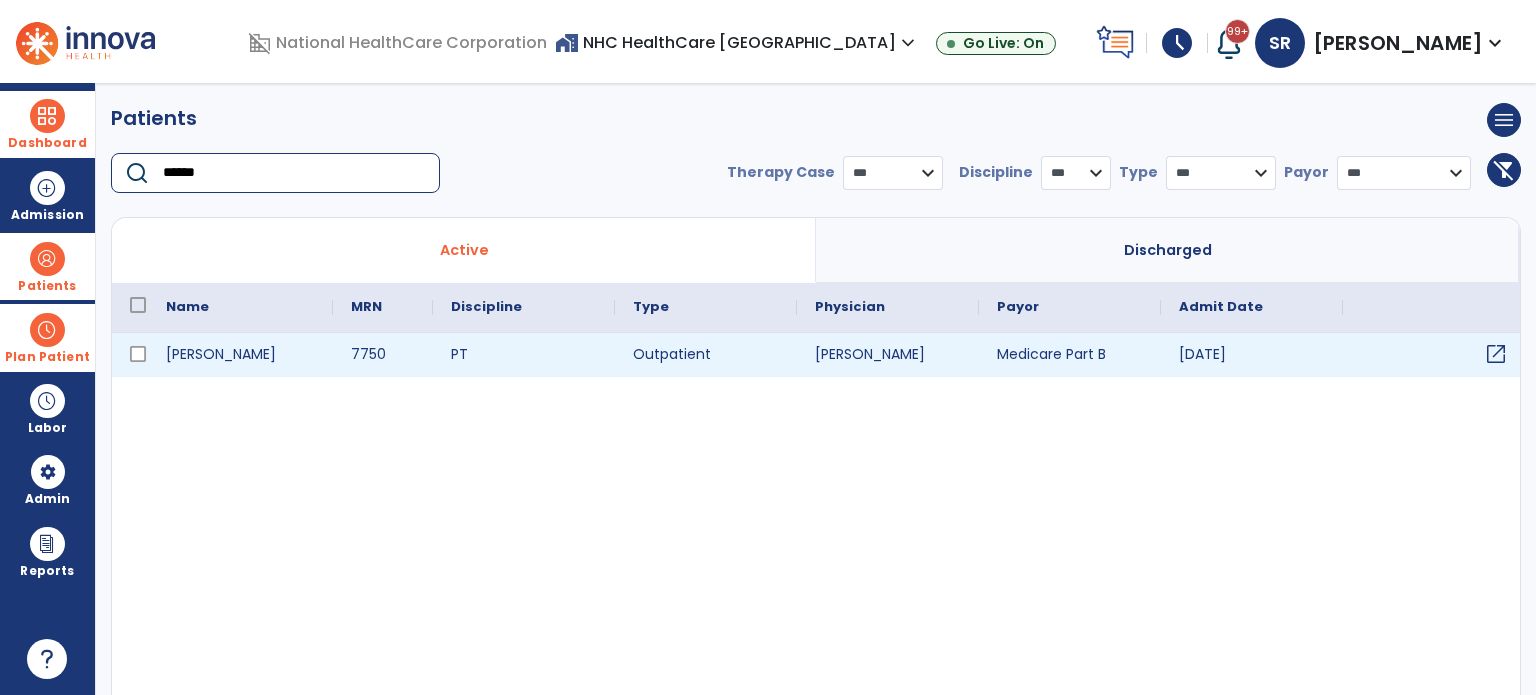 click on "open_in_new" at bounding box center (1496, 354) 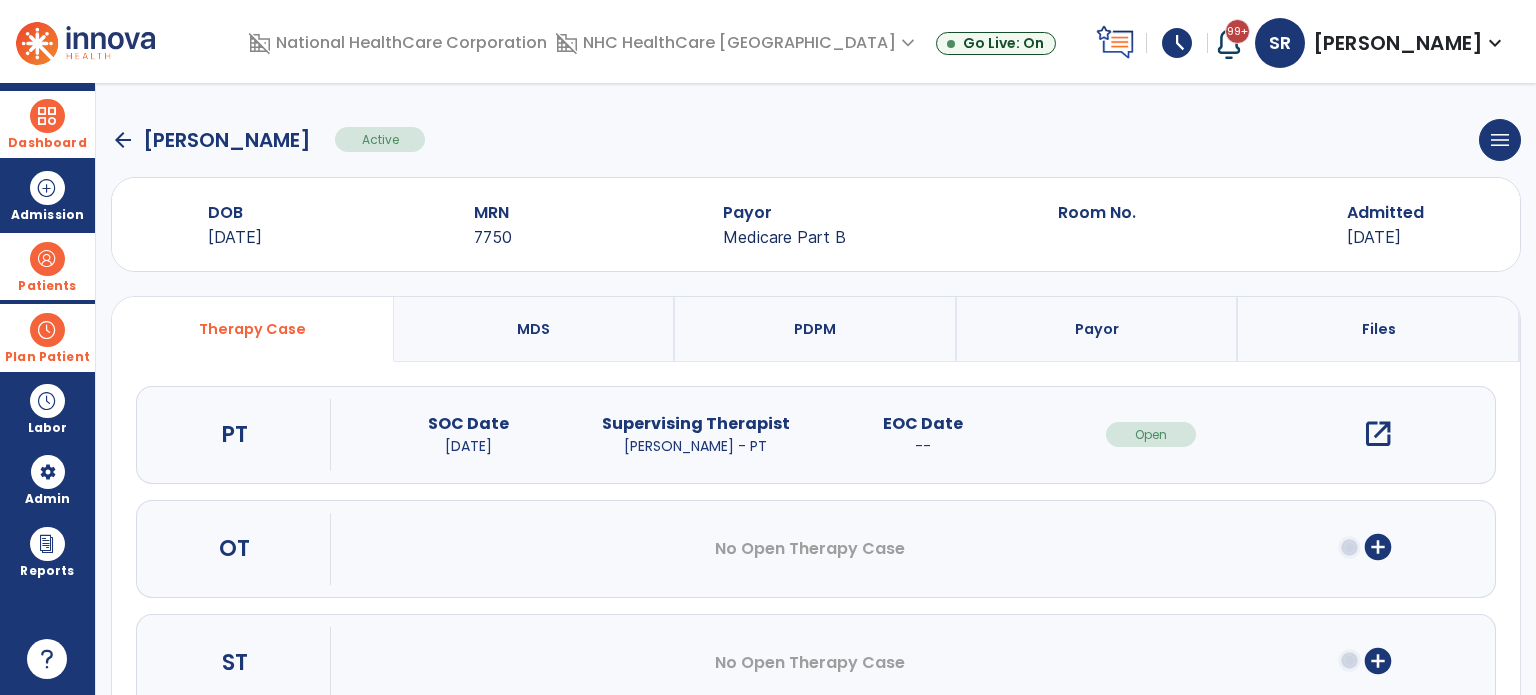 click on "open_in_new" at bounding box center [1378, 434] 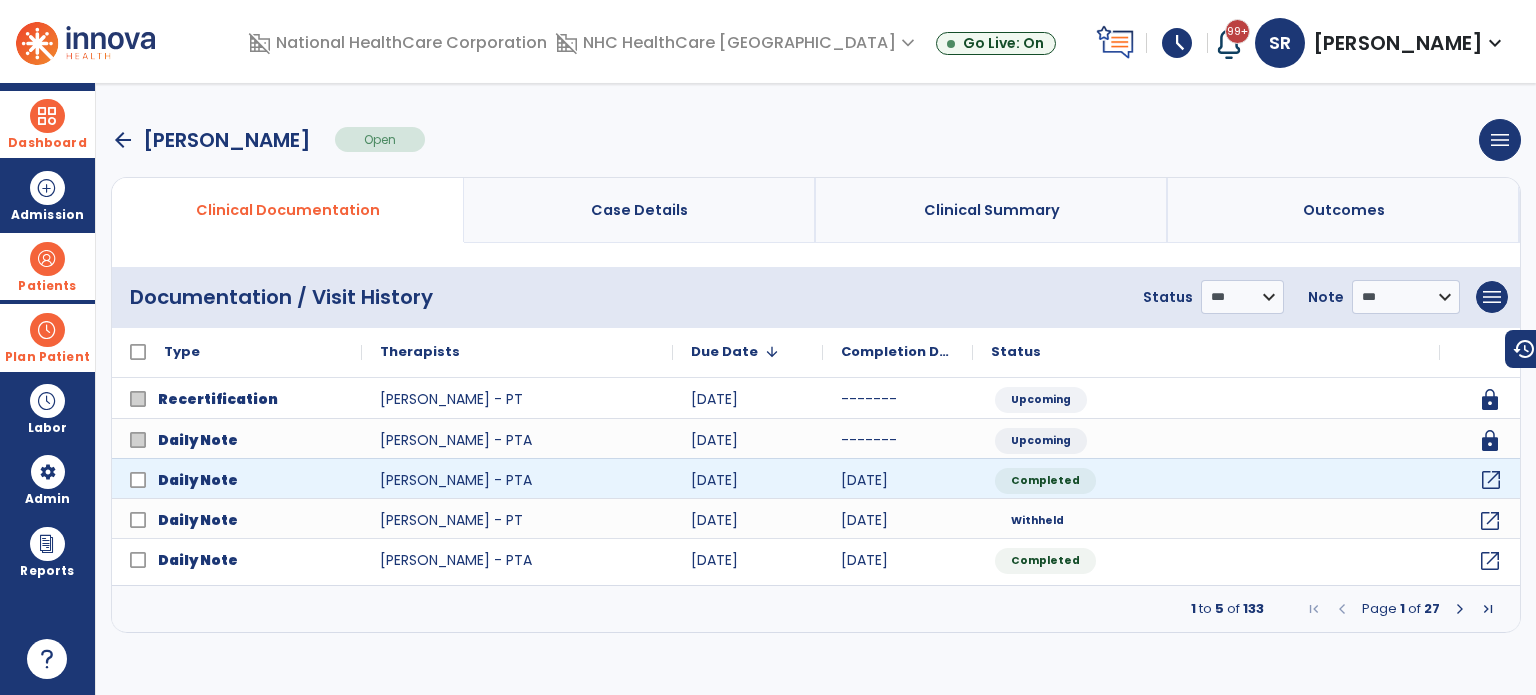 click on "open_in_new" 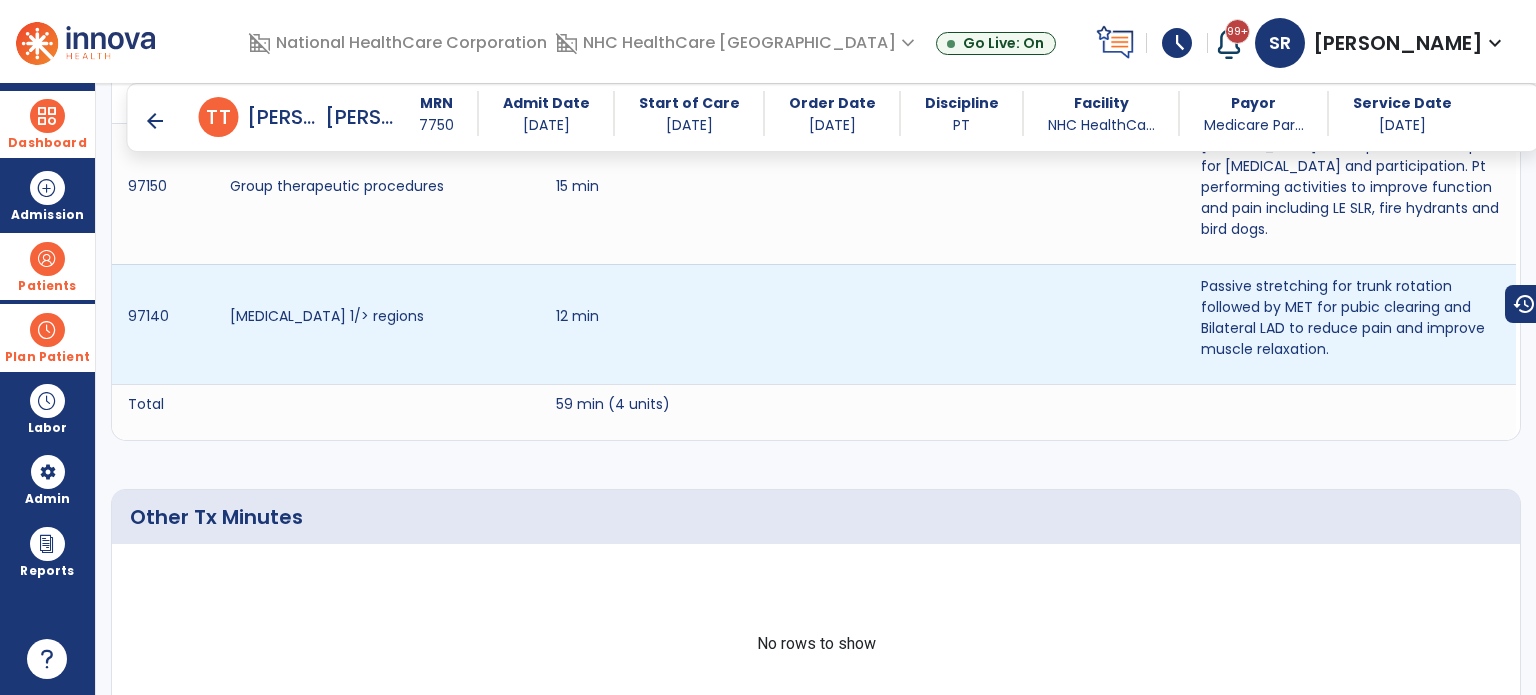 scroll, scrollTop: 0, scrollLeft: 0, axis: both 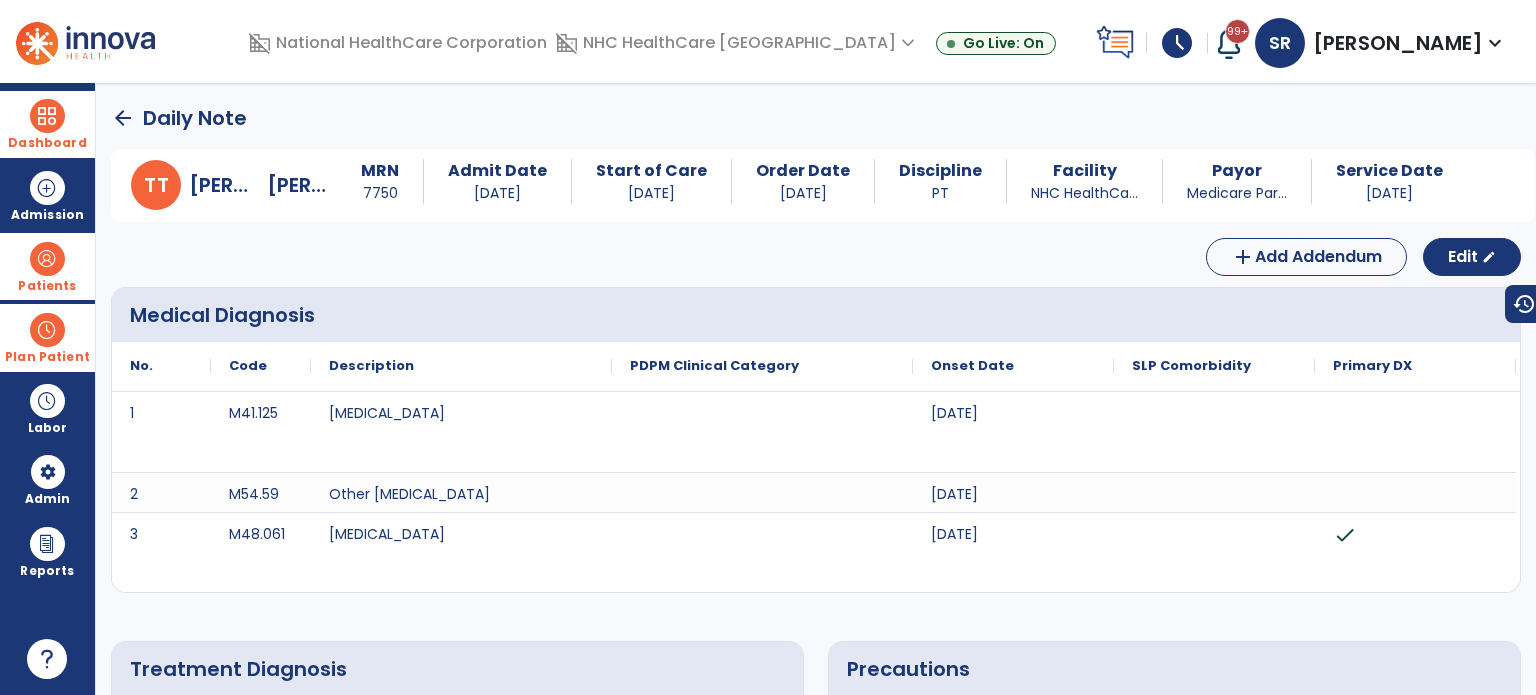 click on "arrow_back" 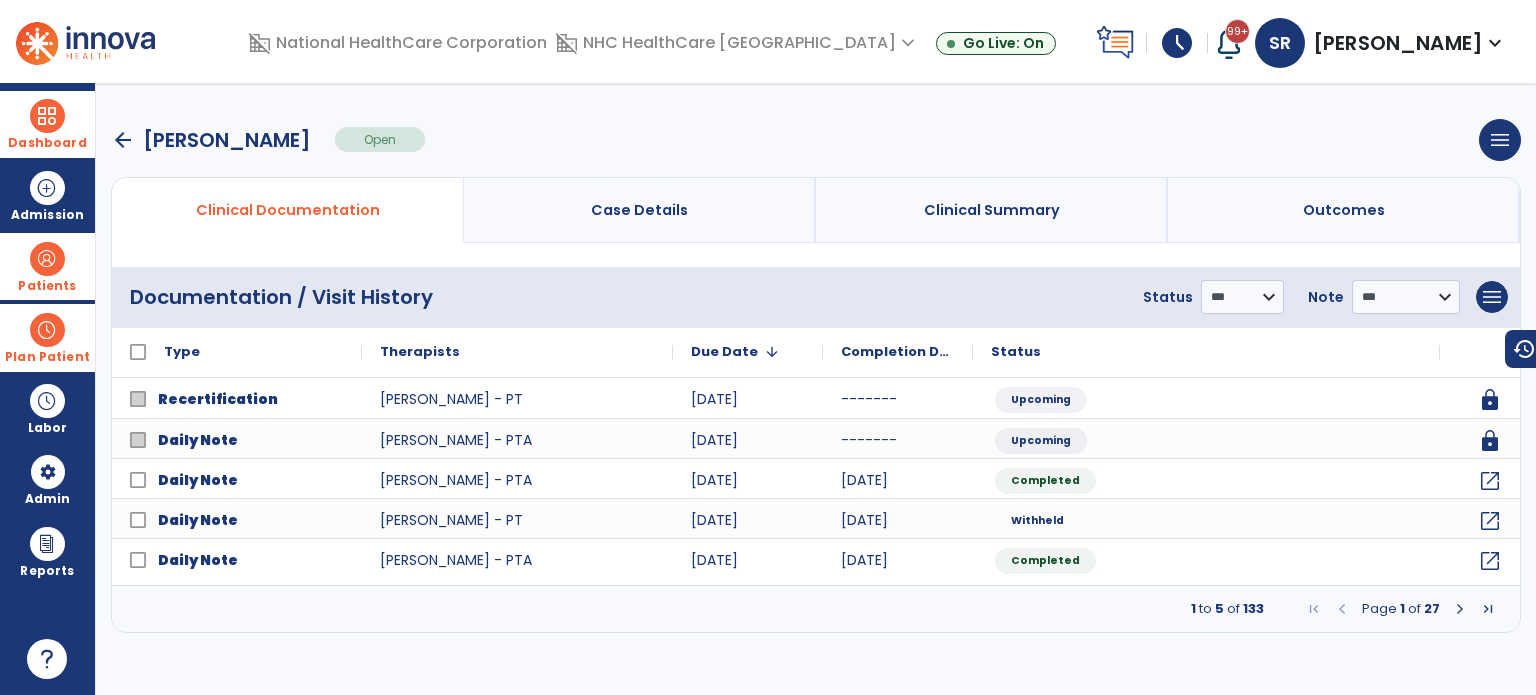click on "Patients" at bounding box center [47, 266] 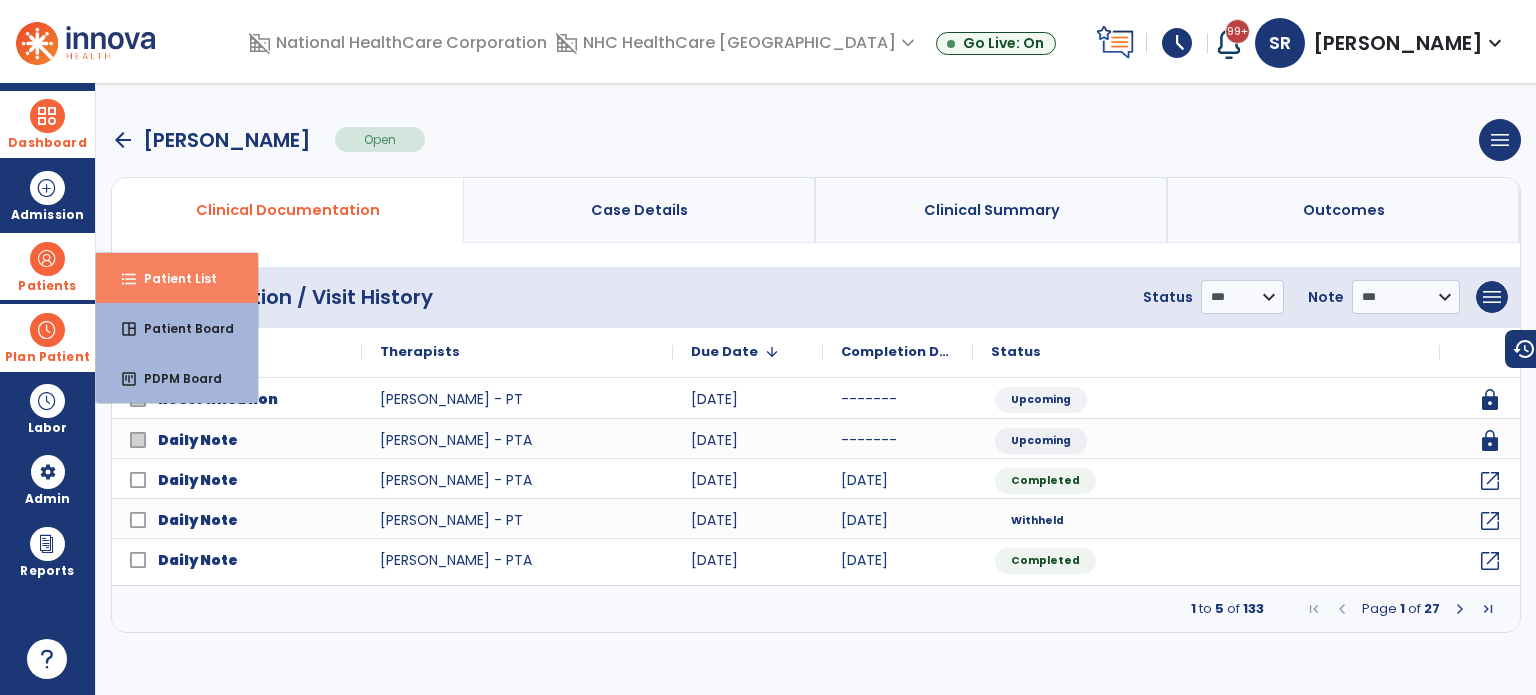 click on "format_list_bulleted  Patient List" at bounding box center (177, 278) 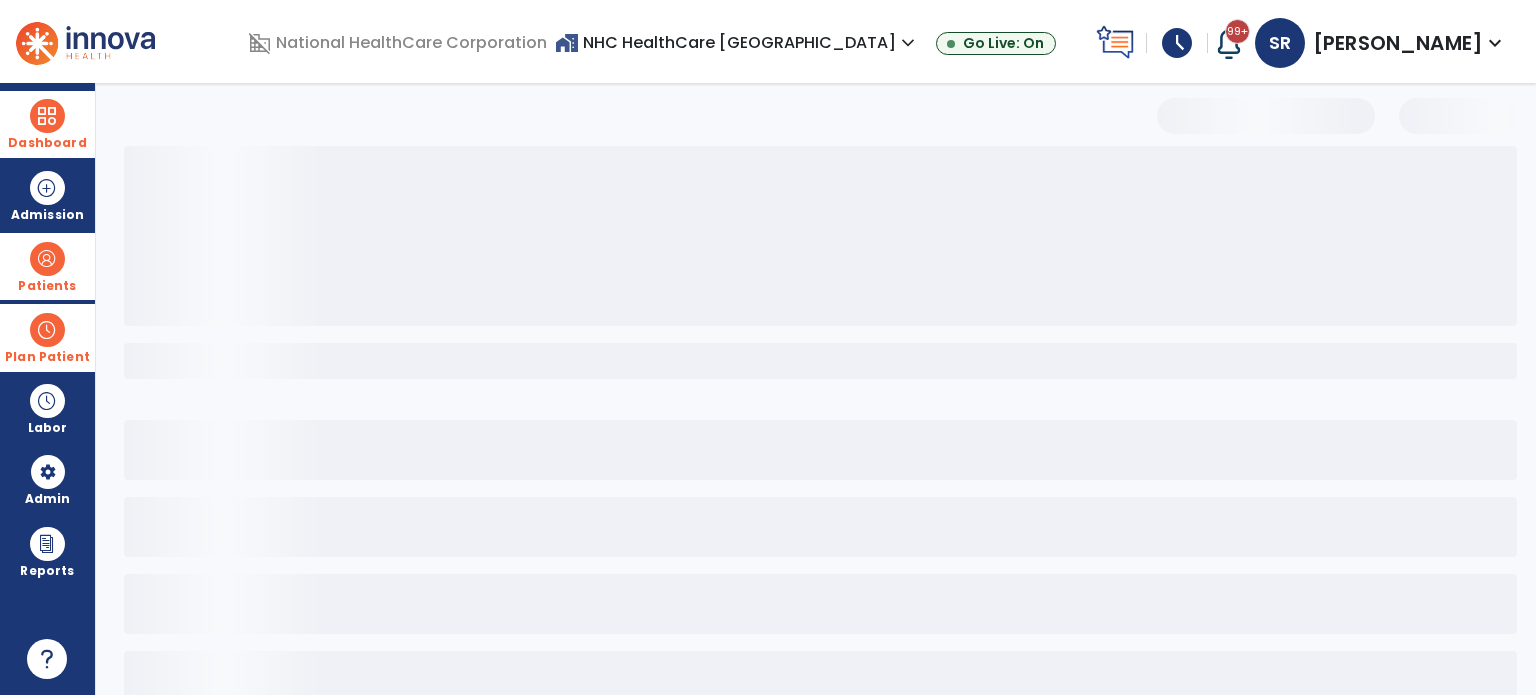 select on "***" 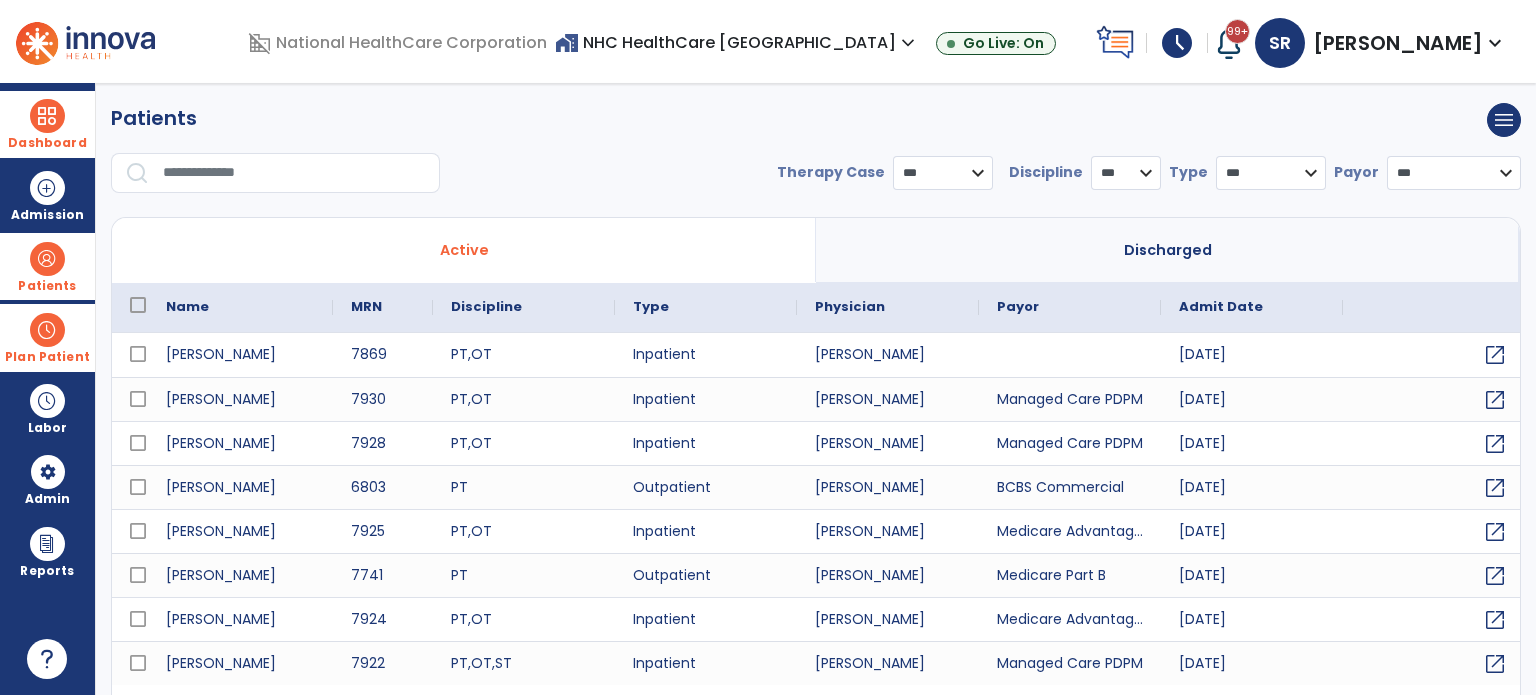 click at bounding box center [294, 173] 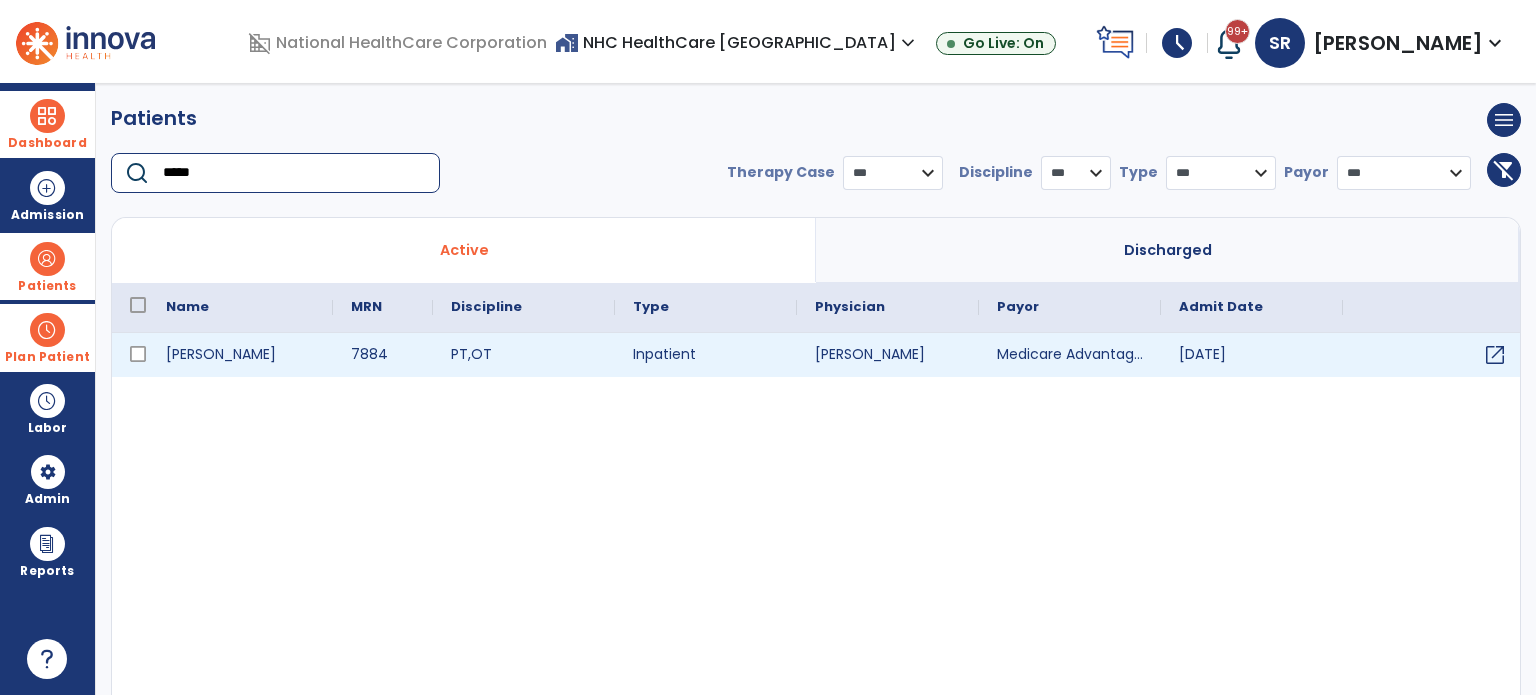 type on "*****" 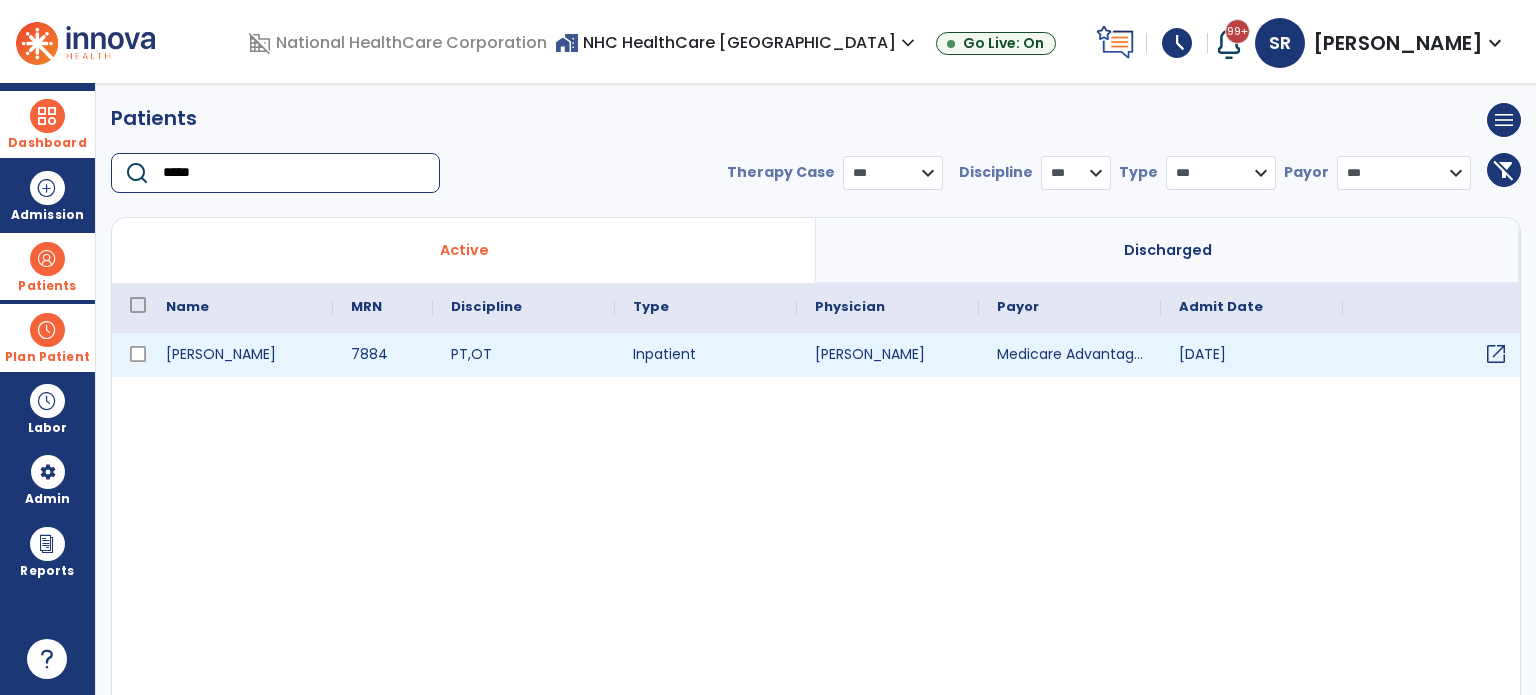 click on "open_in_new" at bounding box center [1496, 354] 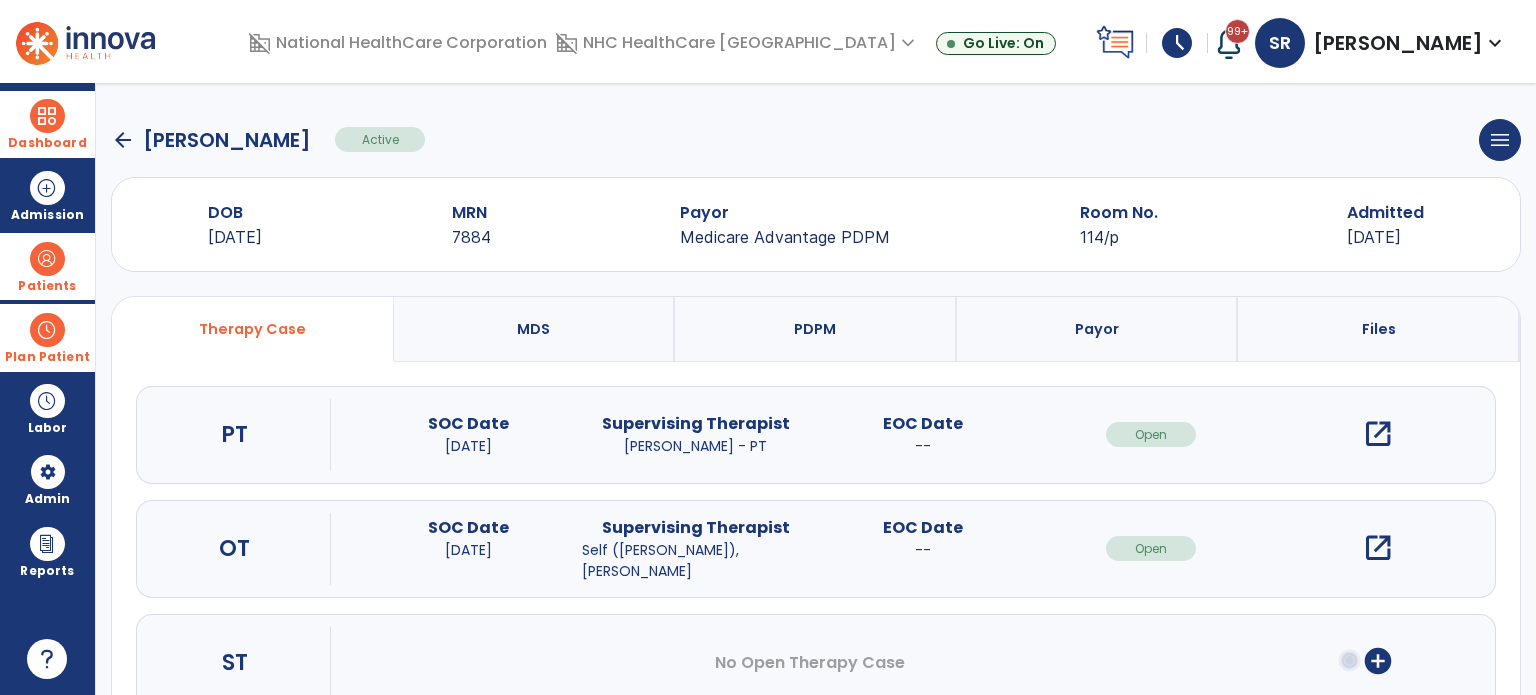 click on "open_in_new" at bounding box center (1378, 434) 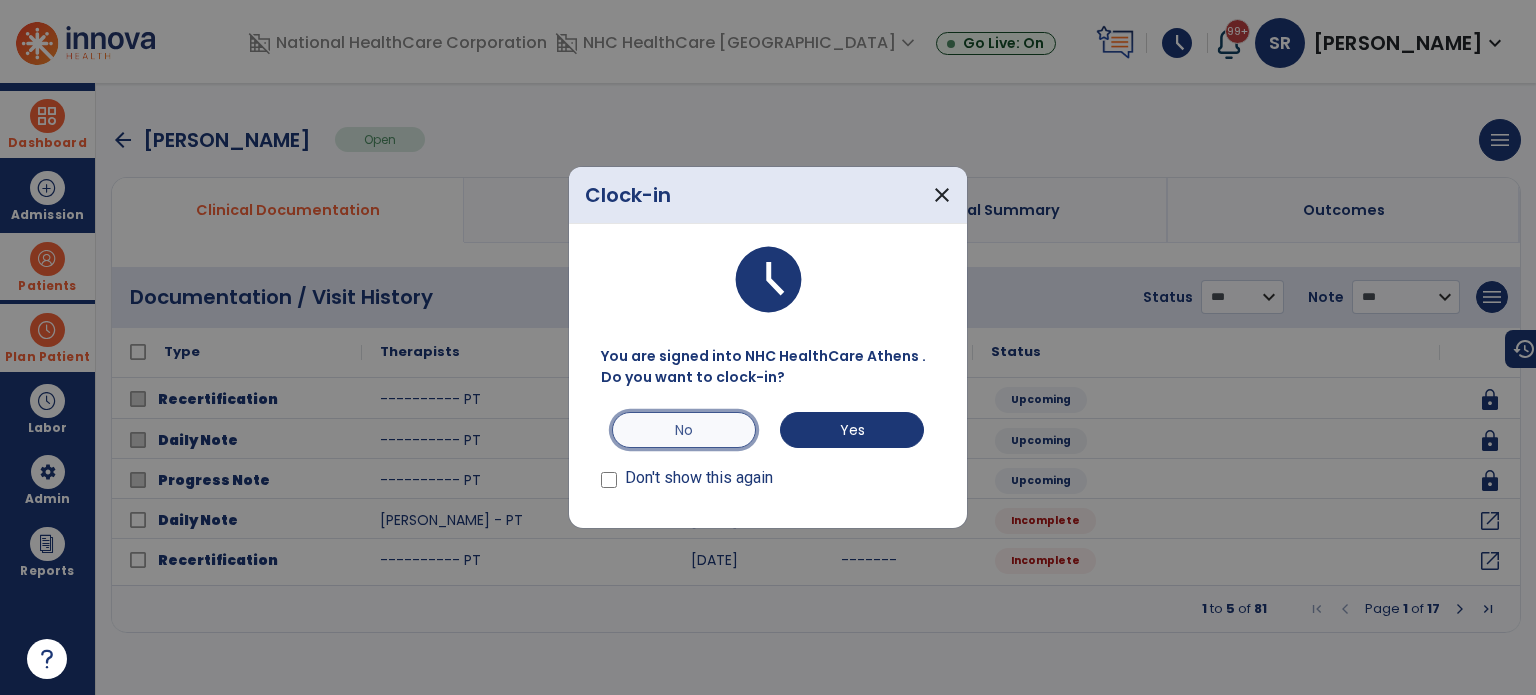 click on "No" at bounding box center (684, 430) 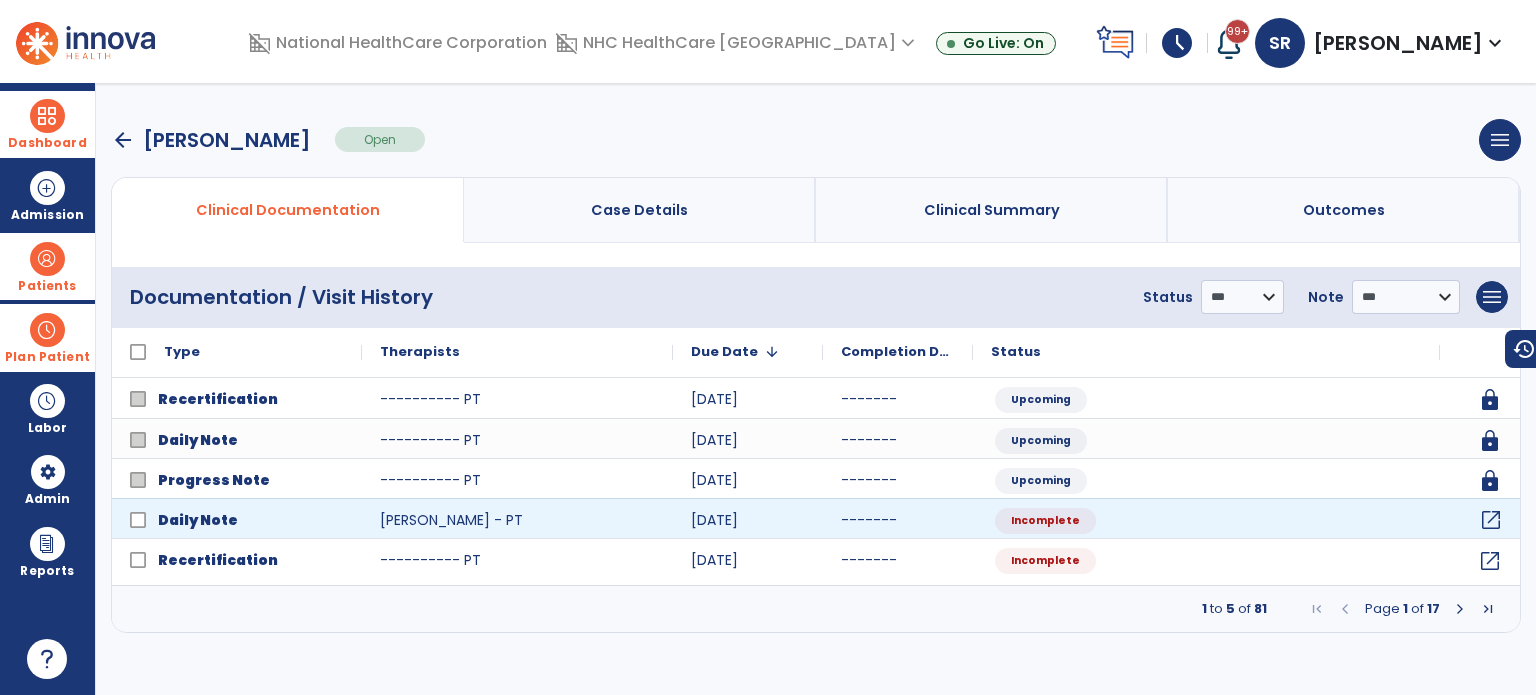 click on "open_in_new" 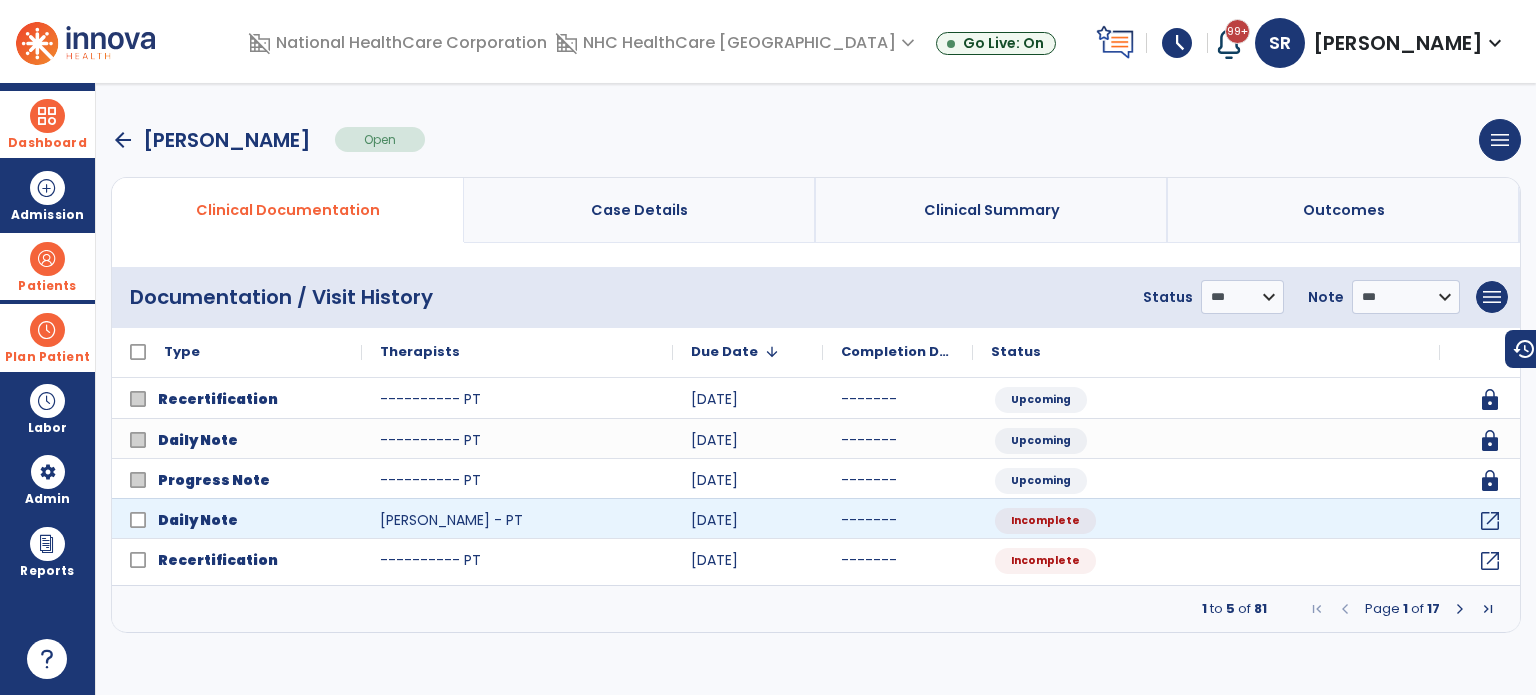 select on "*" 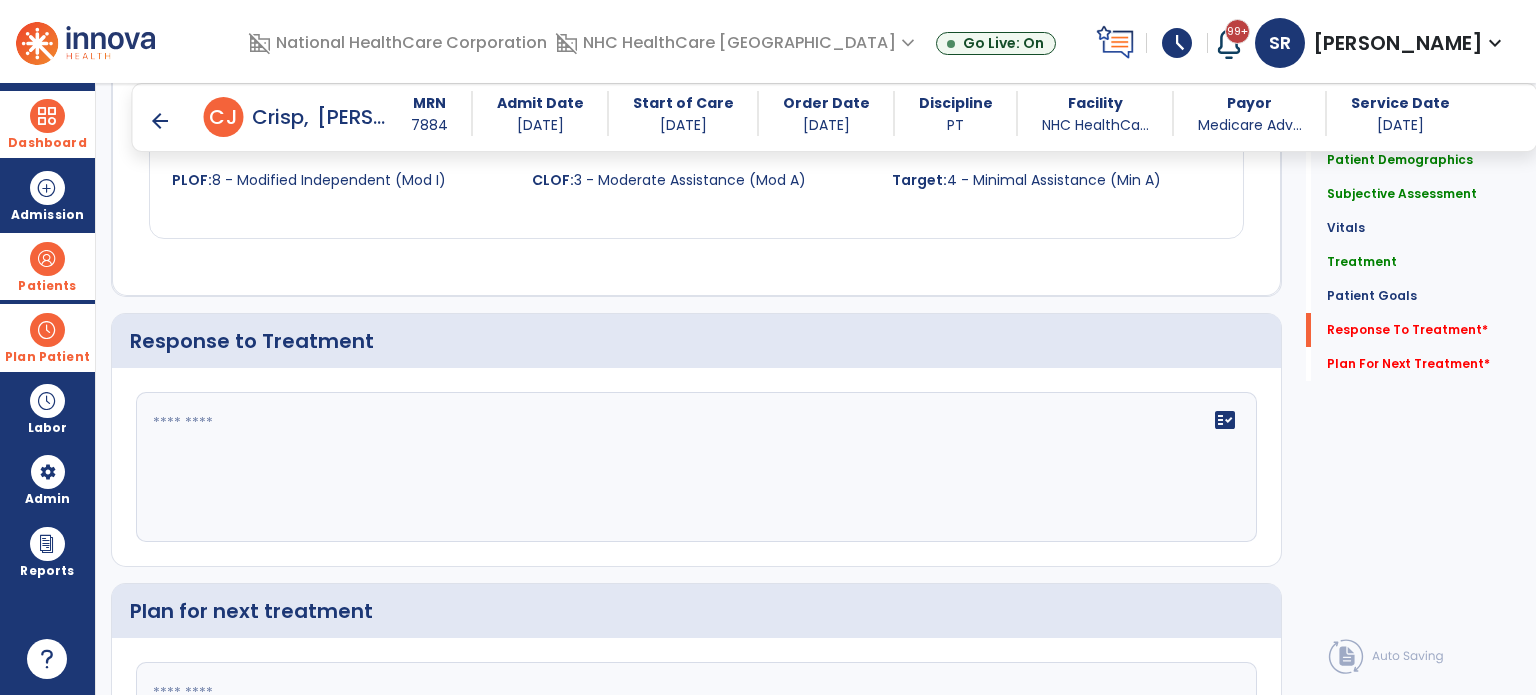 scroll, scrollTop: 2477, scrollLeft: 0, axis: vertical 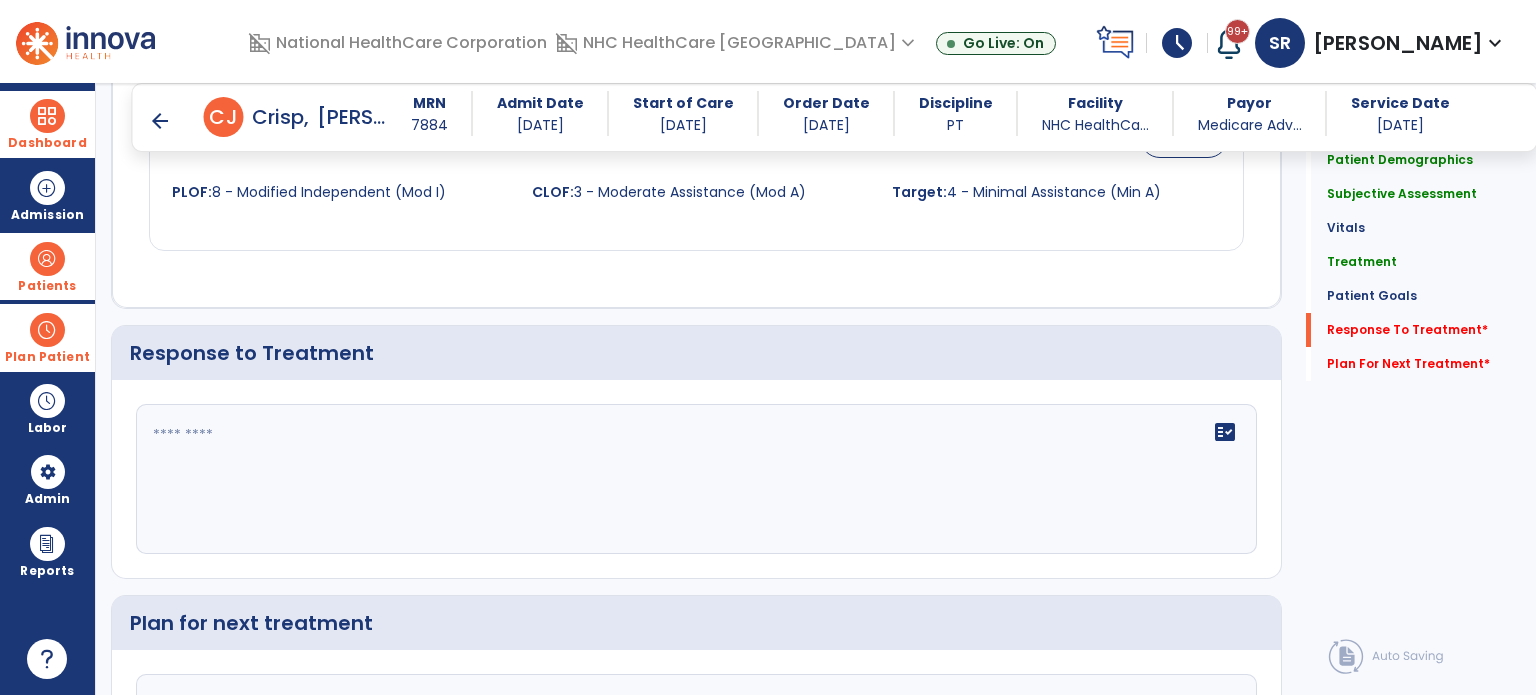 click 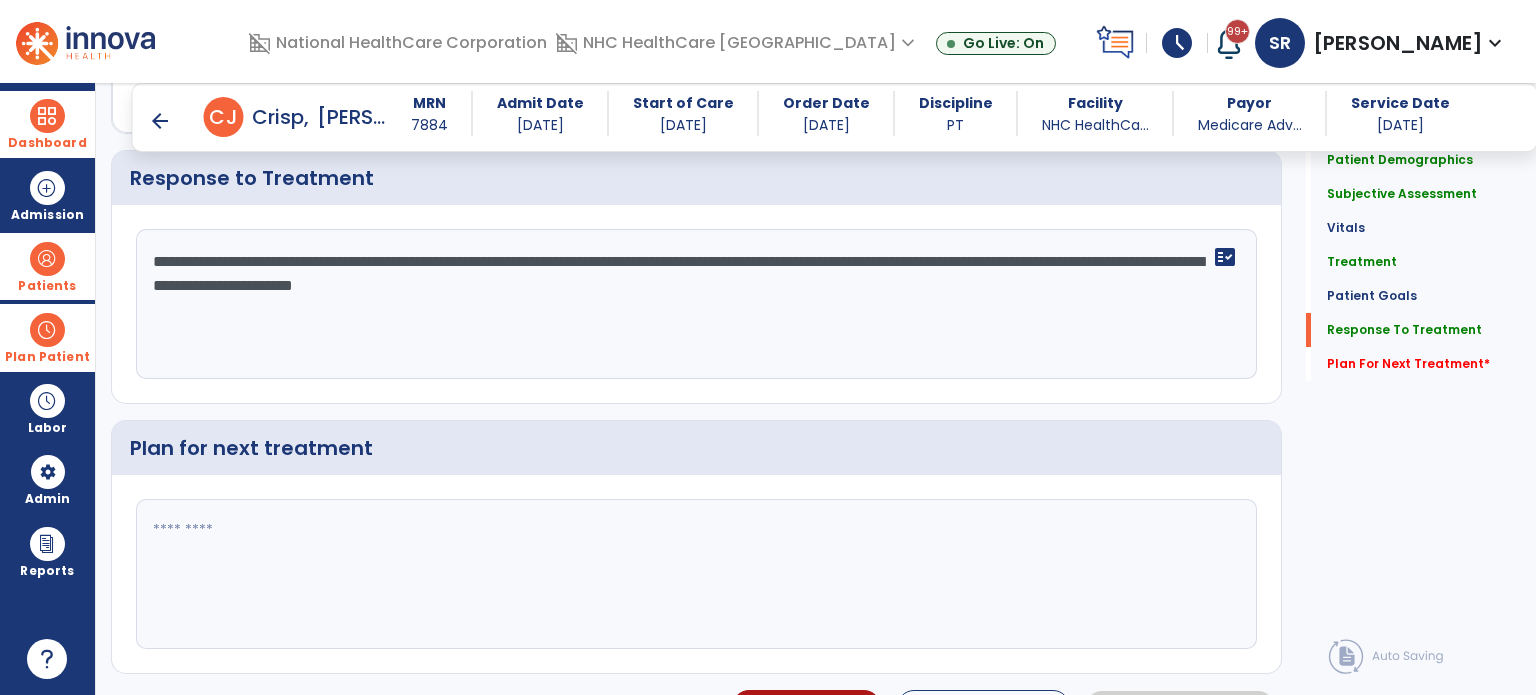 scroll, scrollTop: 2657, scrollLeft: 0, axis: vertical 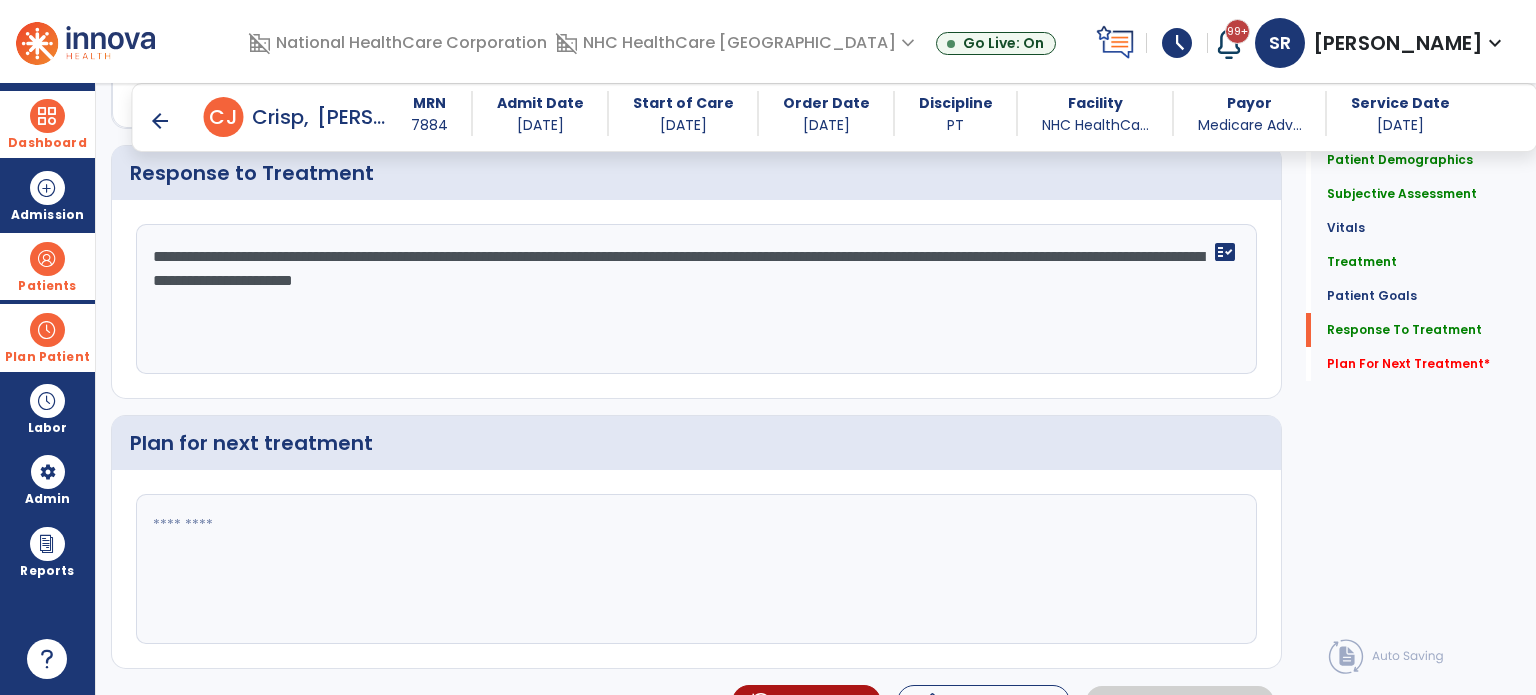type on "**********" 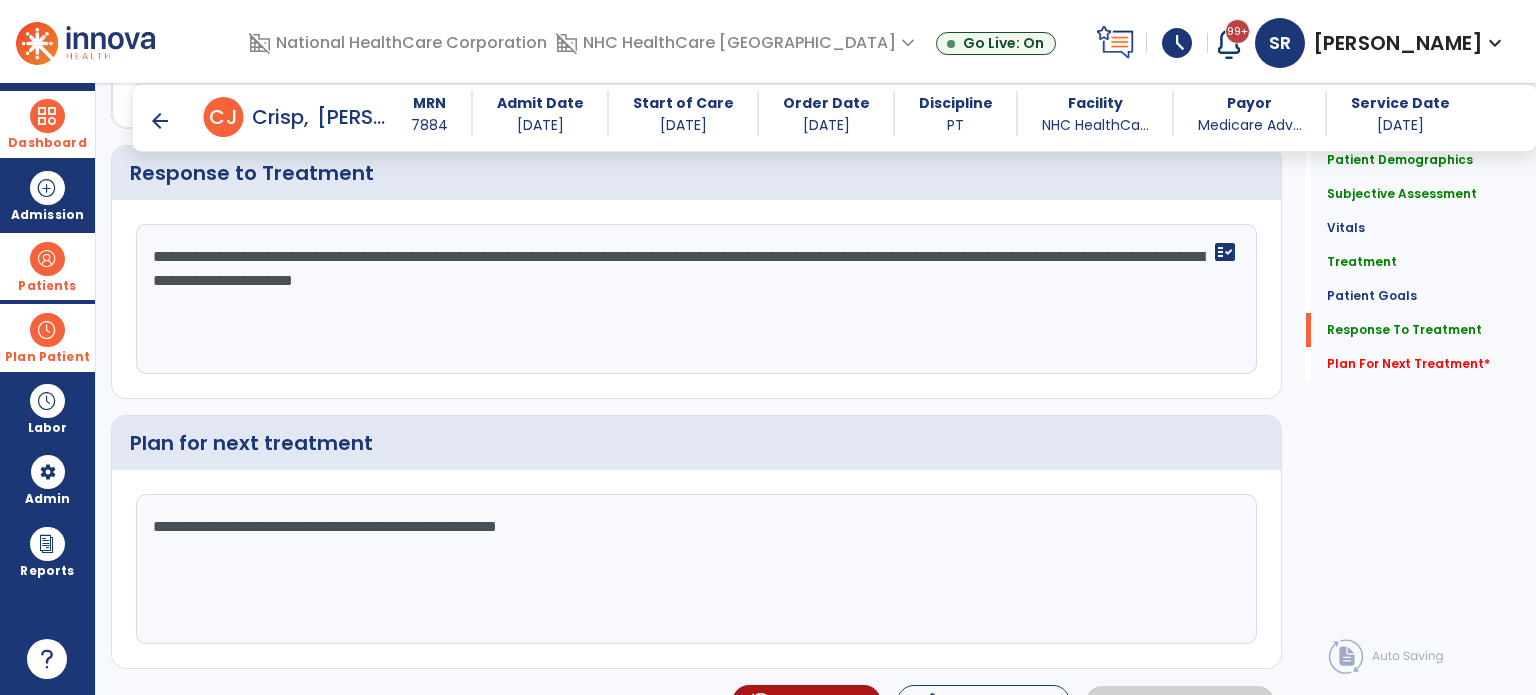 type on "**********" 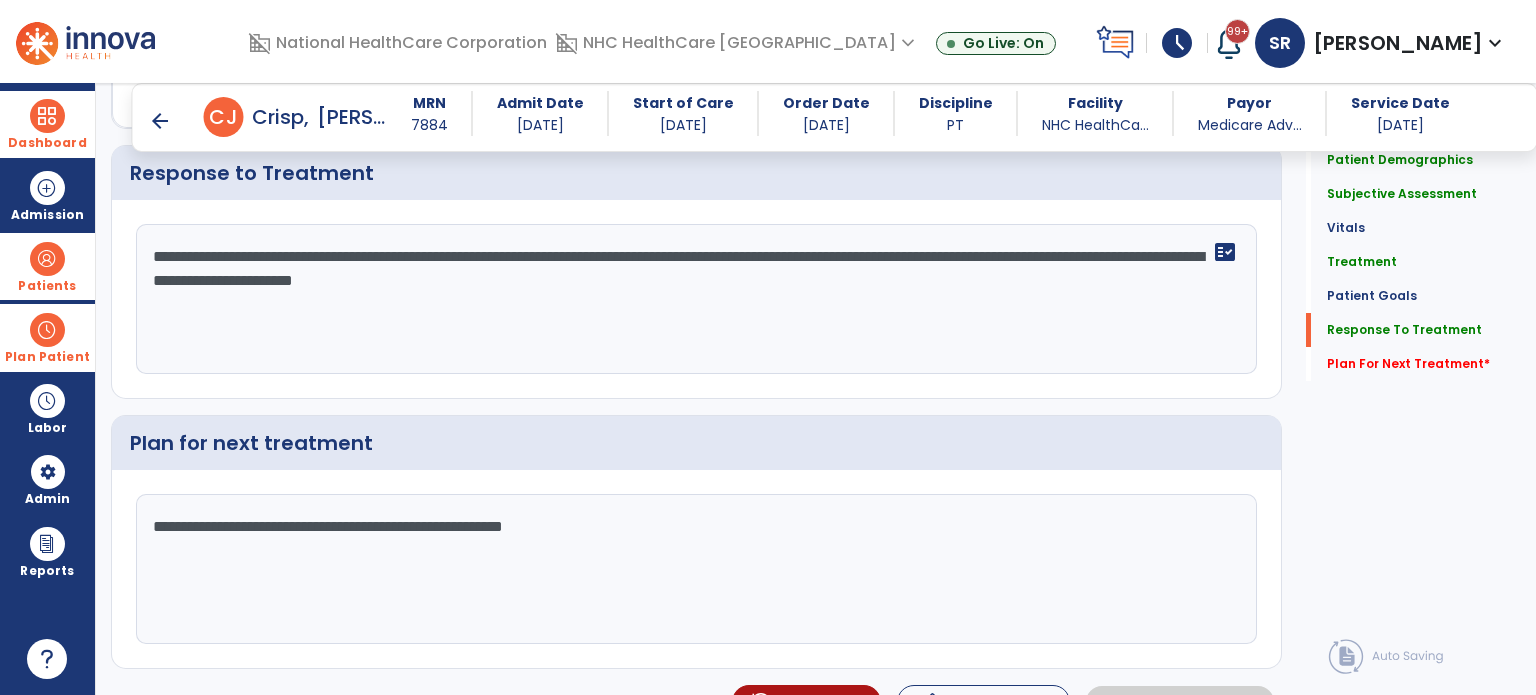 click on "arrow_back" at bounding box center [160, 121] 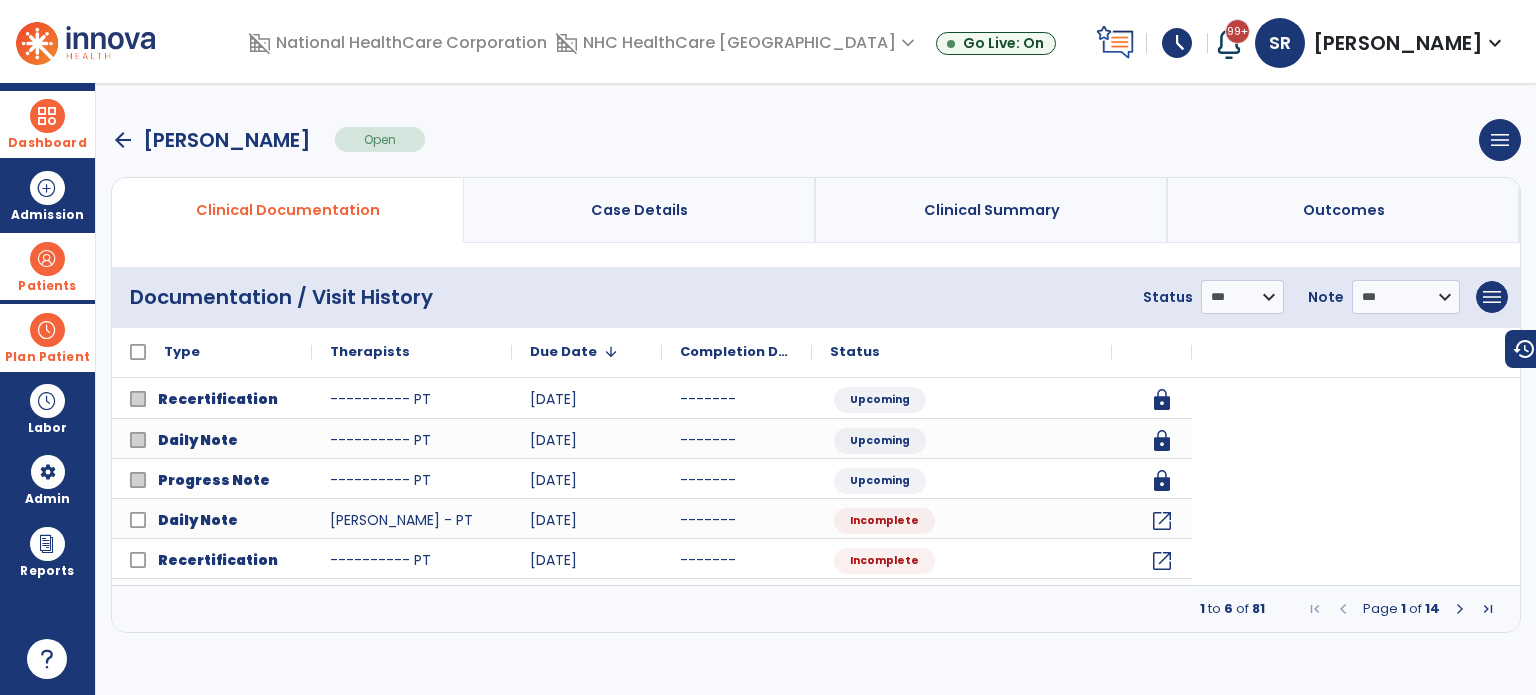 scroll, scrollTop: 0, scrollLeft: 0, axis: both 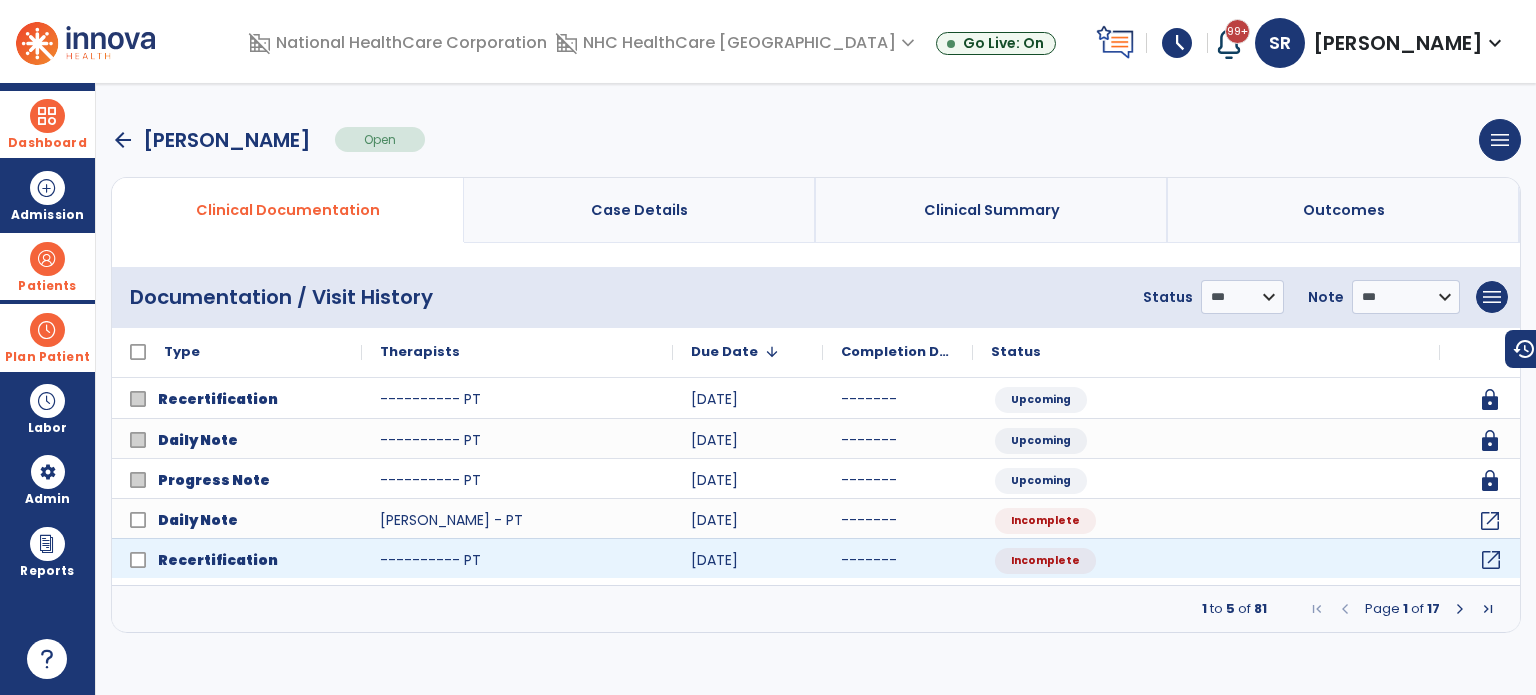 click on "open_in_new" 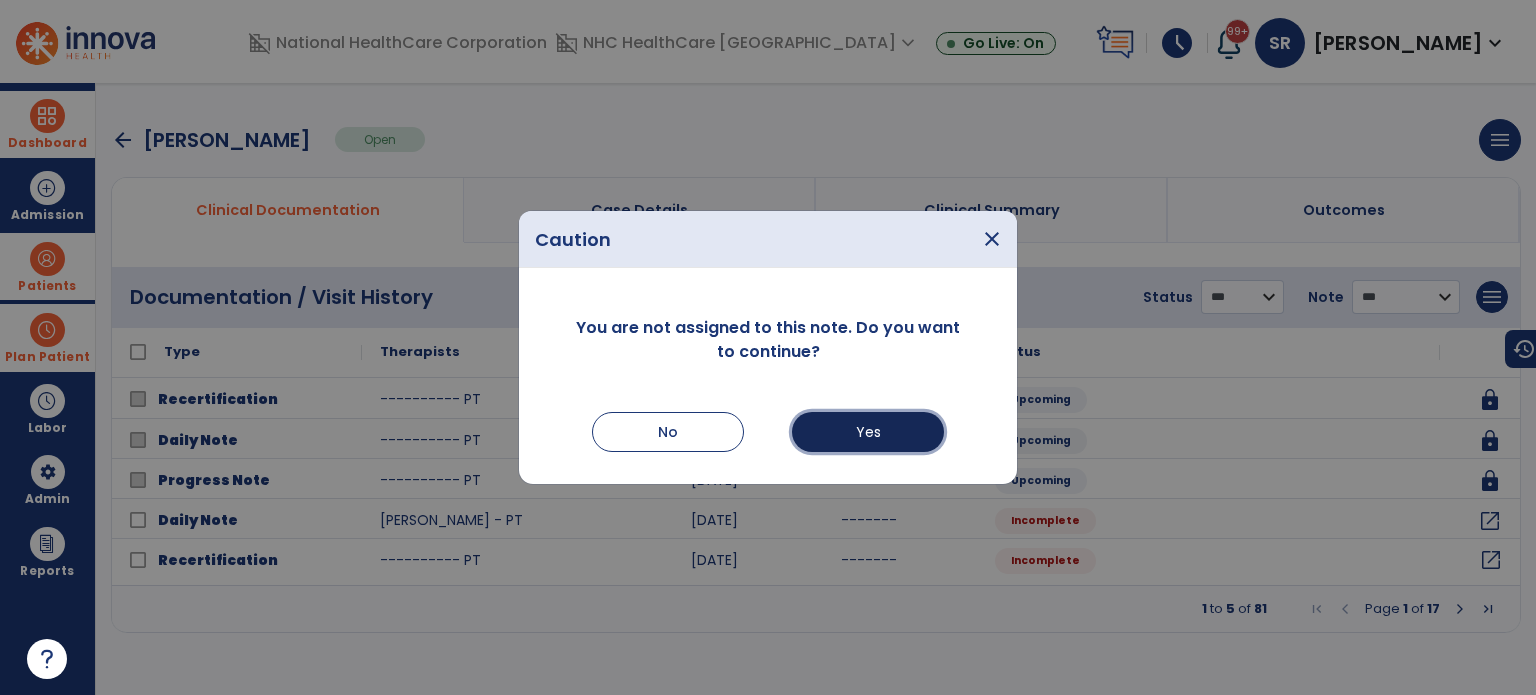 click on "Yes" at bounding box center [868, 432] 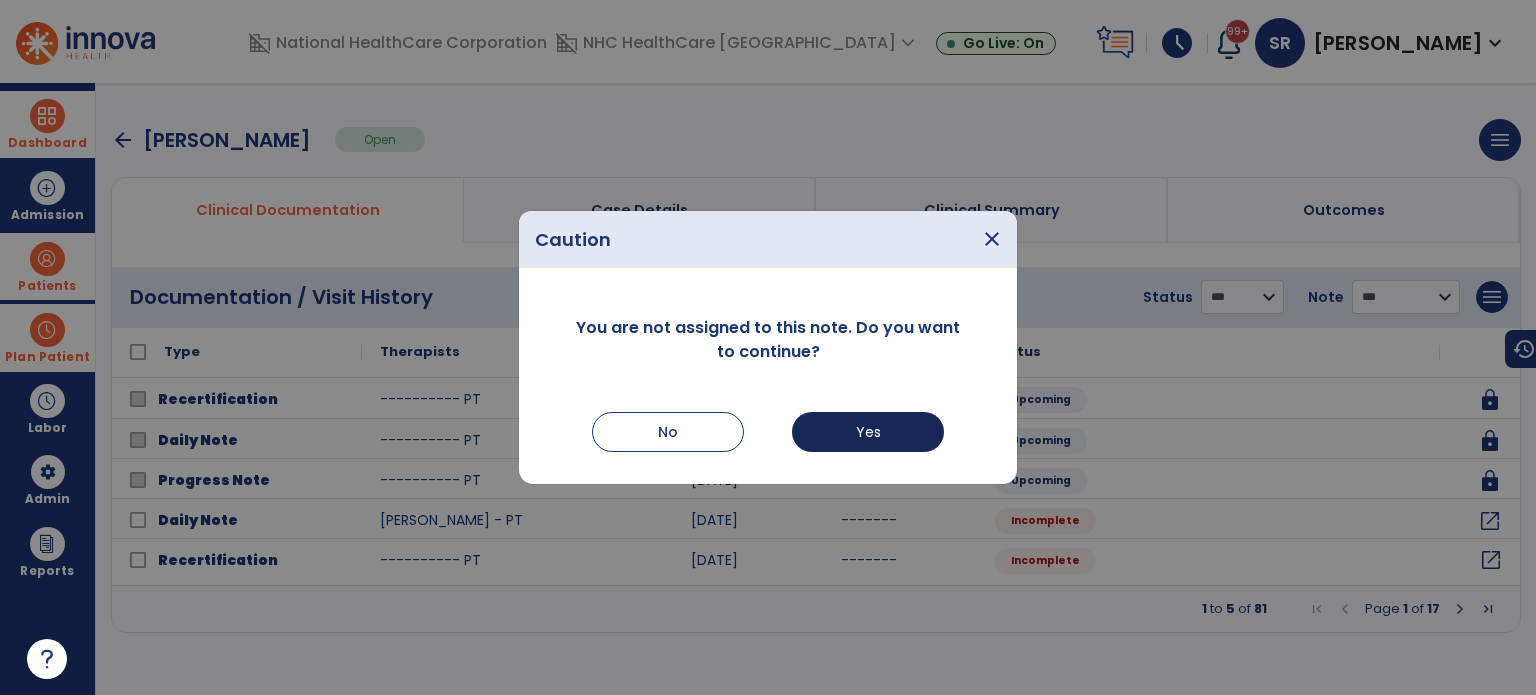 select on "****" 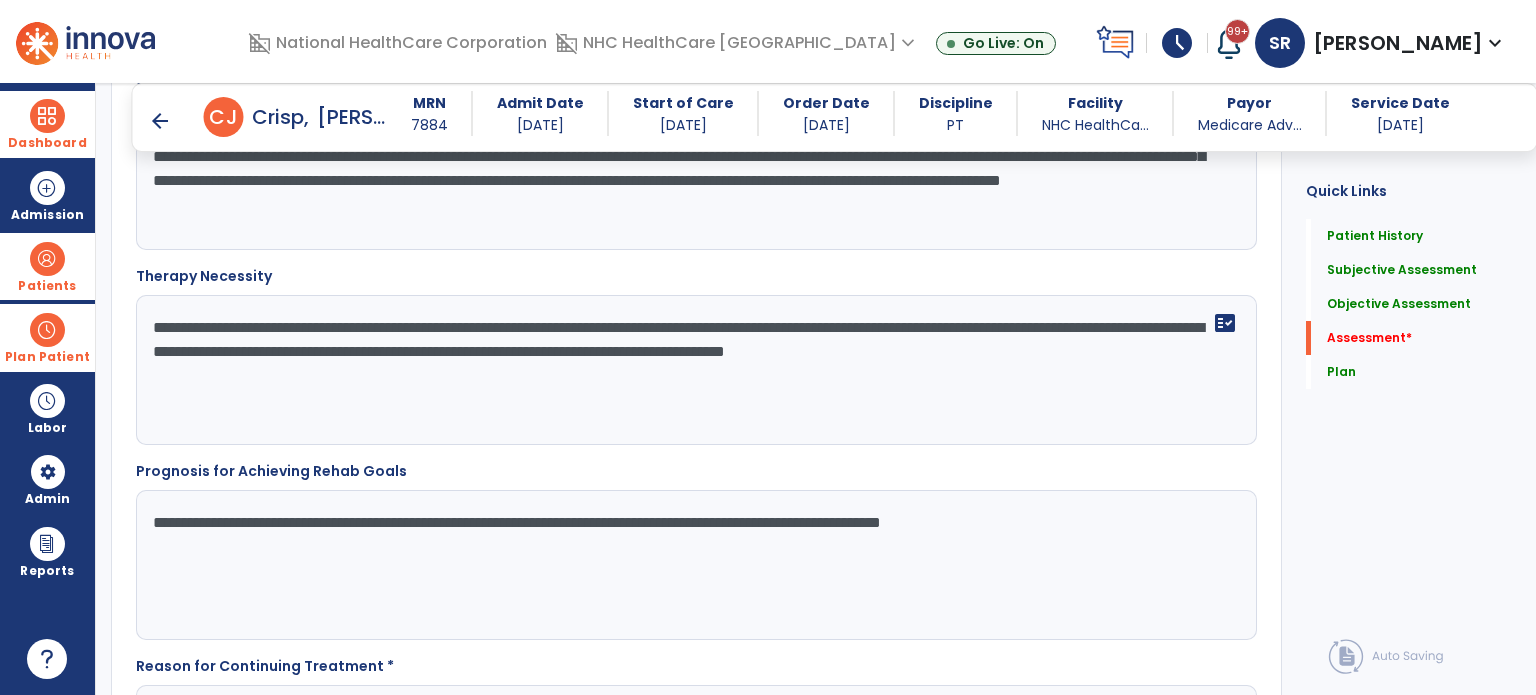scroll, scrollTop: 2188, scrollLeft: 0, axis: vertical 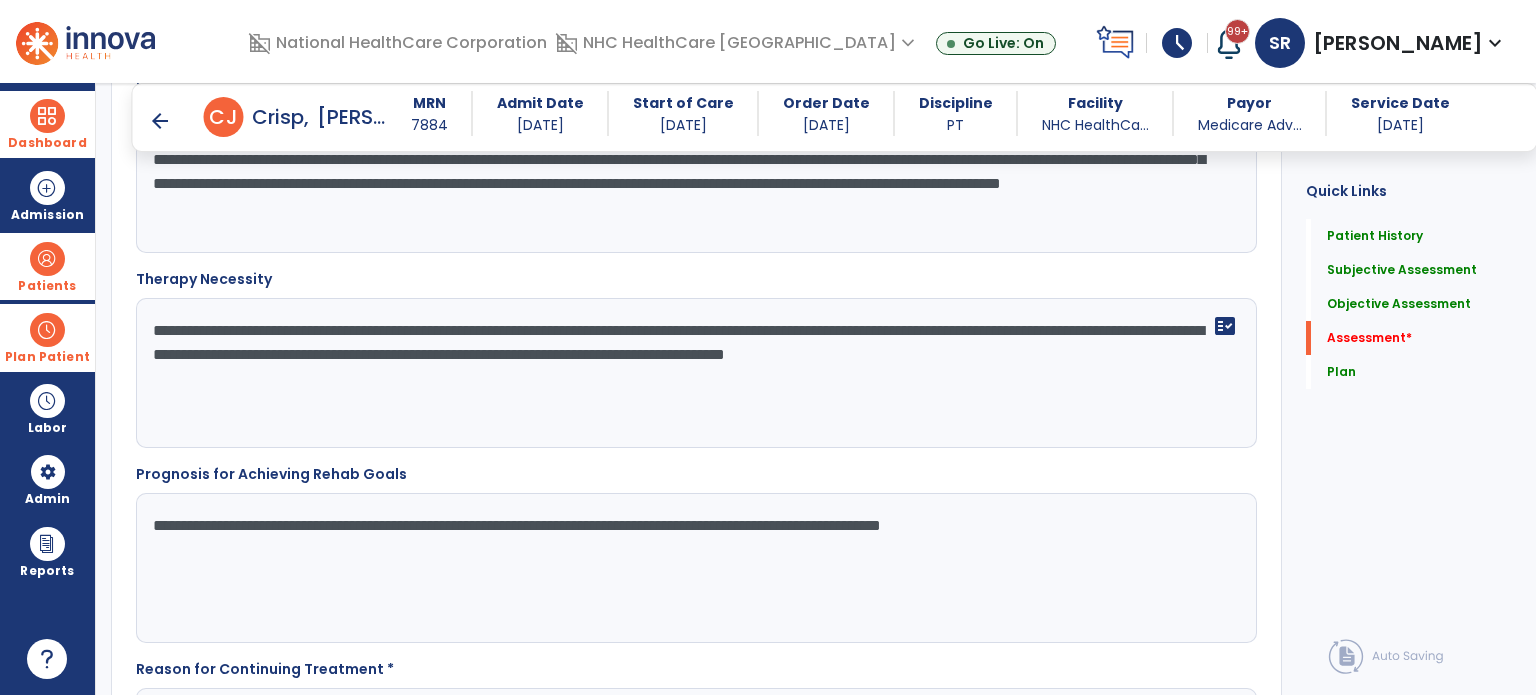 drag, startPoint x: 479, startPoint y: 351, endPoint x: 1078, endPoint y: 331, distance: 599.3338 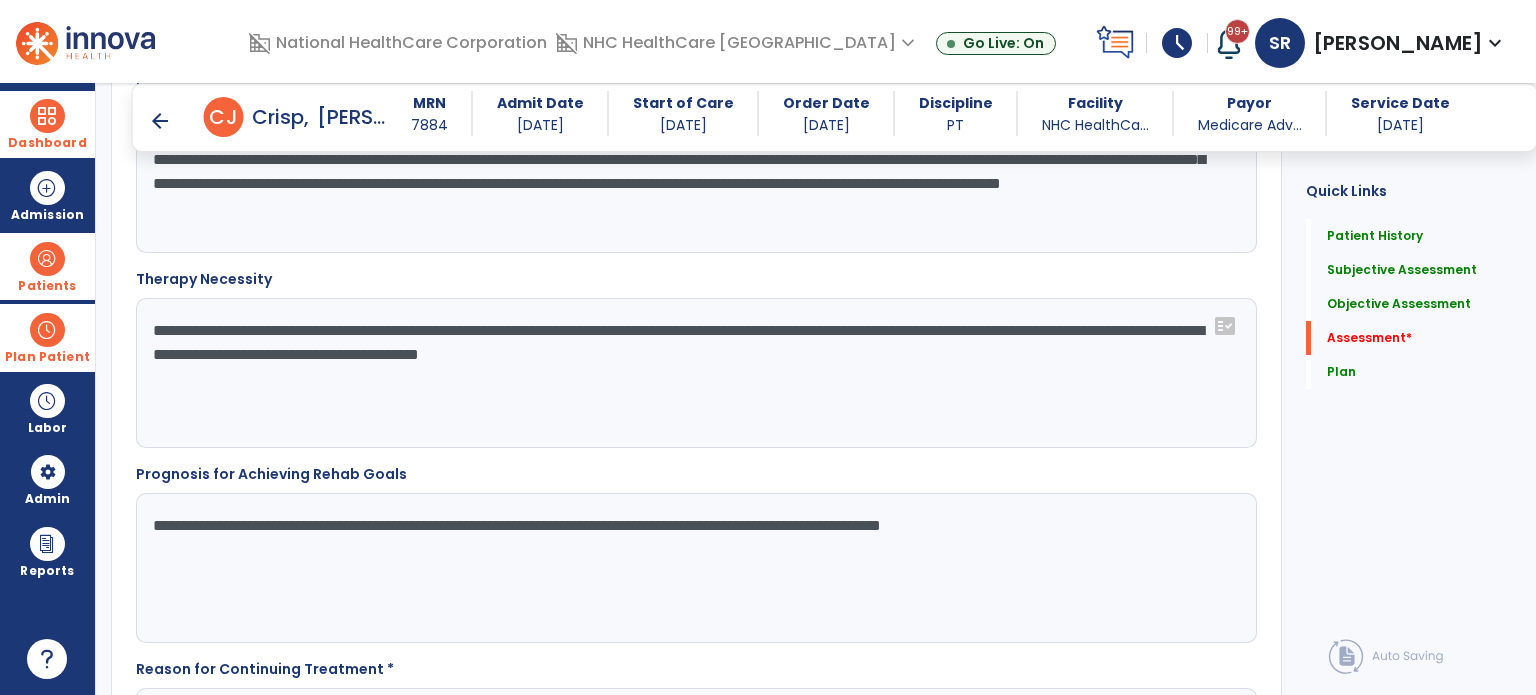 click on "**********" 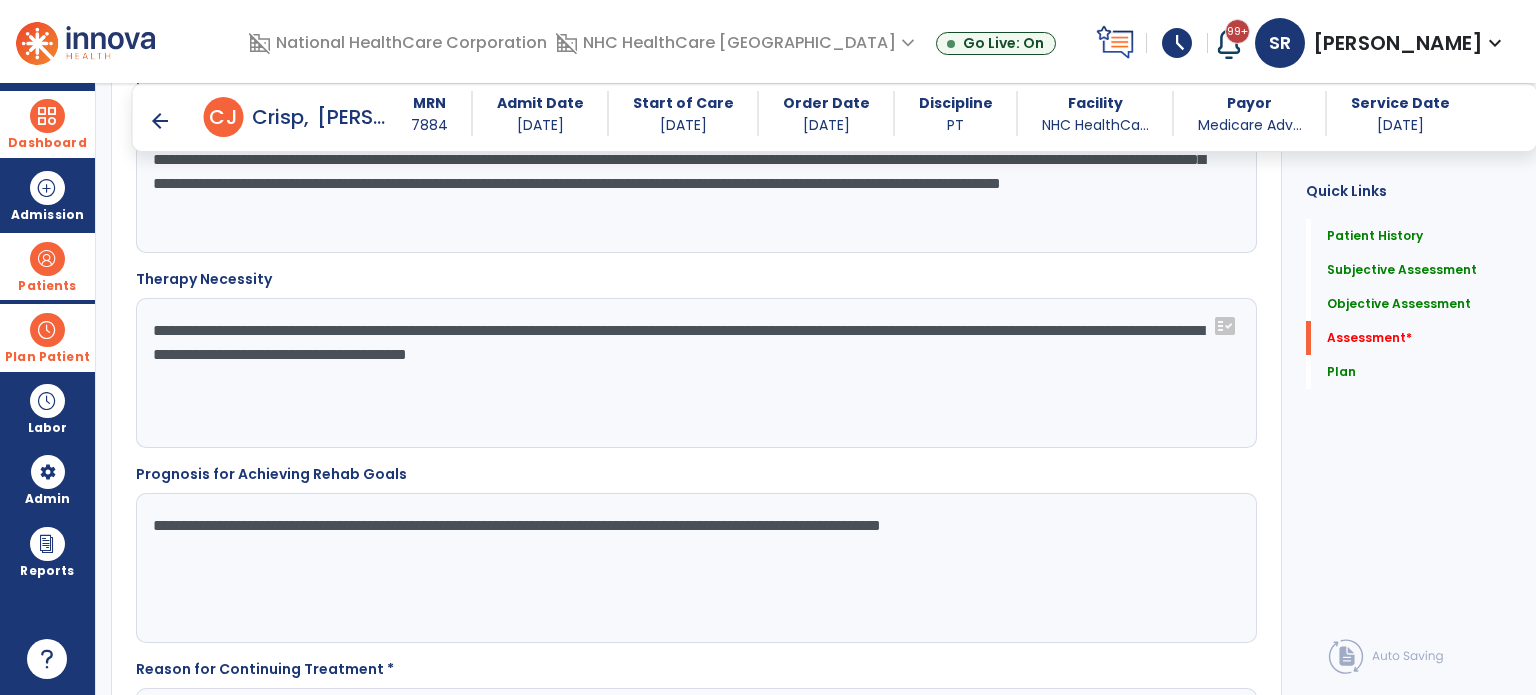 type on "**********" 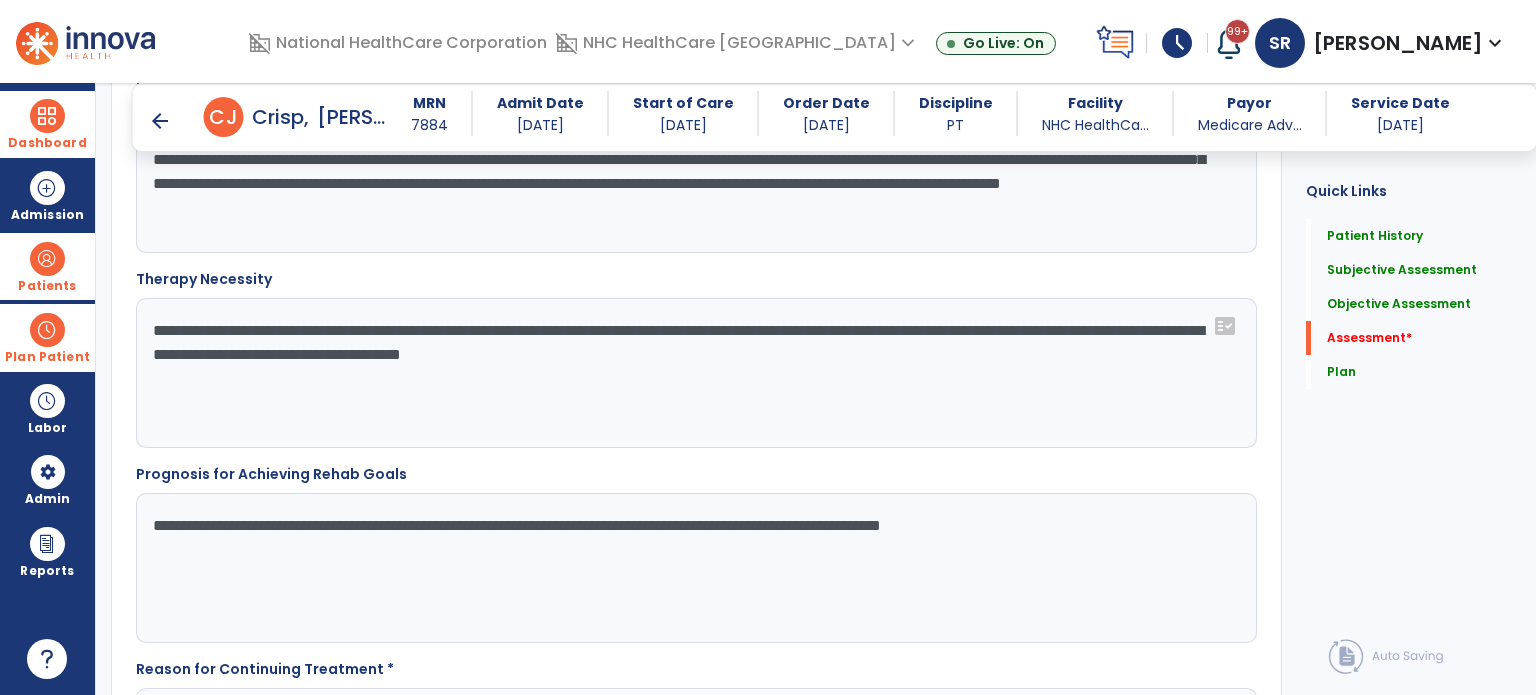 click on "arrow_back" at bounding box center (160, 121) 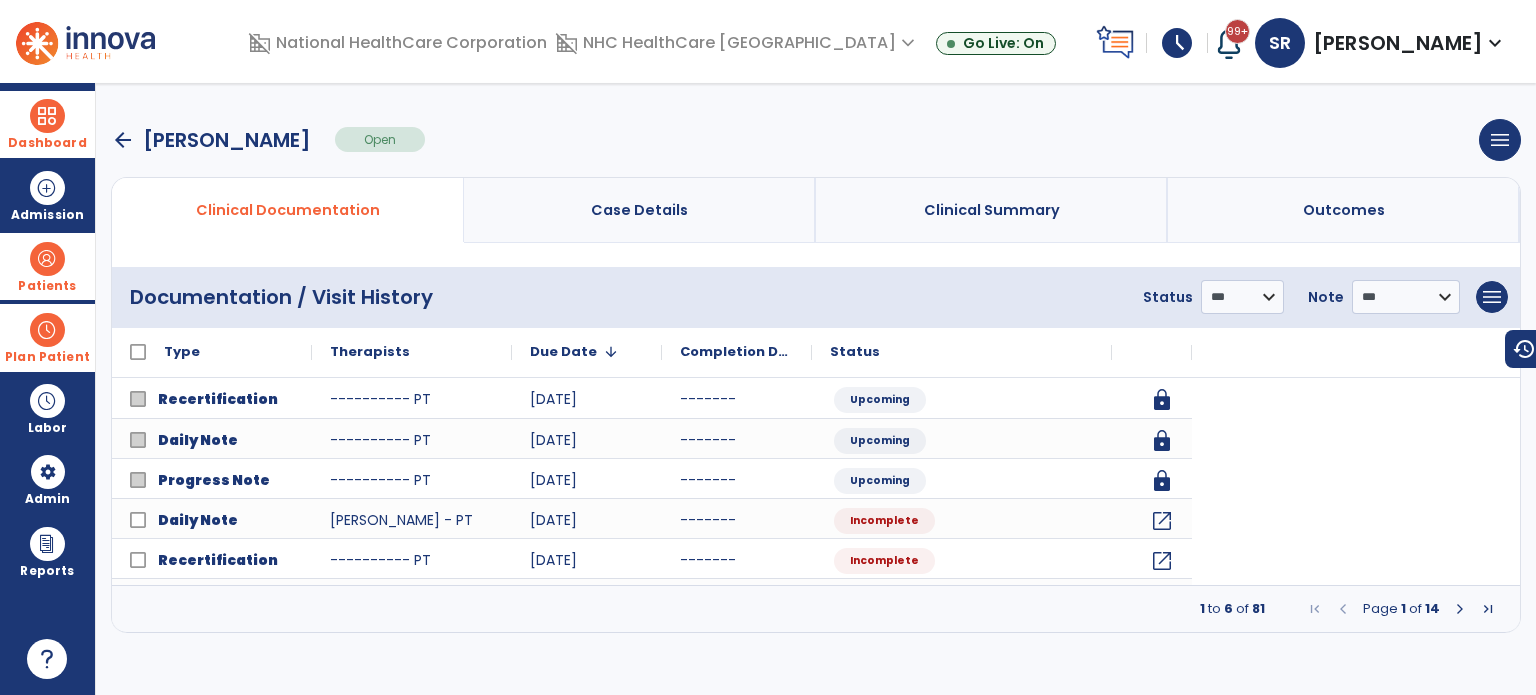 scroll, scrollTop: 0, scrollLeft: 0, axis: both 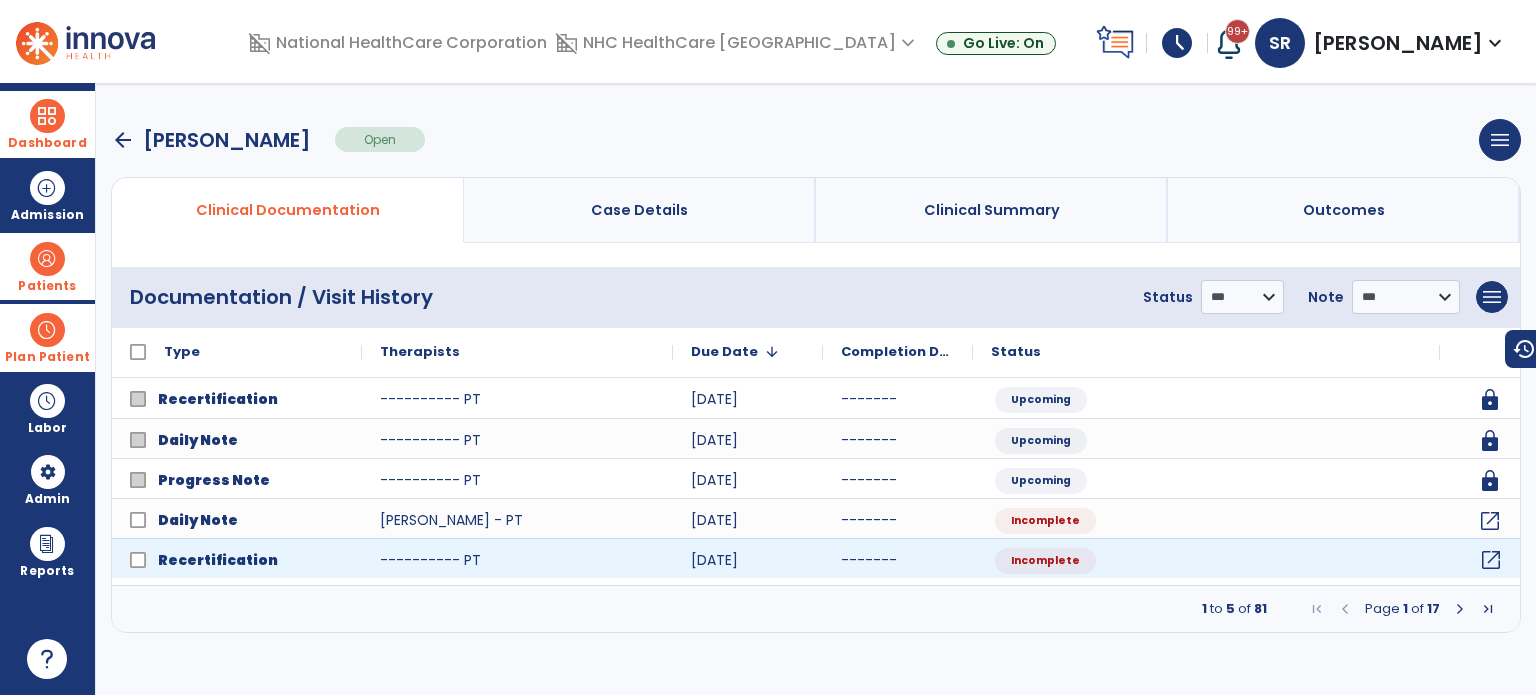 click on "open_in_new" 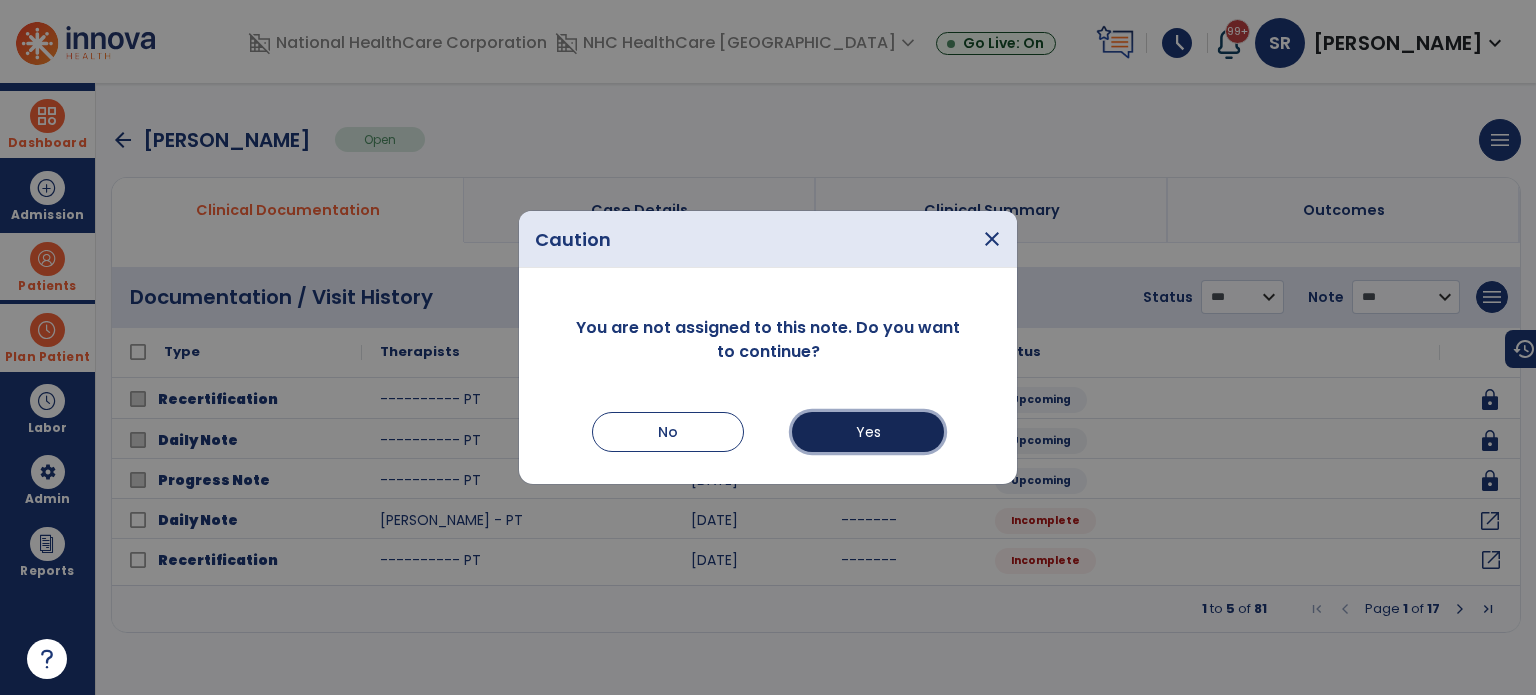 click on "Yes" at bounding box center (868, 432) 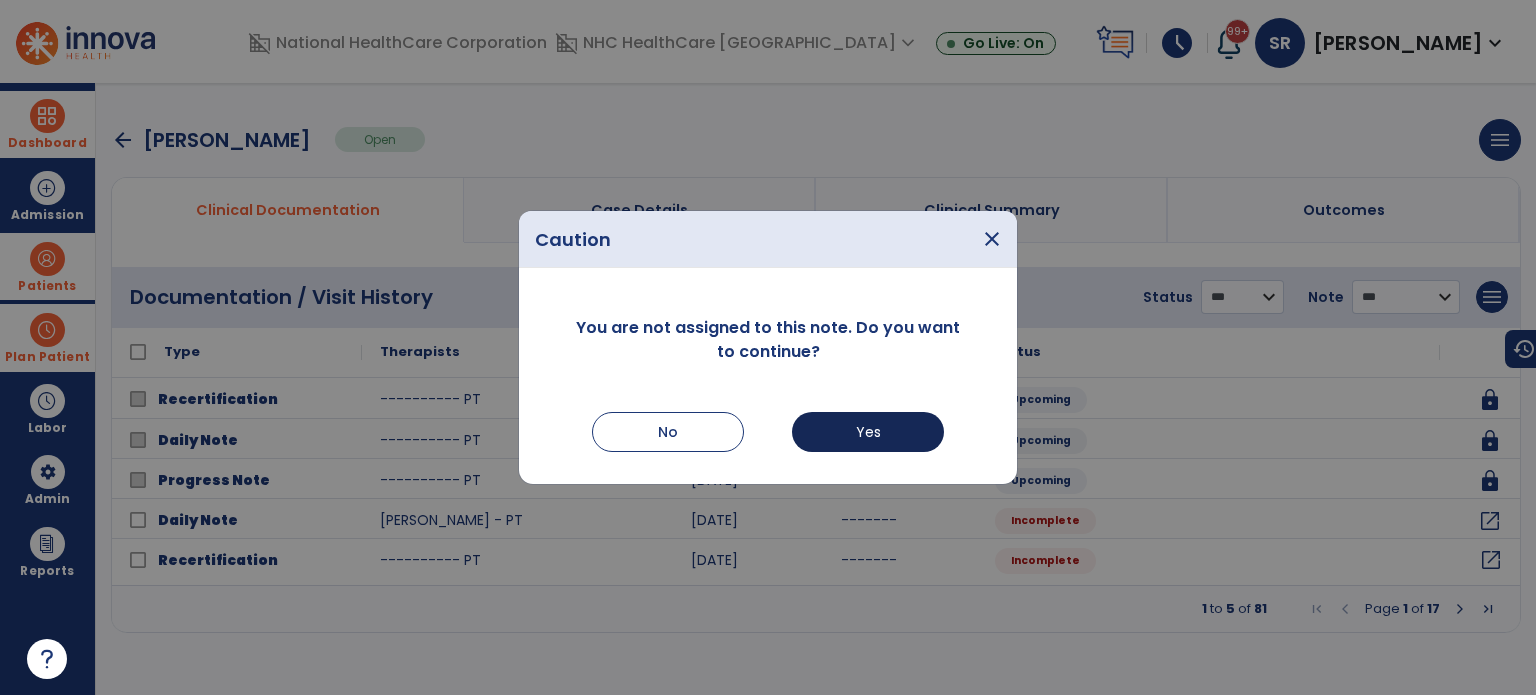 select on "****" 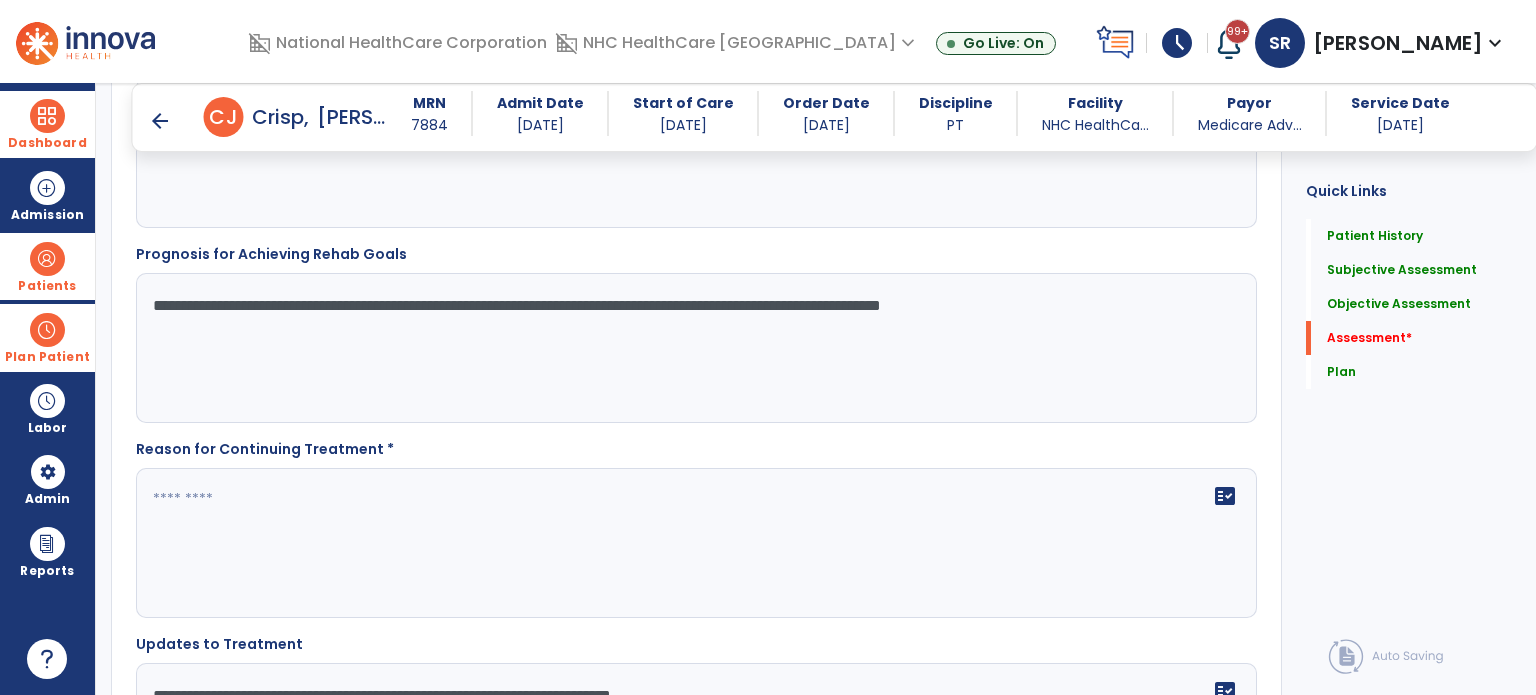 scroll, scrollTop: 2410, scrollLeft: 0, axis: vertical 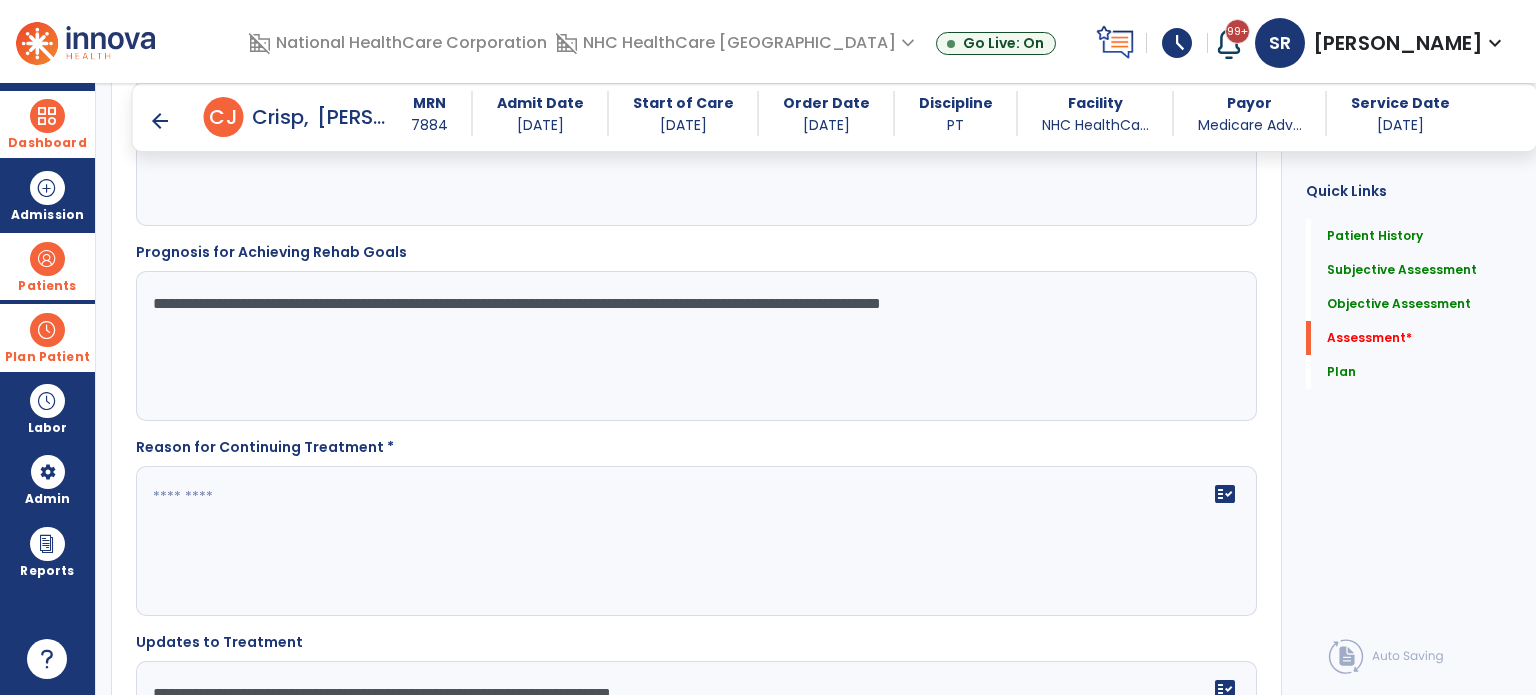 click 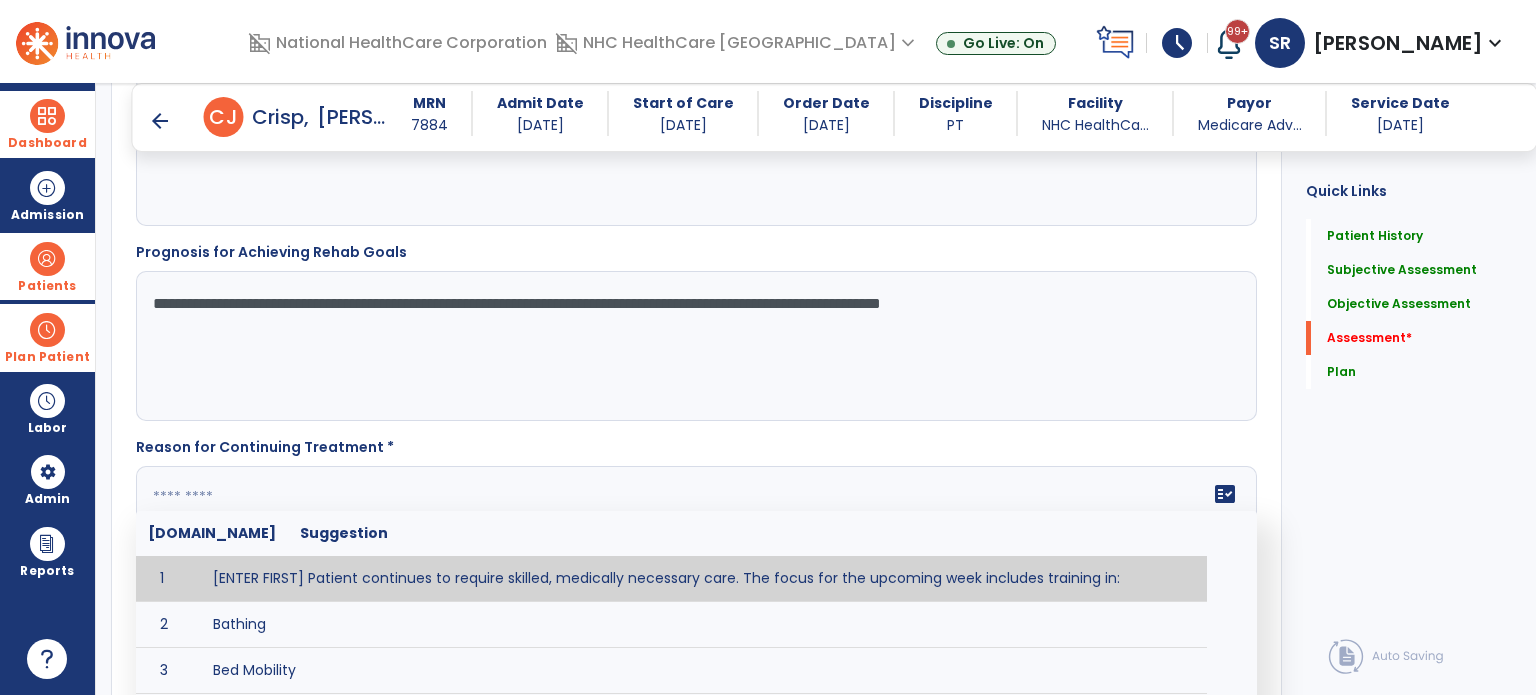 paste on "**********" 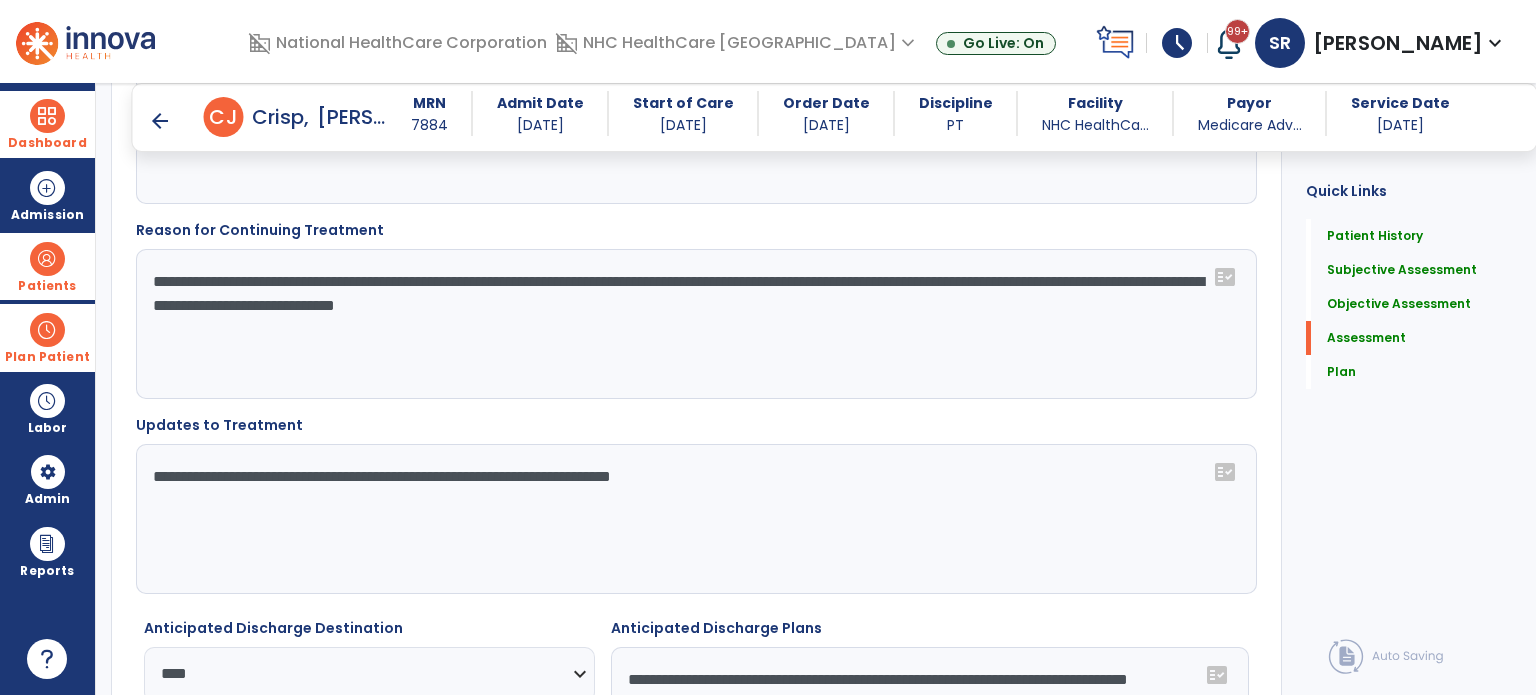 scroll, scrollTop: 2634, scrollLeft: 0, axis: vertical 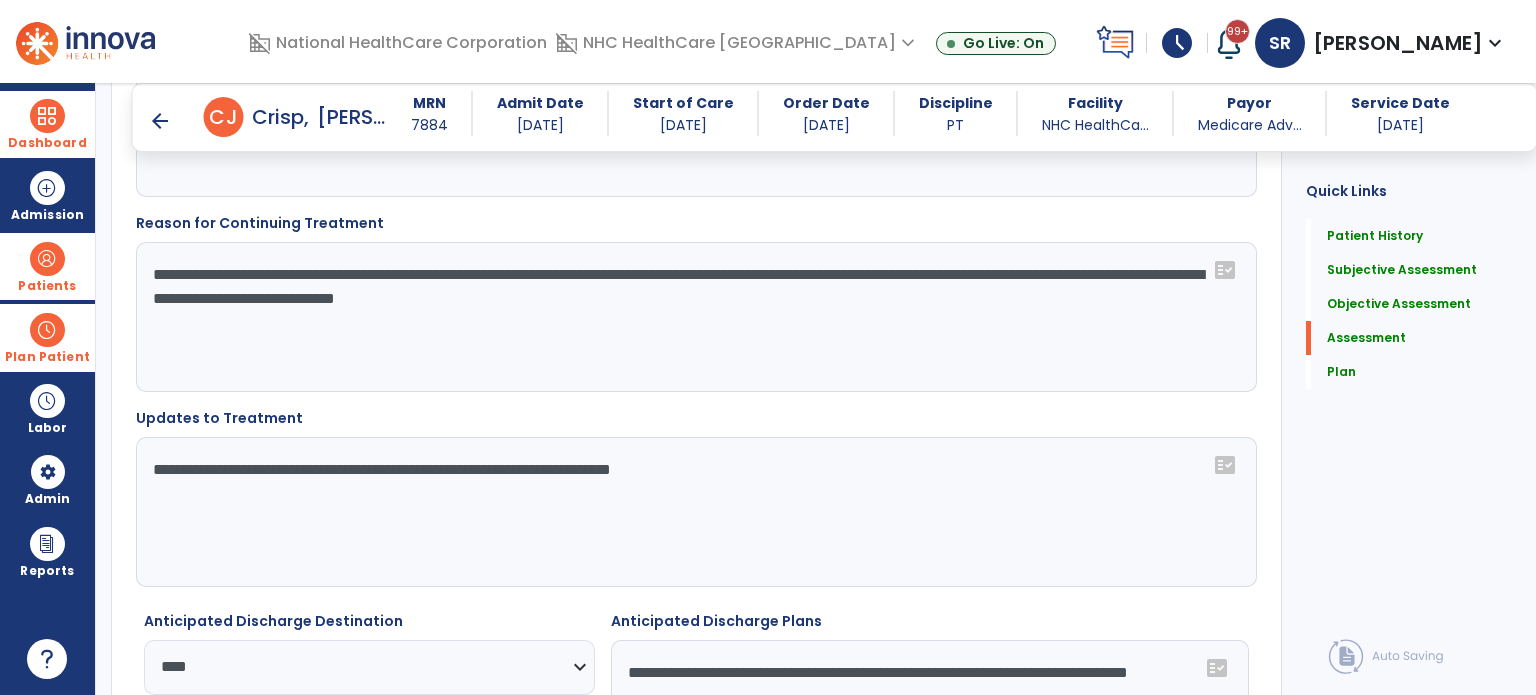 type on "**********" 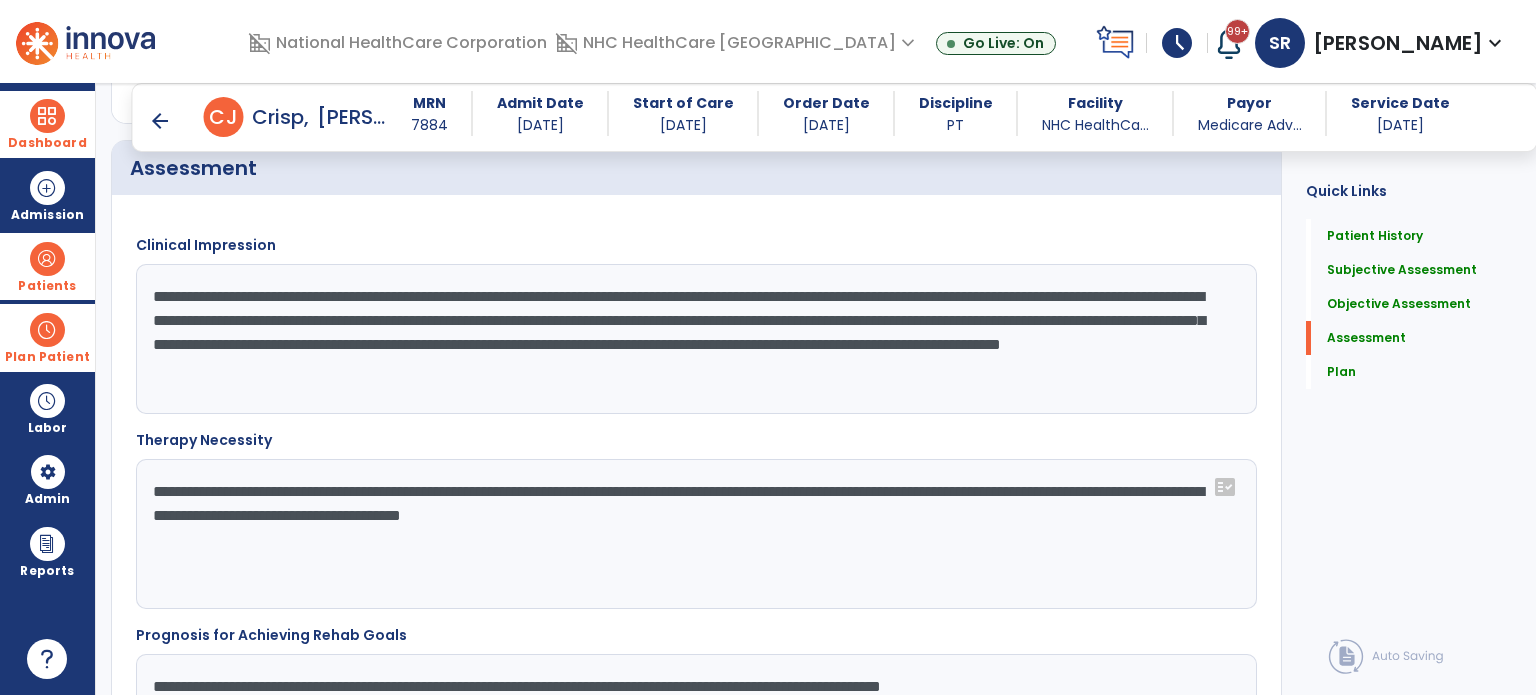 scroll, scrollTop: 2024, scrollLeft: 0, axis: vertical 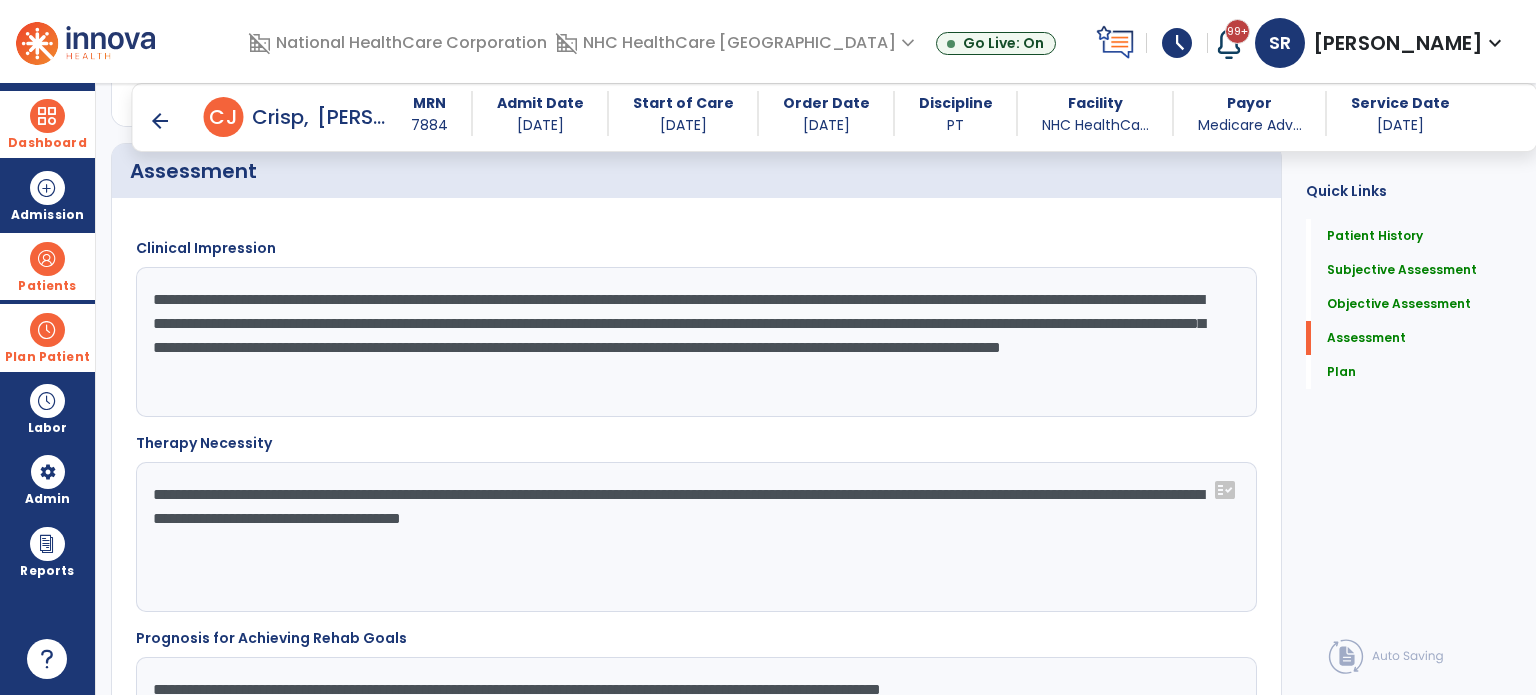 click on "arrow_back" at bounding box center [160, 121] 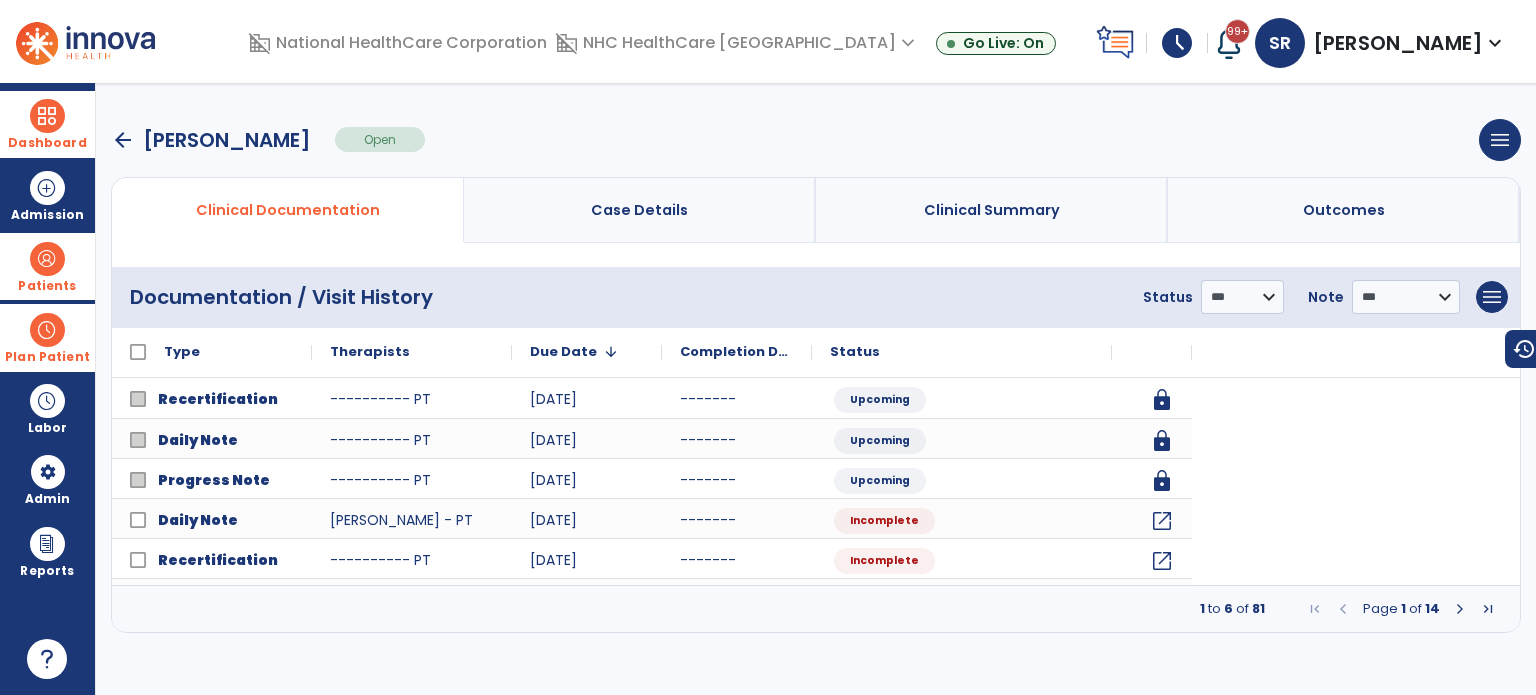 scroll, scrollTop: 0, scrollLeft: 0, axis: both 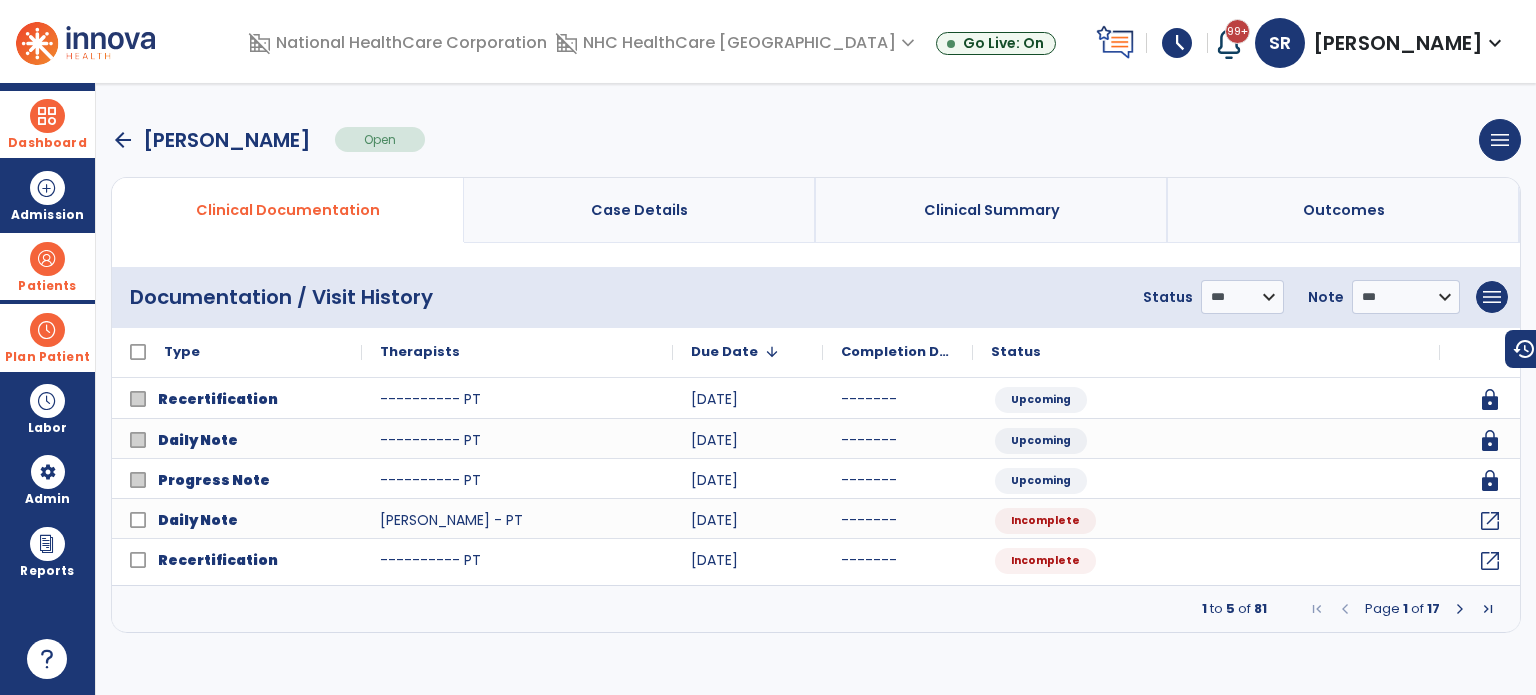 click at bounding box center [47, 116] 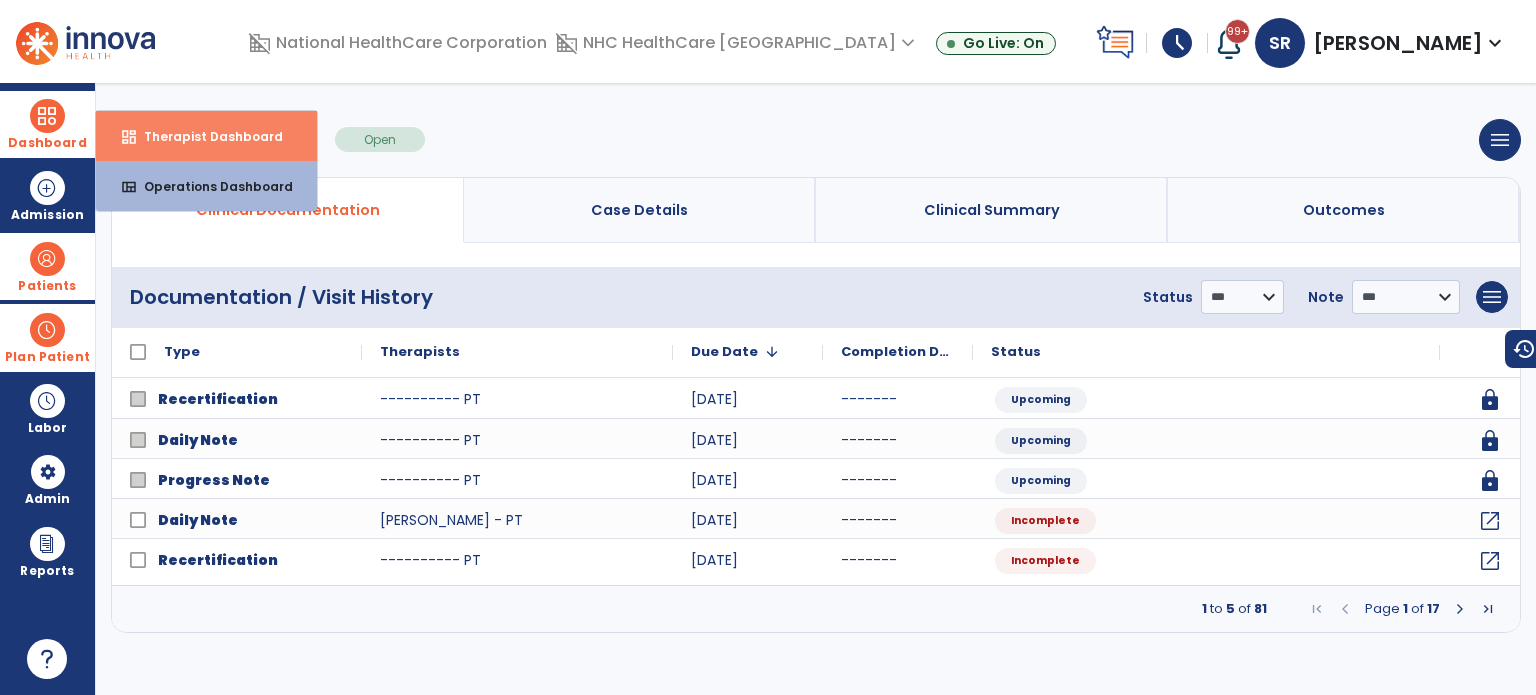 click on "Therapist Dashboard" at bounding box center (205, 136) 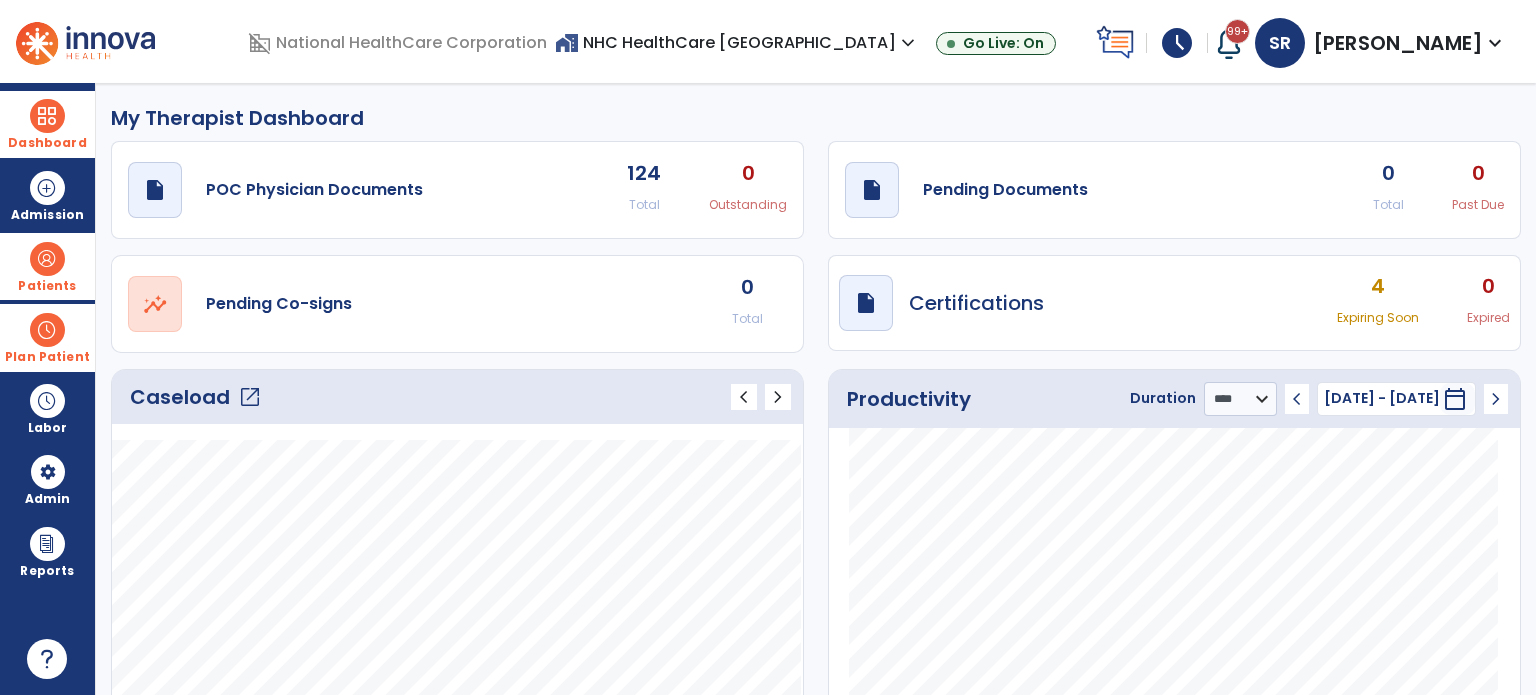 scroll, scrollTop: 200, scrollLeft: 0, axis: vertical 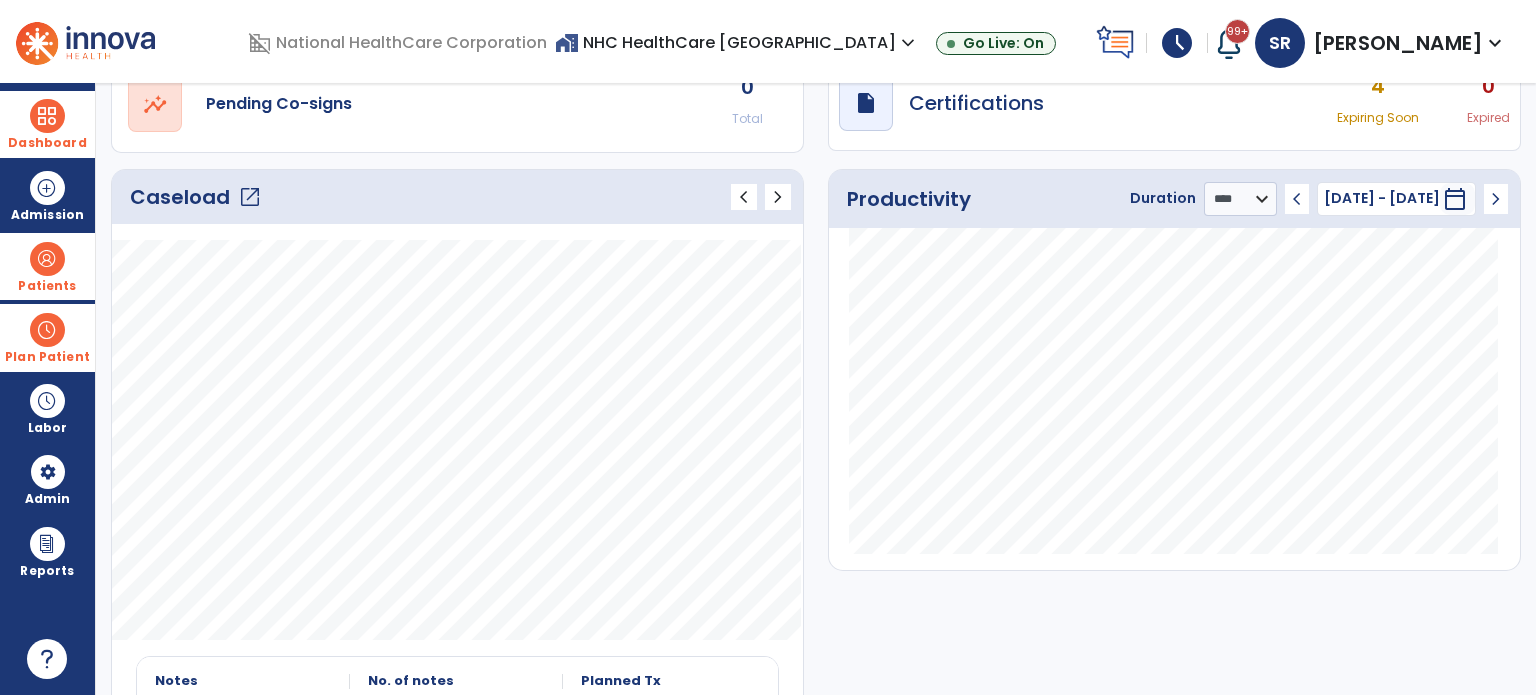click on "open_in_new" 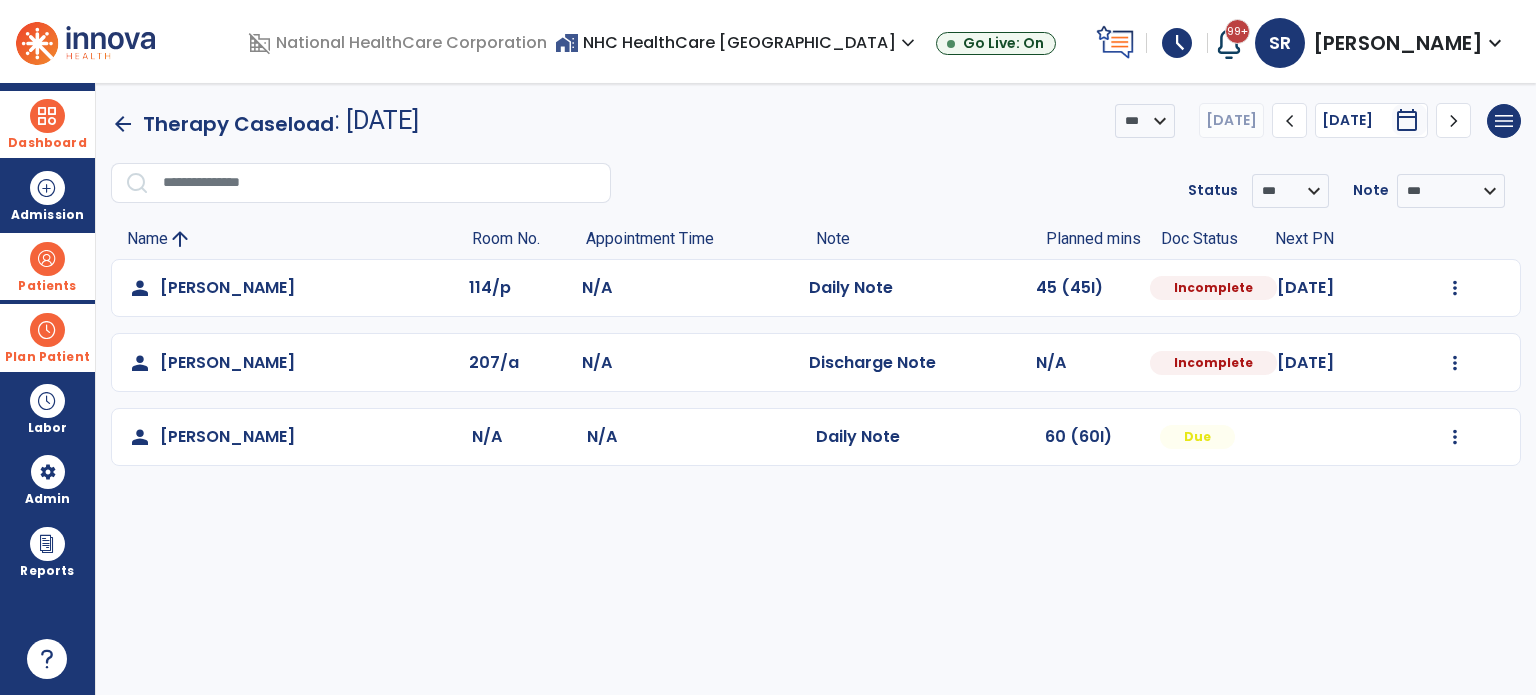 click on "Mark Visit As Complete   Reset Note   Open Document   G + C Mins" 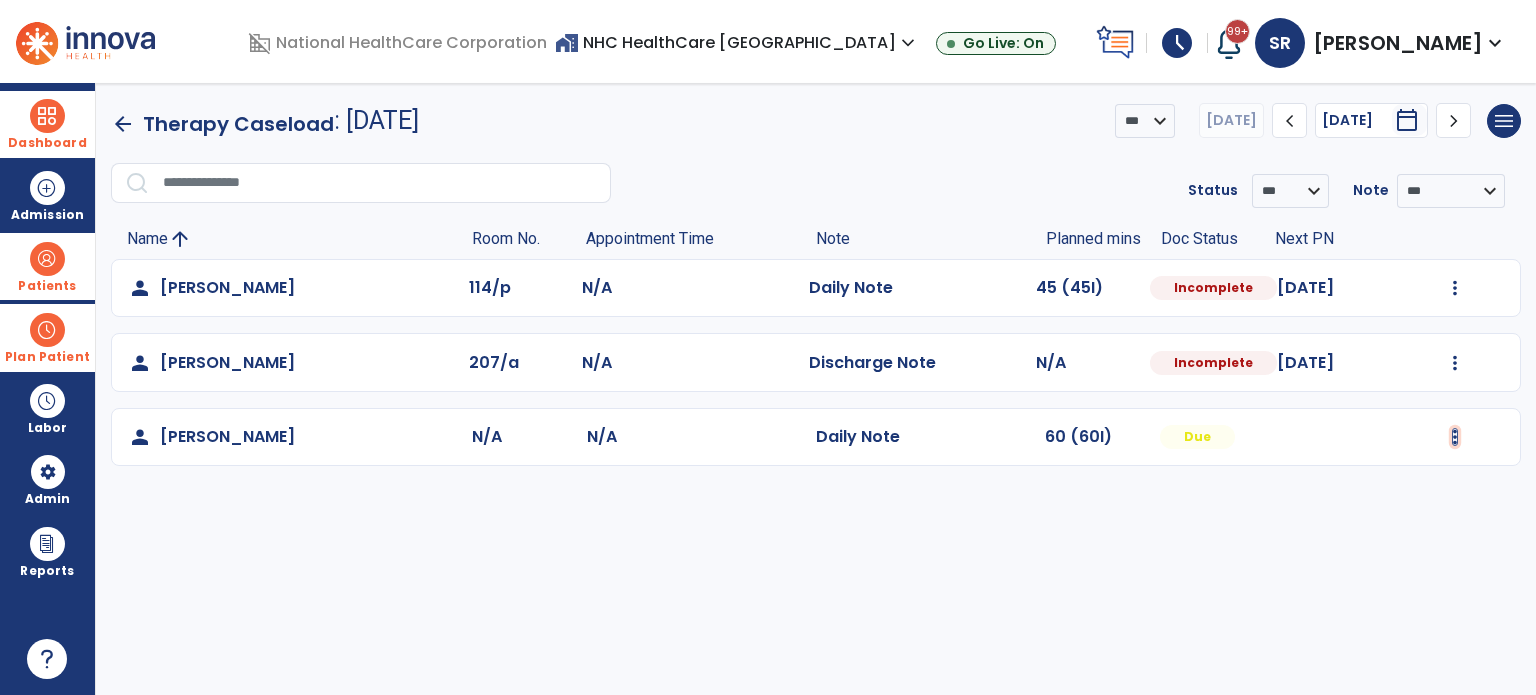 click at bounding box center [1455, 288] 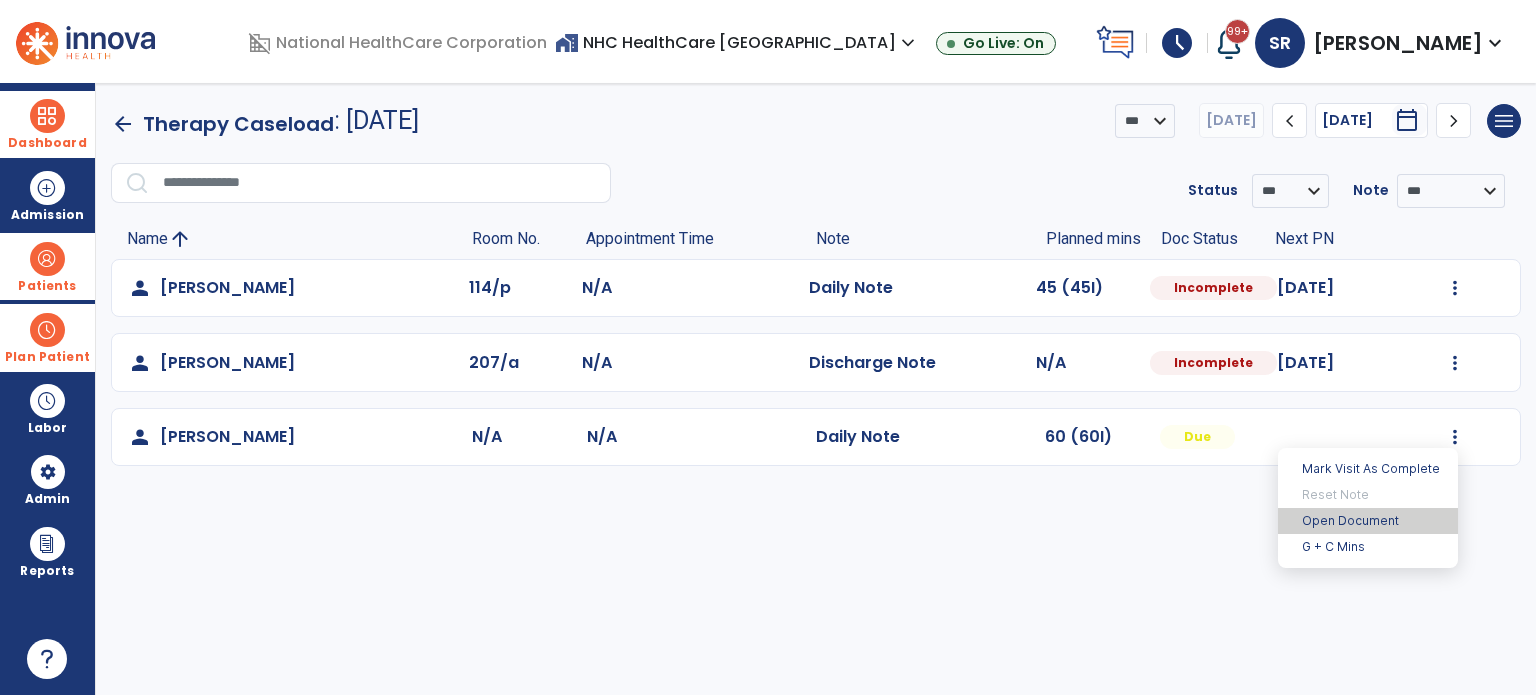 click on "Open Document" at bounding box center [1368, 521] 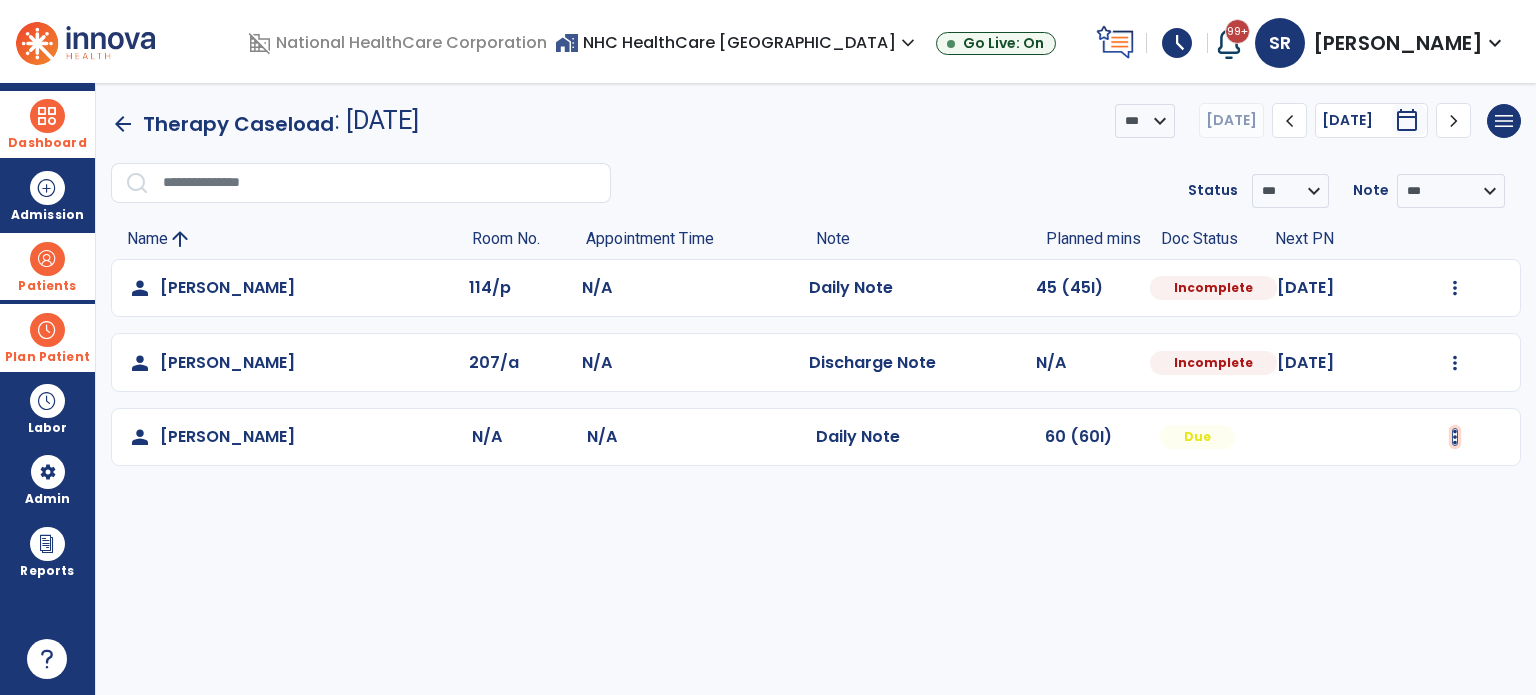 click at bounding box center (1455, 288) 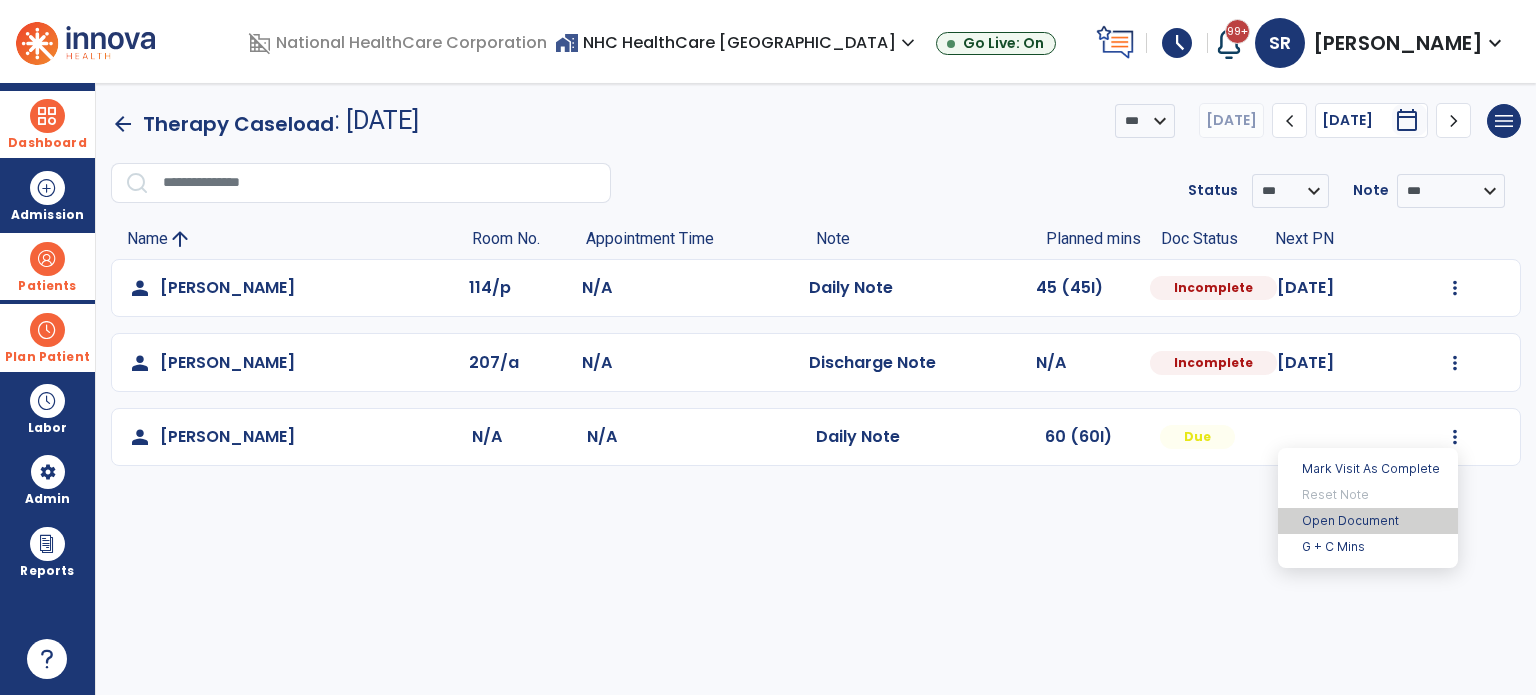 click on "Open Document" at bounding box center (1368, 521) 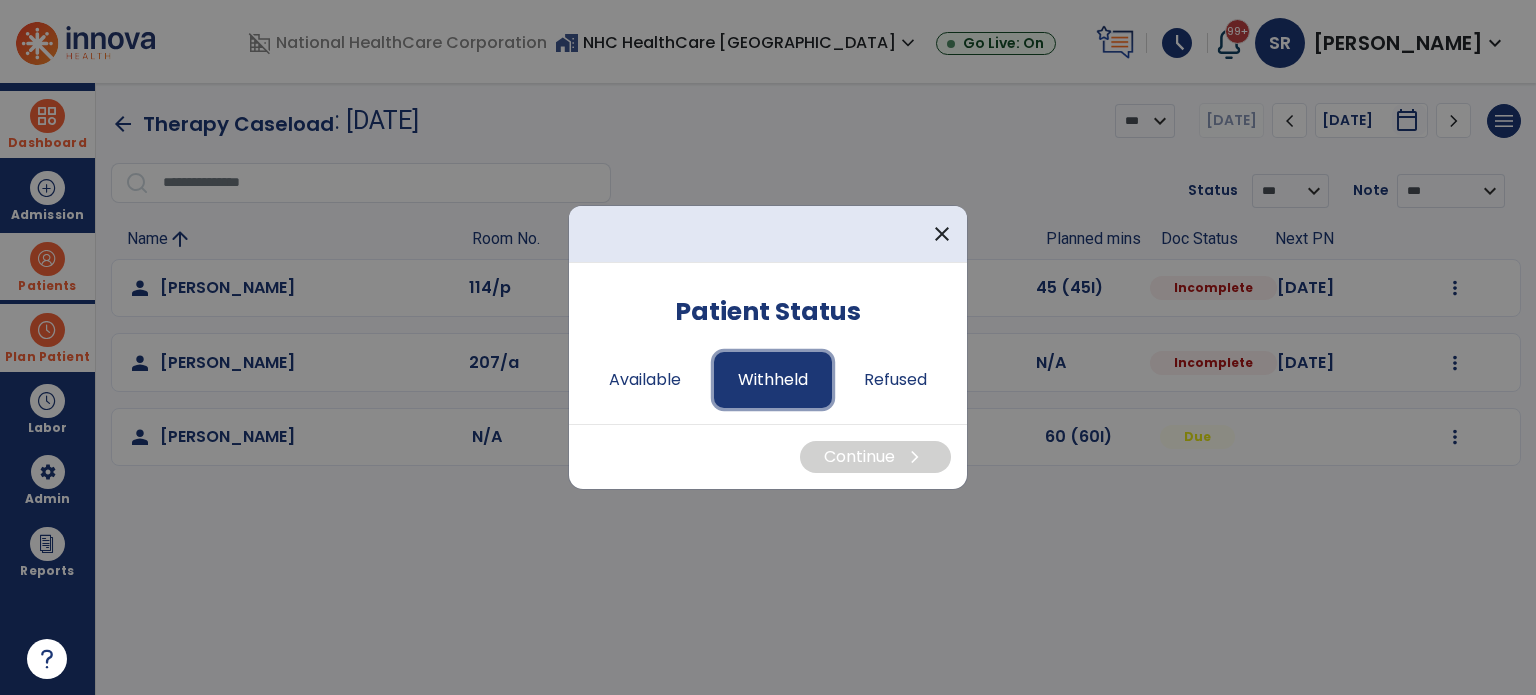 click on "Withheld" at bounding box center [773, 380] 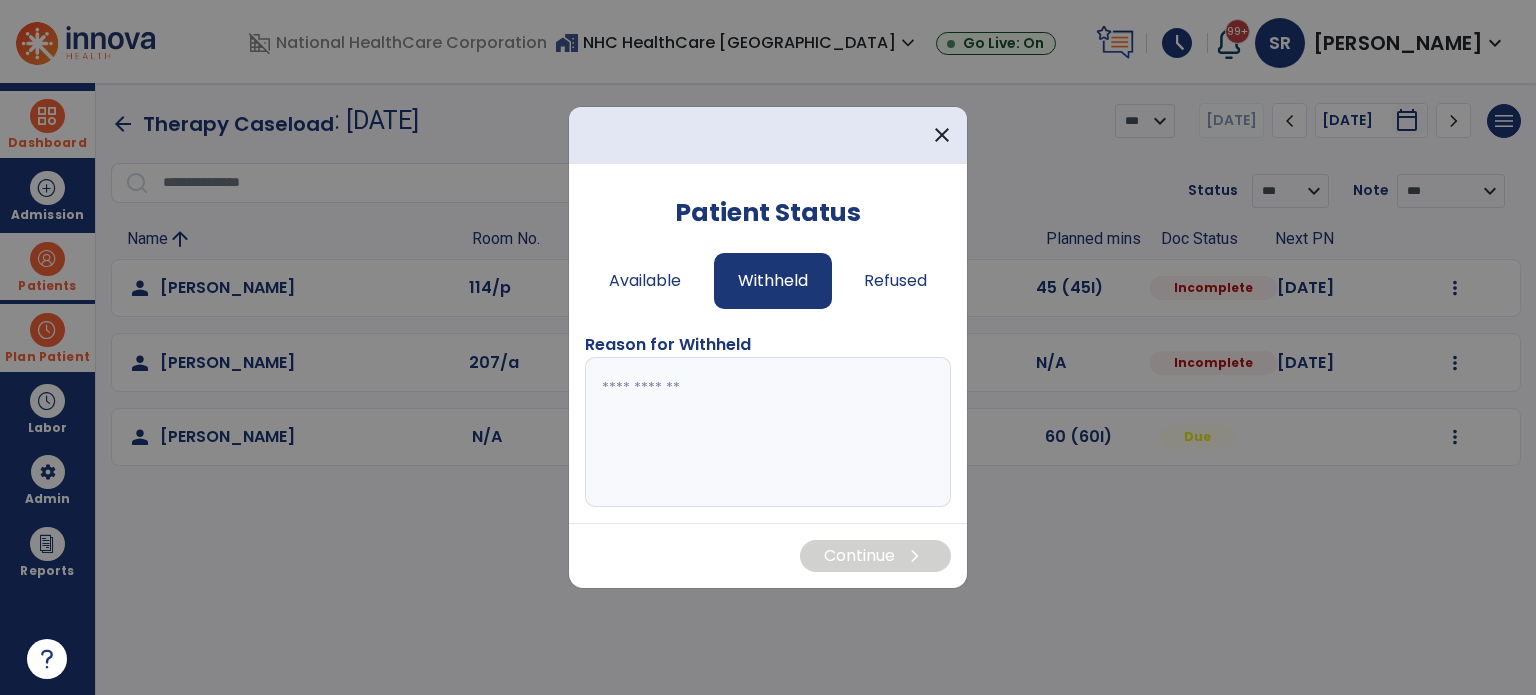 click at bounding box center [768, 432] 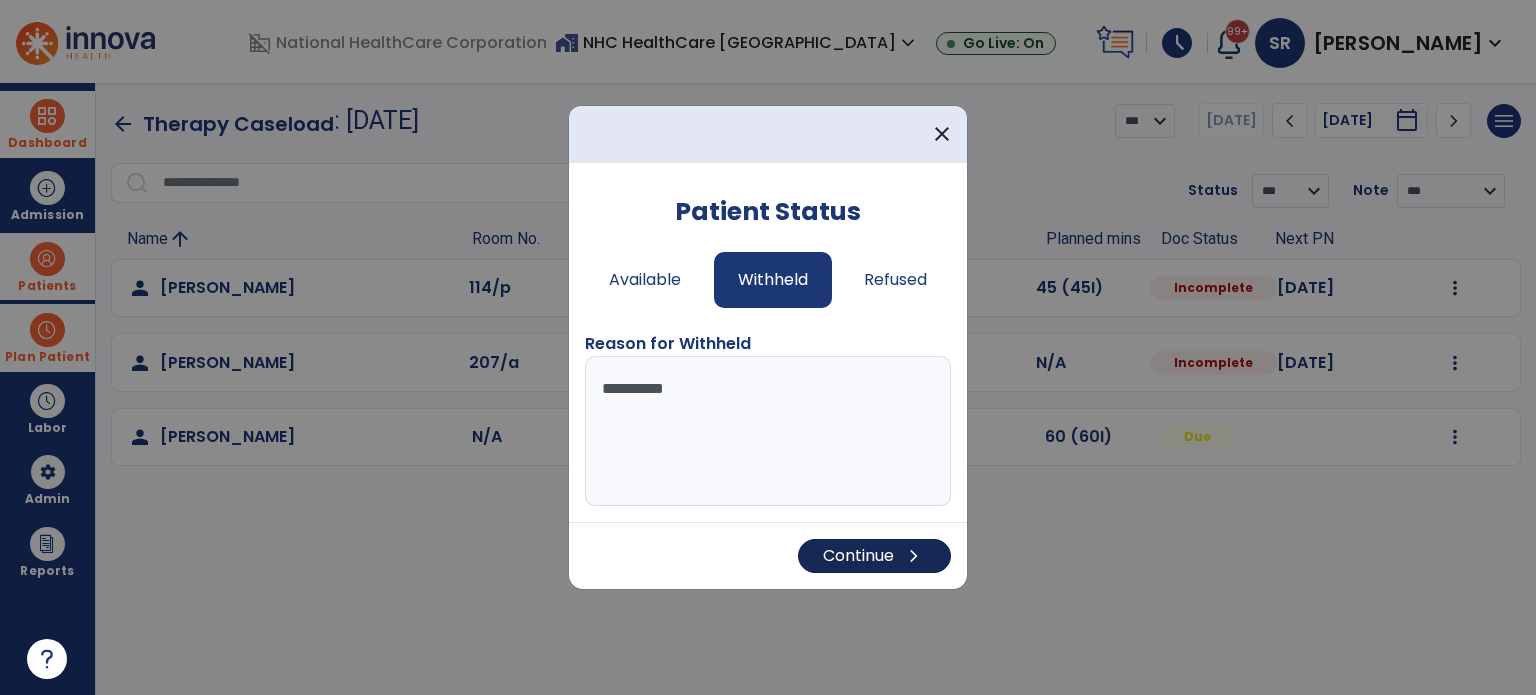 type on "*********" 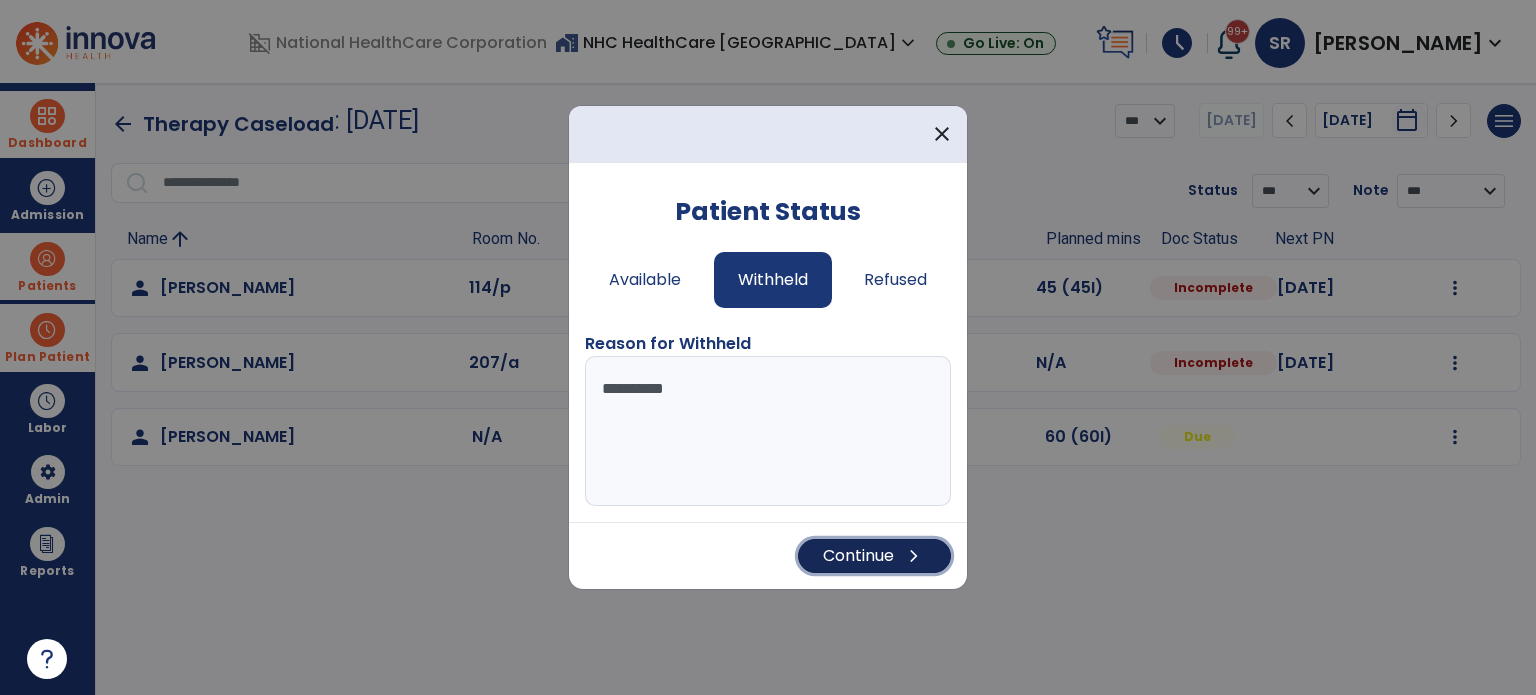 click on "Continue   chevron_right" at bounding box center [874, 556] 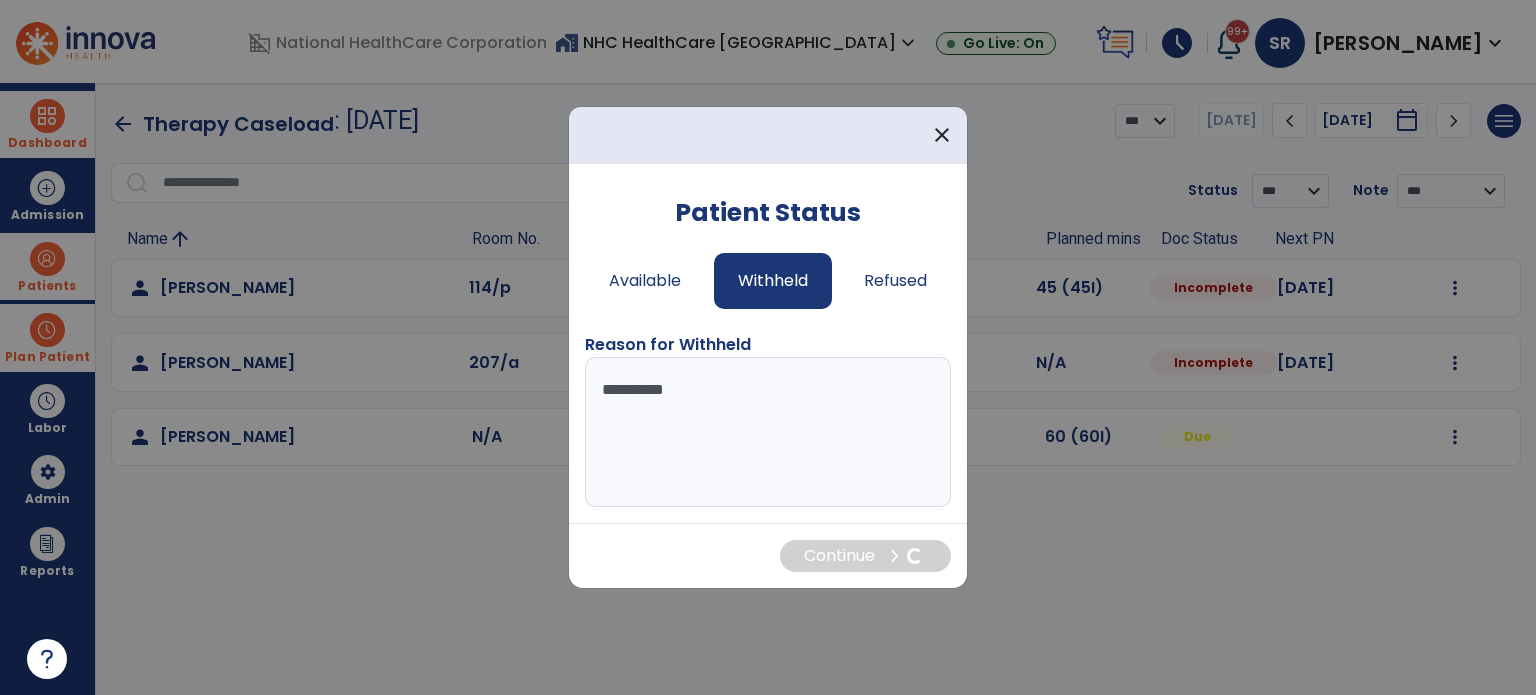 click on "*********" at bounding box center (768, 432) 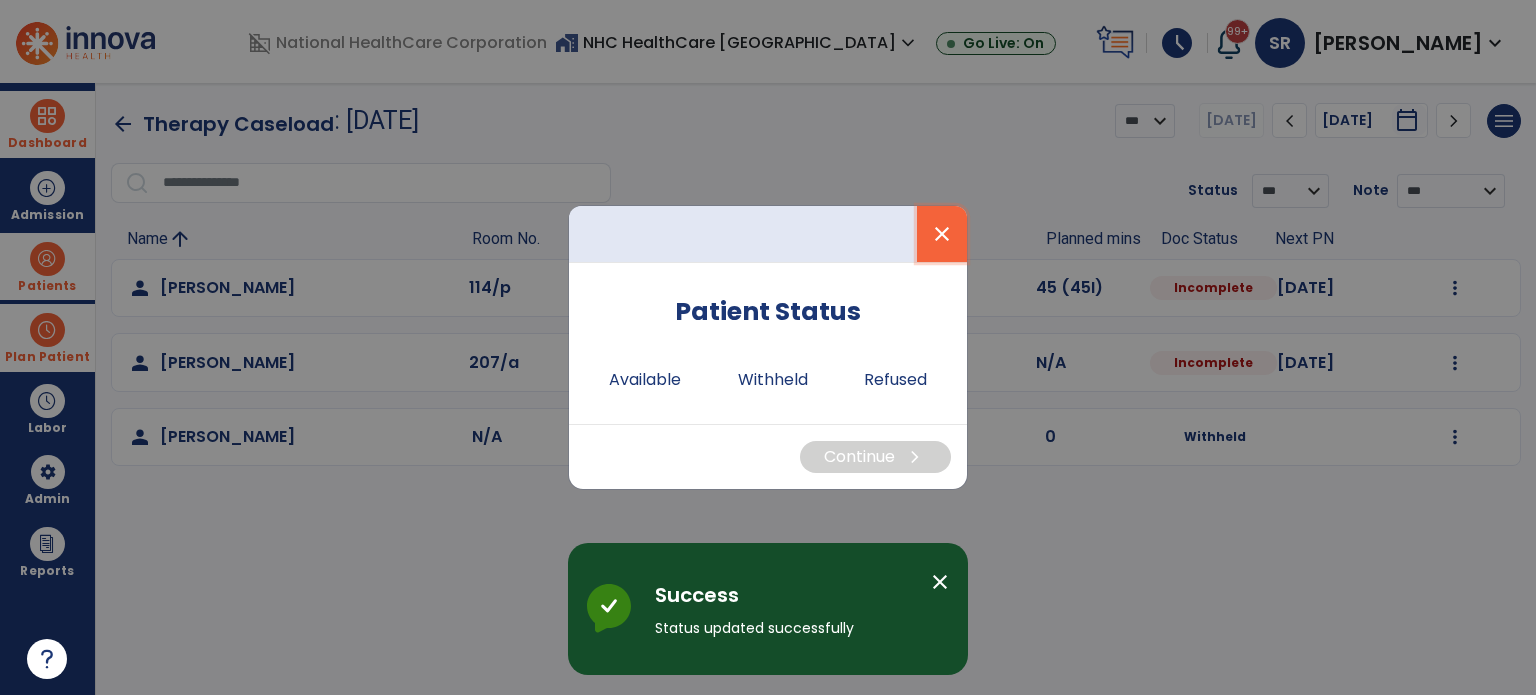 click on "close" at bounding box center [942, 234] 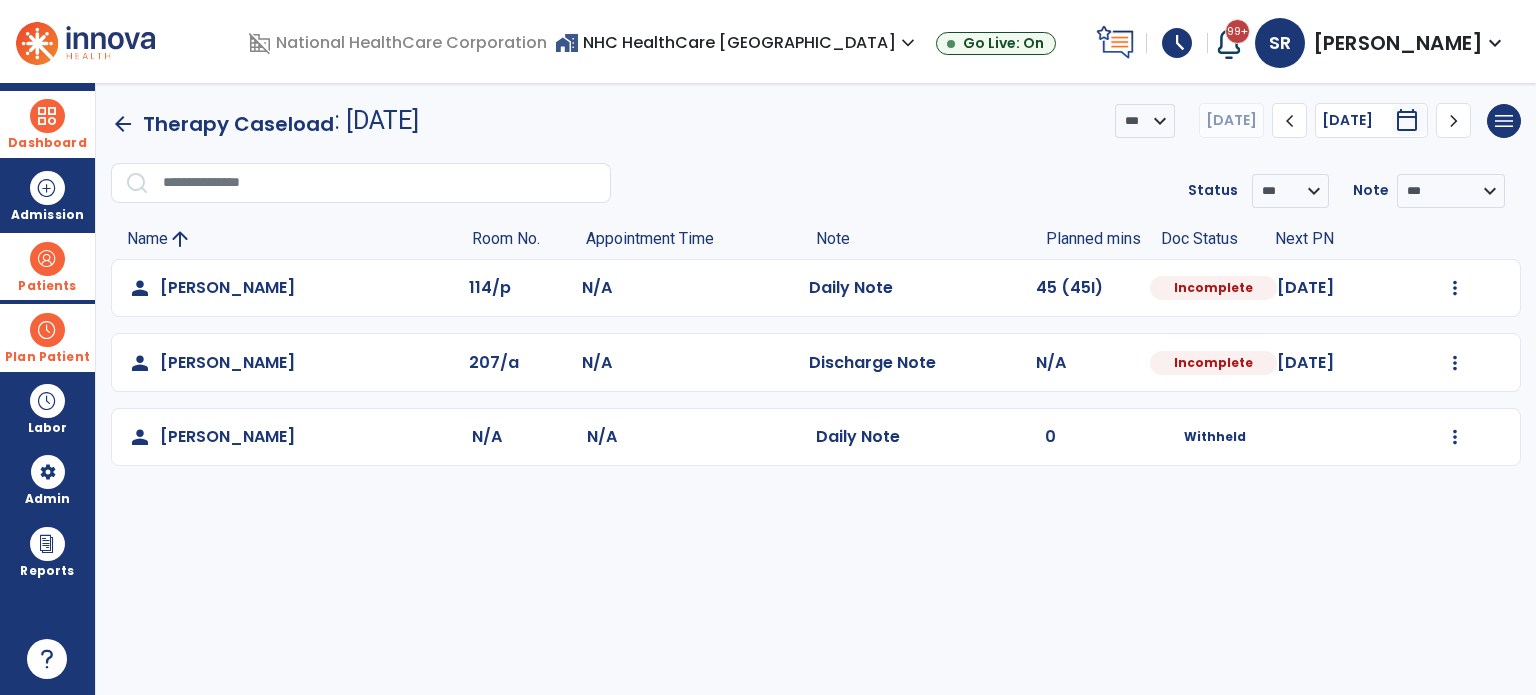 click at bounding box center (47, 116) 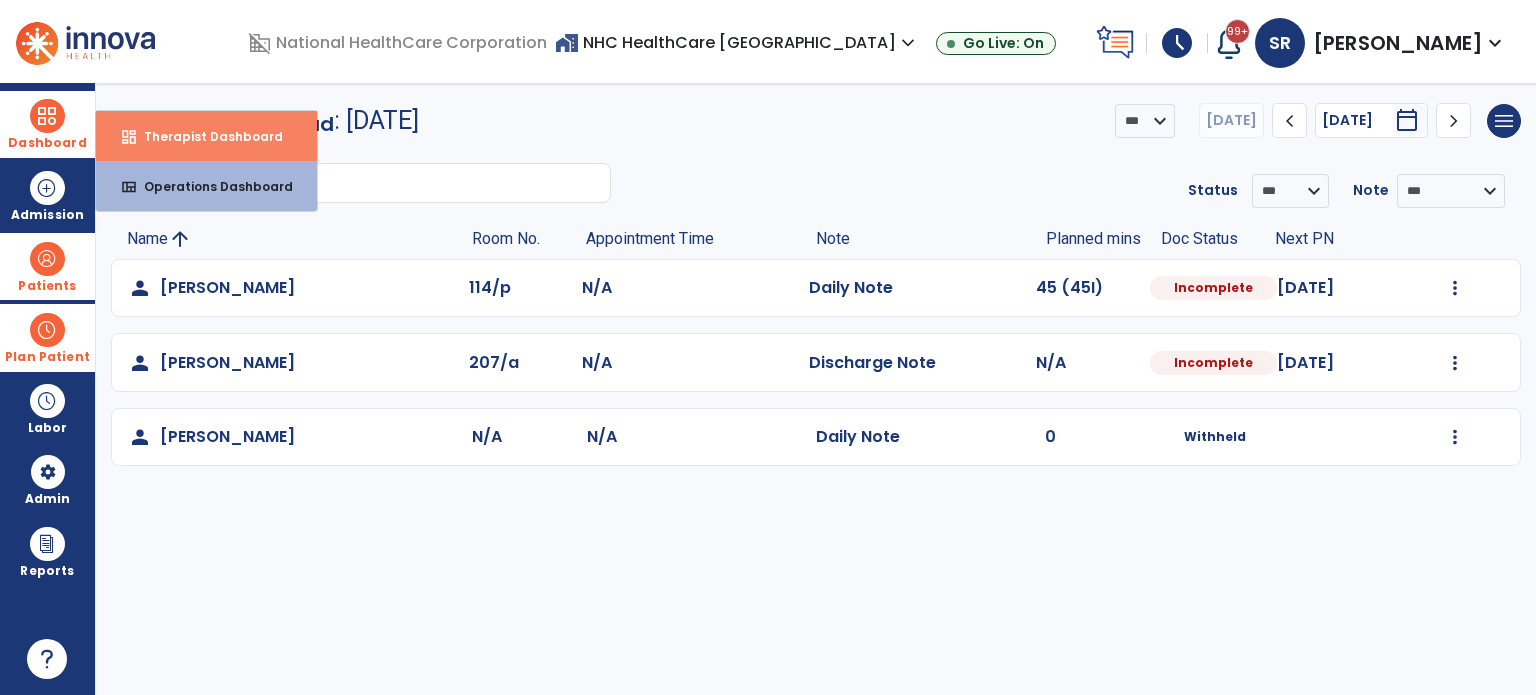 click on "Therapist Dashboard" at bounding box center (205, 136) 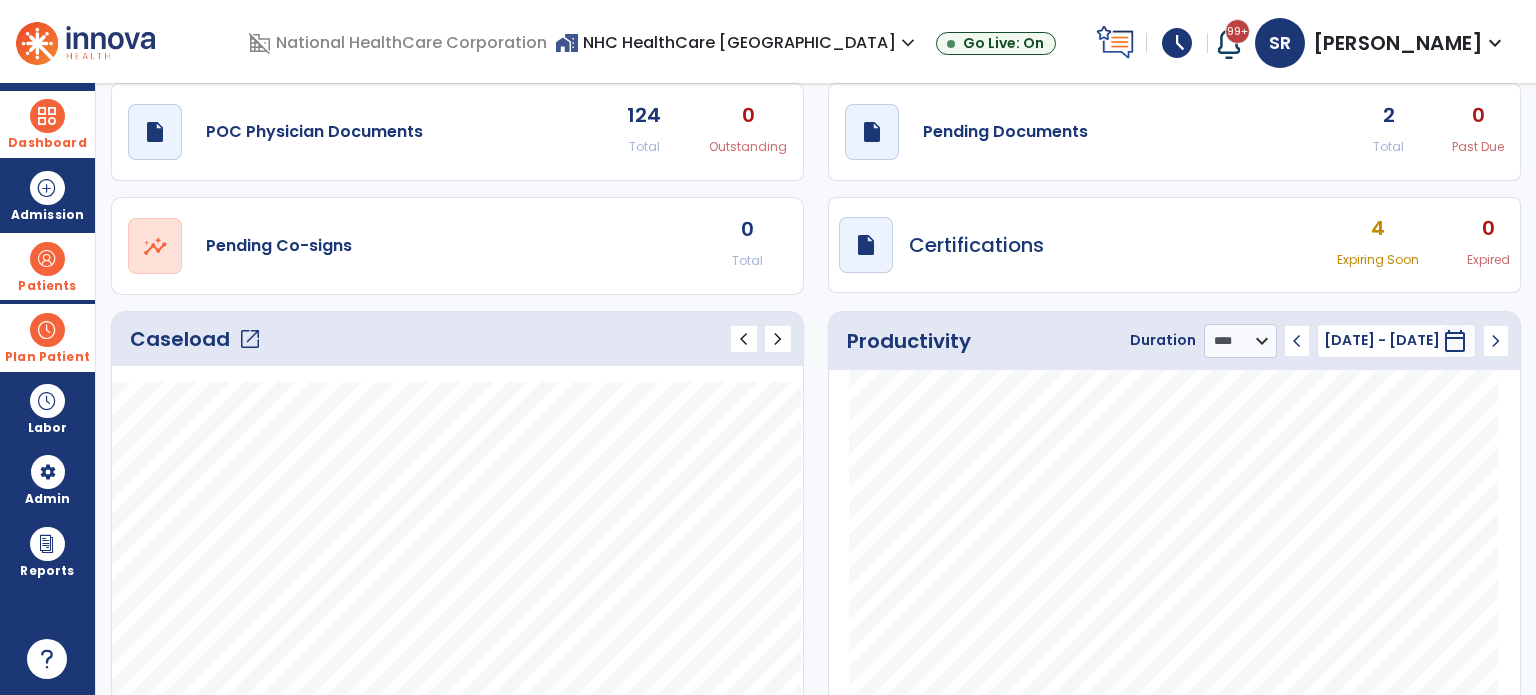 scroll, scrollTop: 0, scrollLeft: 0, axis: both 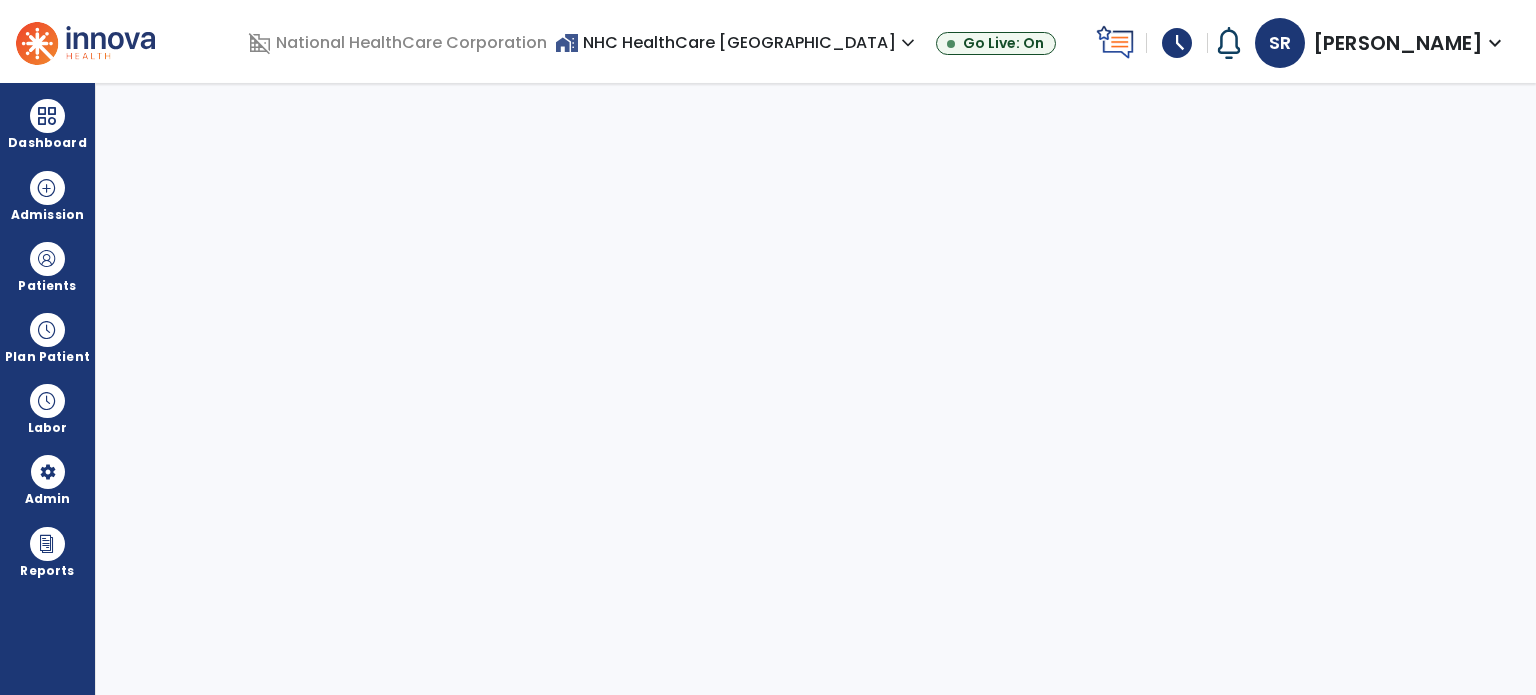 select on "***" 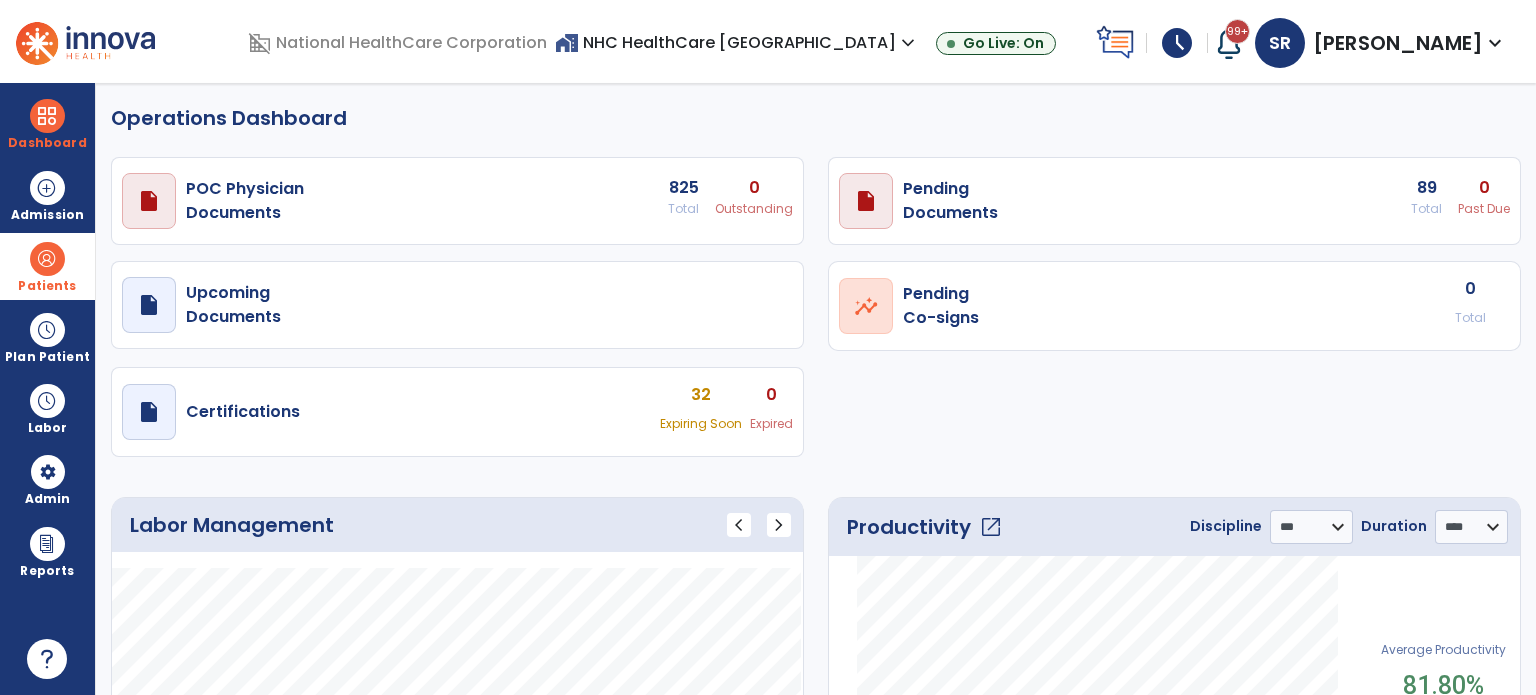 click at bounding box center (47, 259) 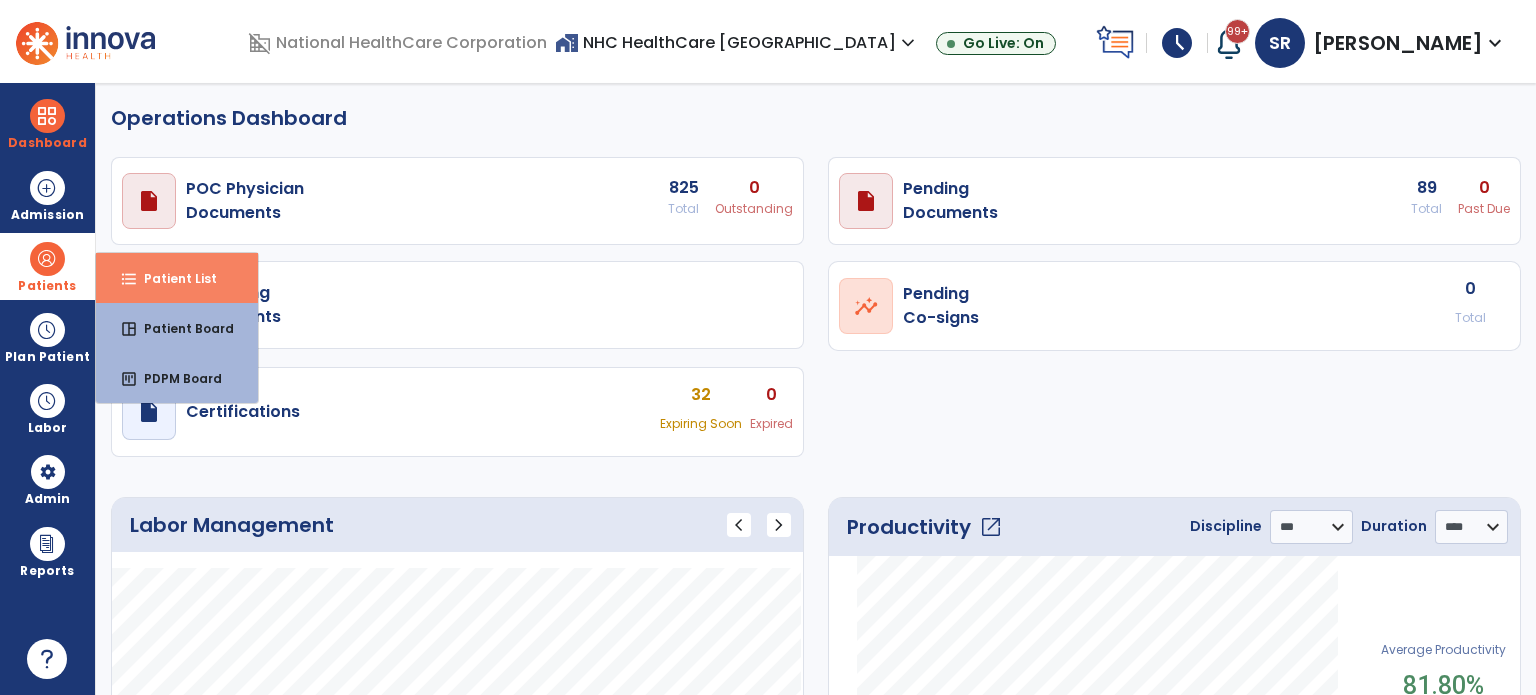 click on "format_list_bulleted" at bounding box center [129, 279] 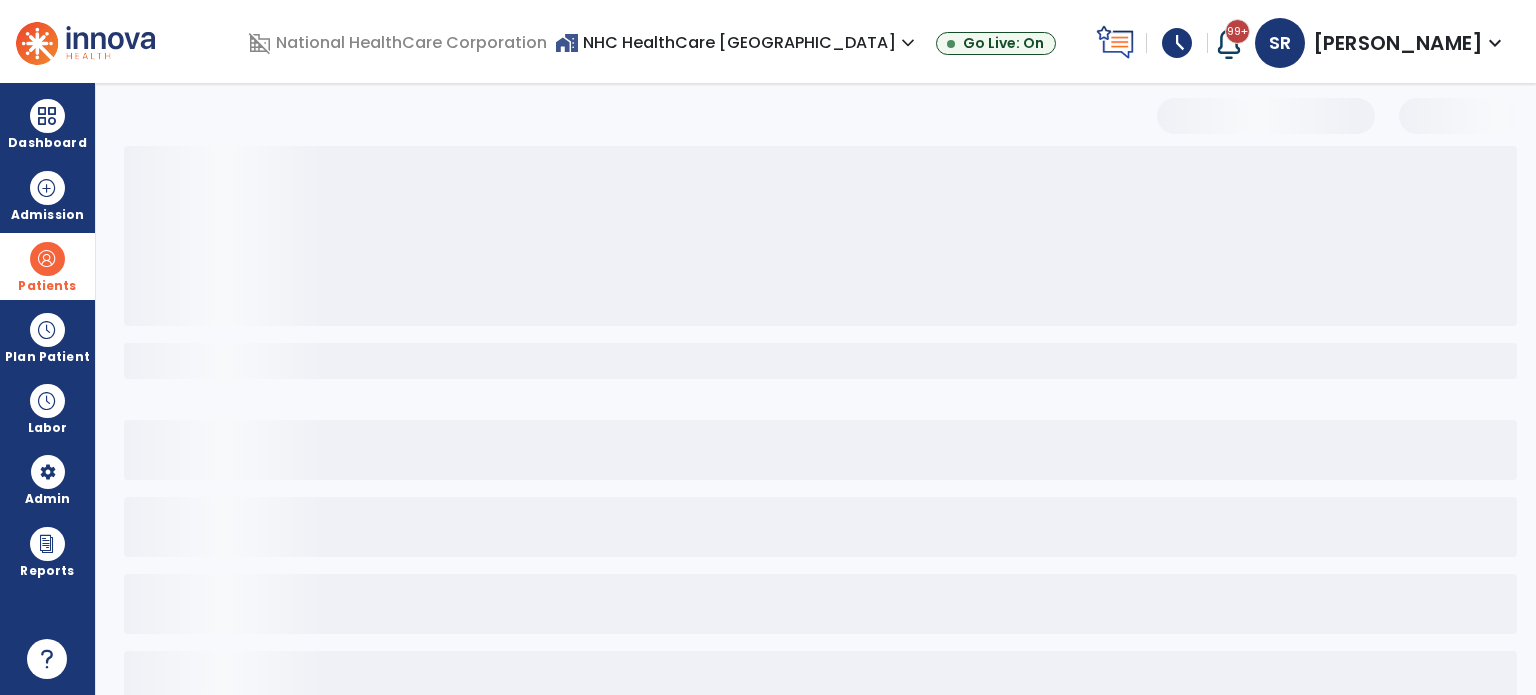 select on "***" 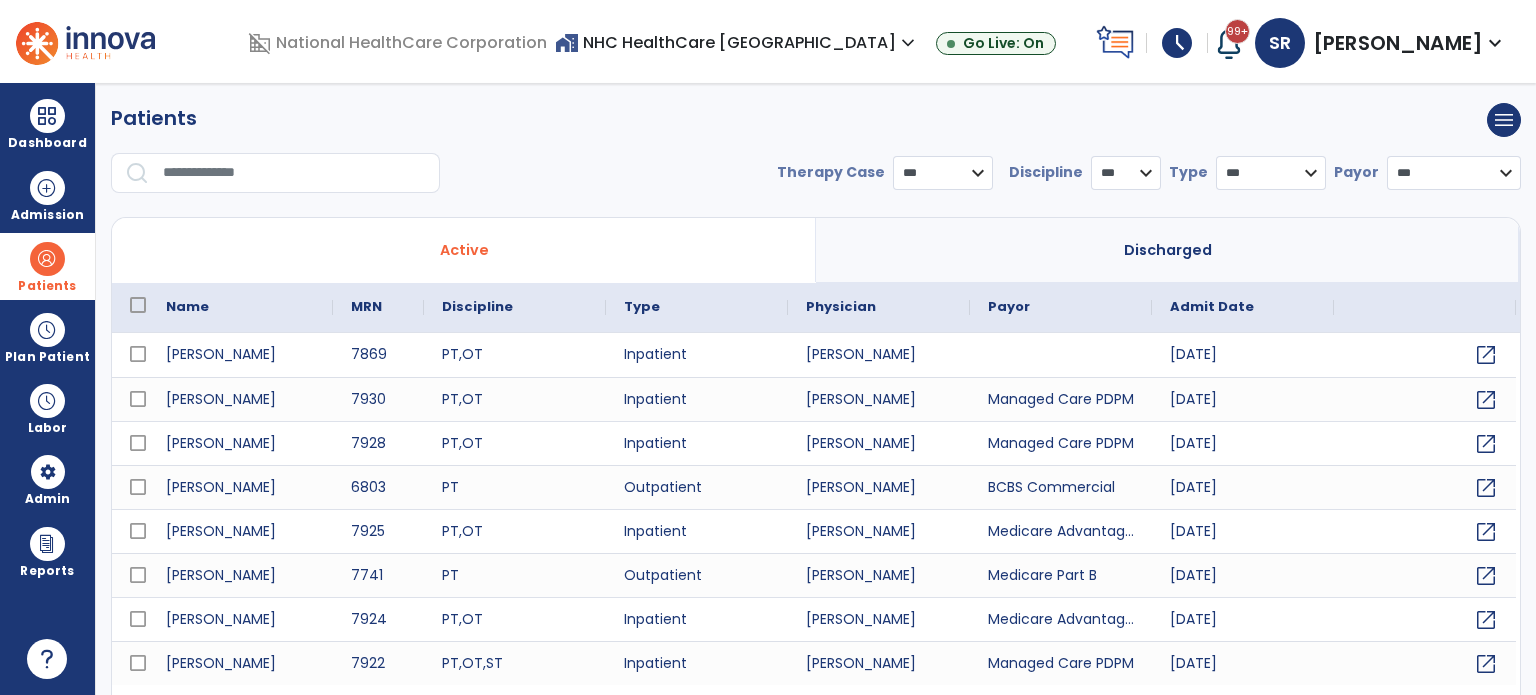click at bounding box center [294, 173] 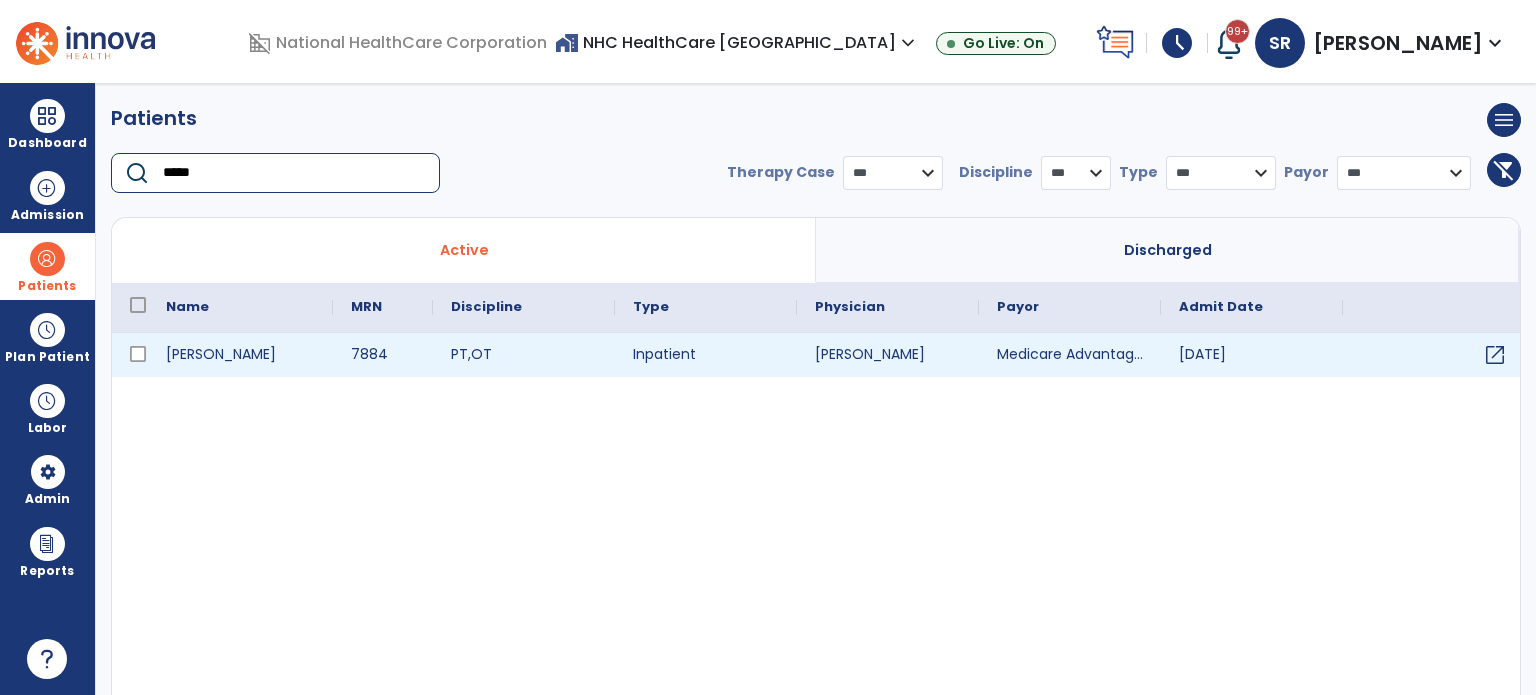 type on "*****" 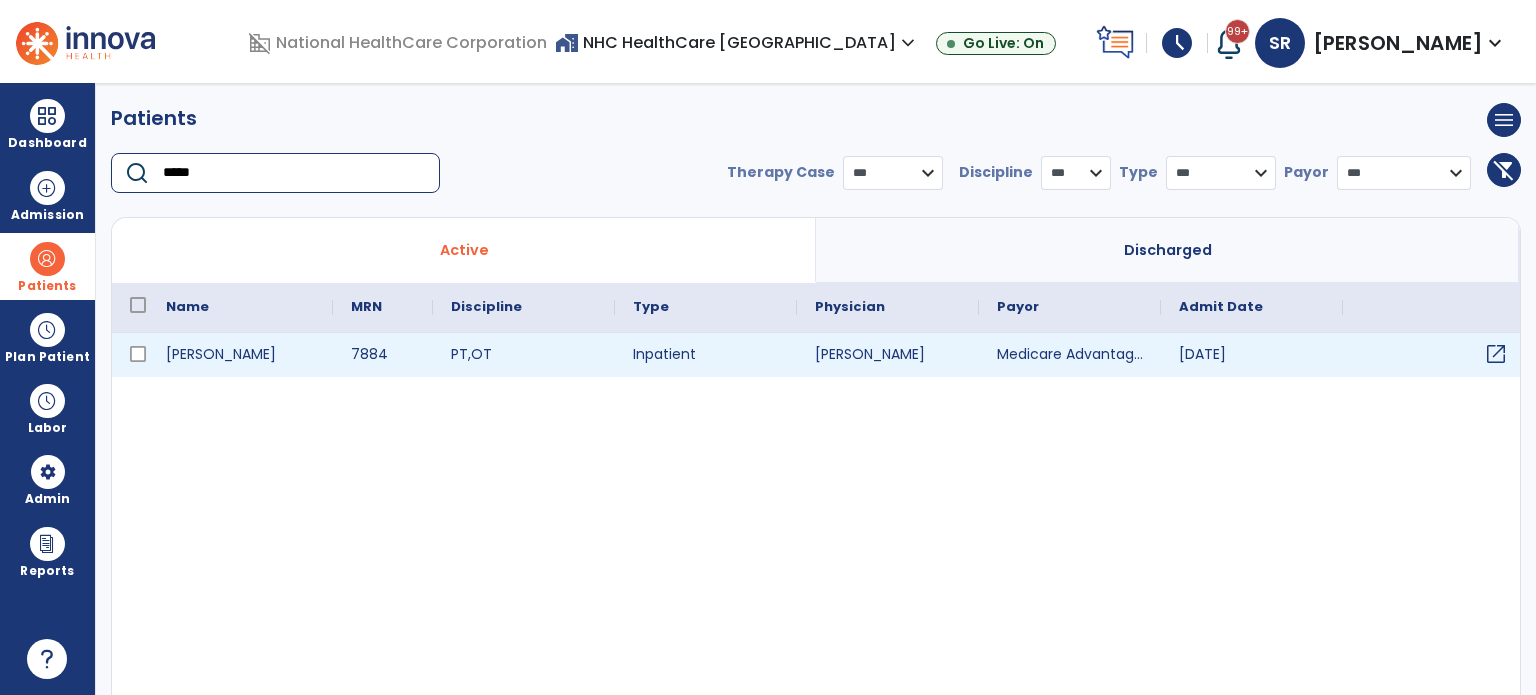 click on "open_in_new" at bounding box center (1496, 354) 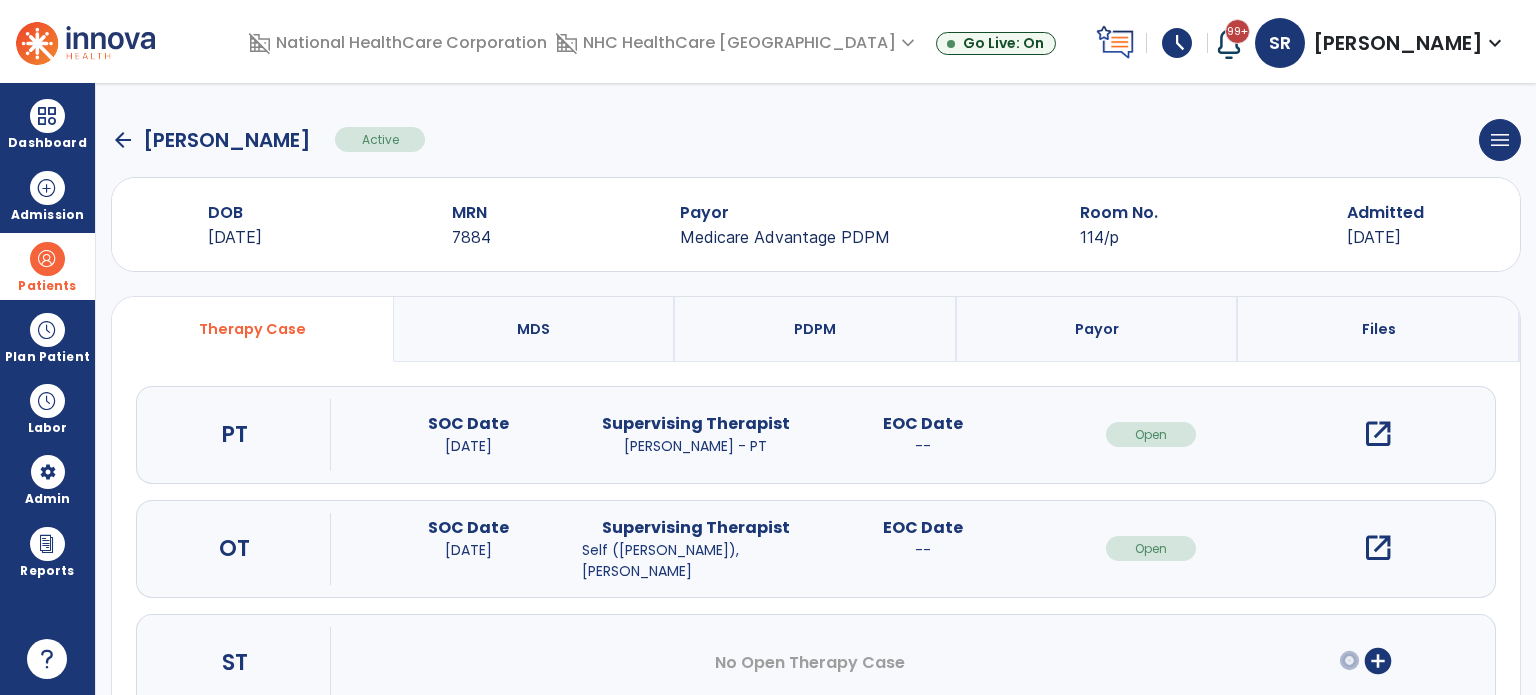 scroll, scrollTop: 8, scrollLeft: 0, axis: vertical 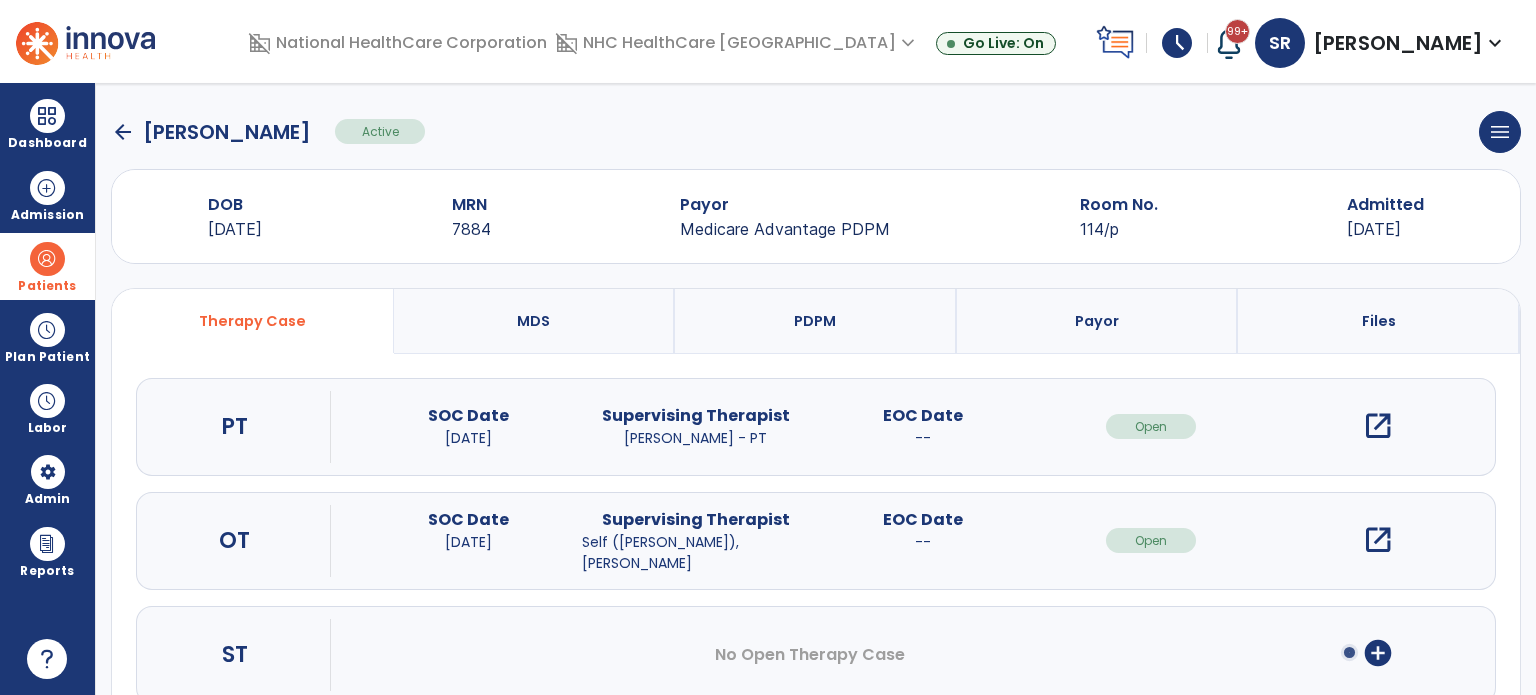 click on "open_in_new" at bounding box center [1378, 426] 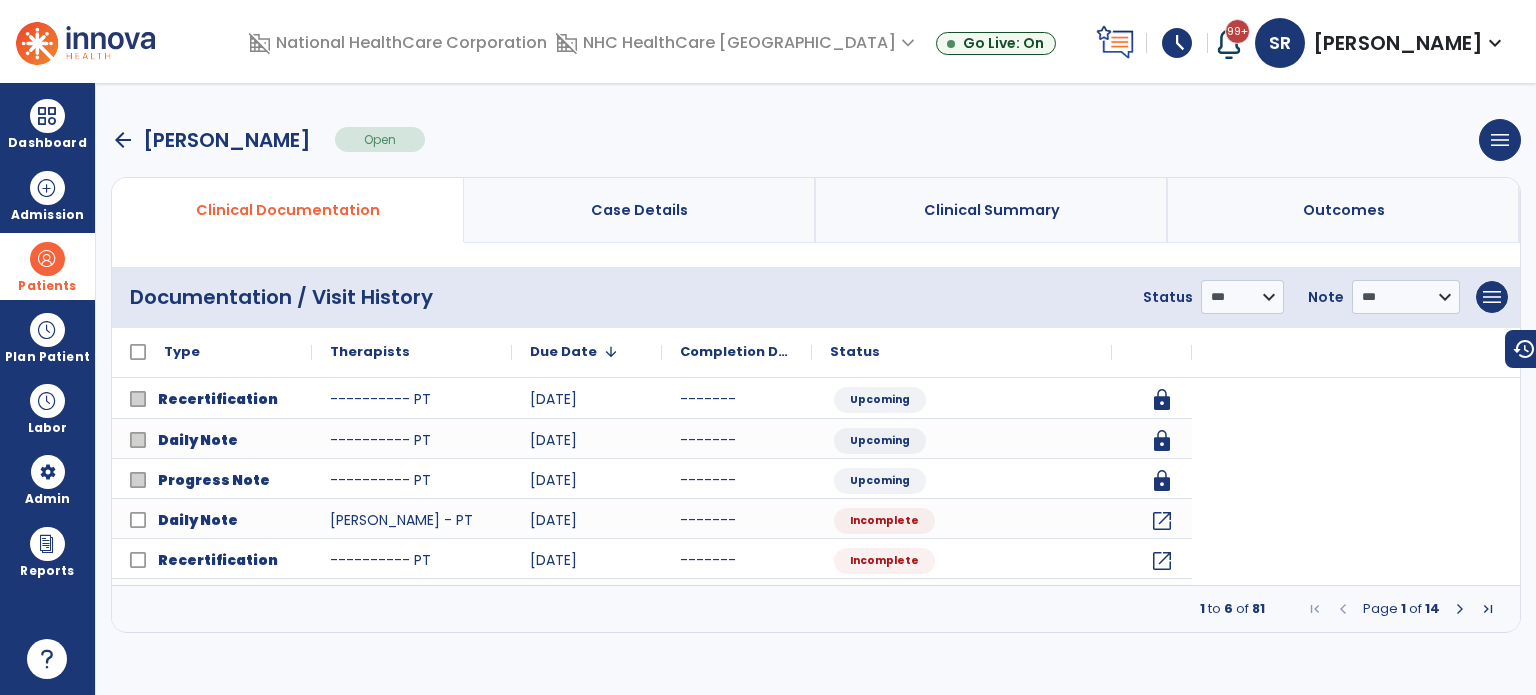 scroll, scrollTop: 0, scrollLeft: 0, axis: both 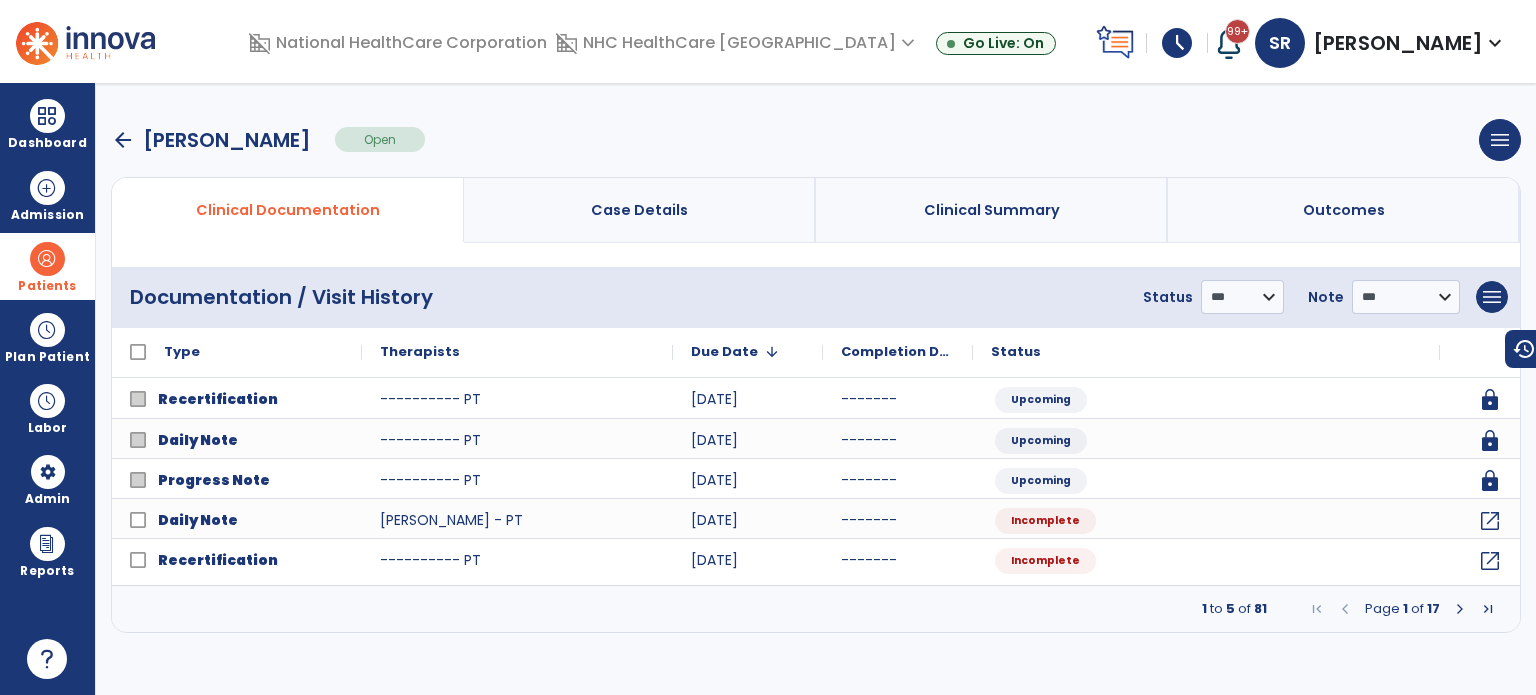 click at bounding box center (1460, 609) 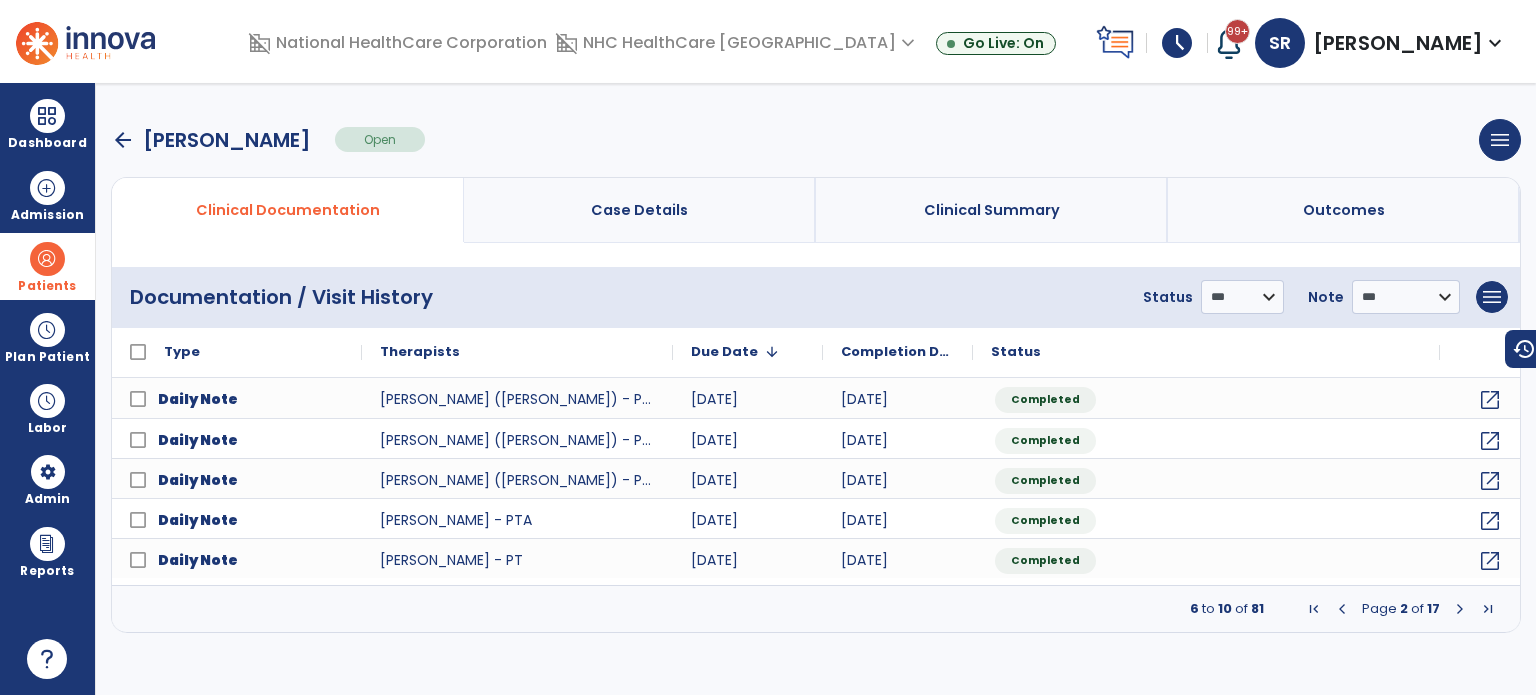 click at bounding box center [1460, 609] 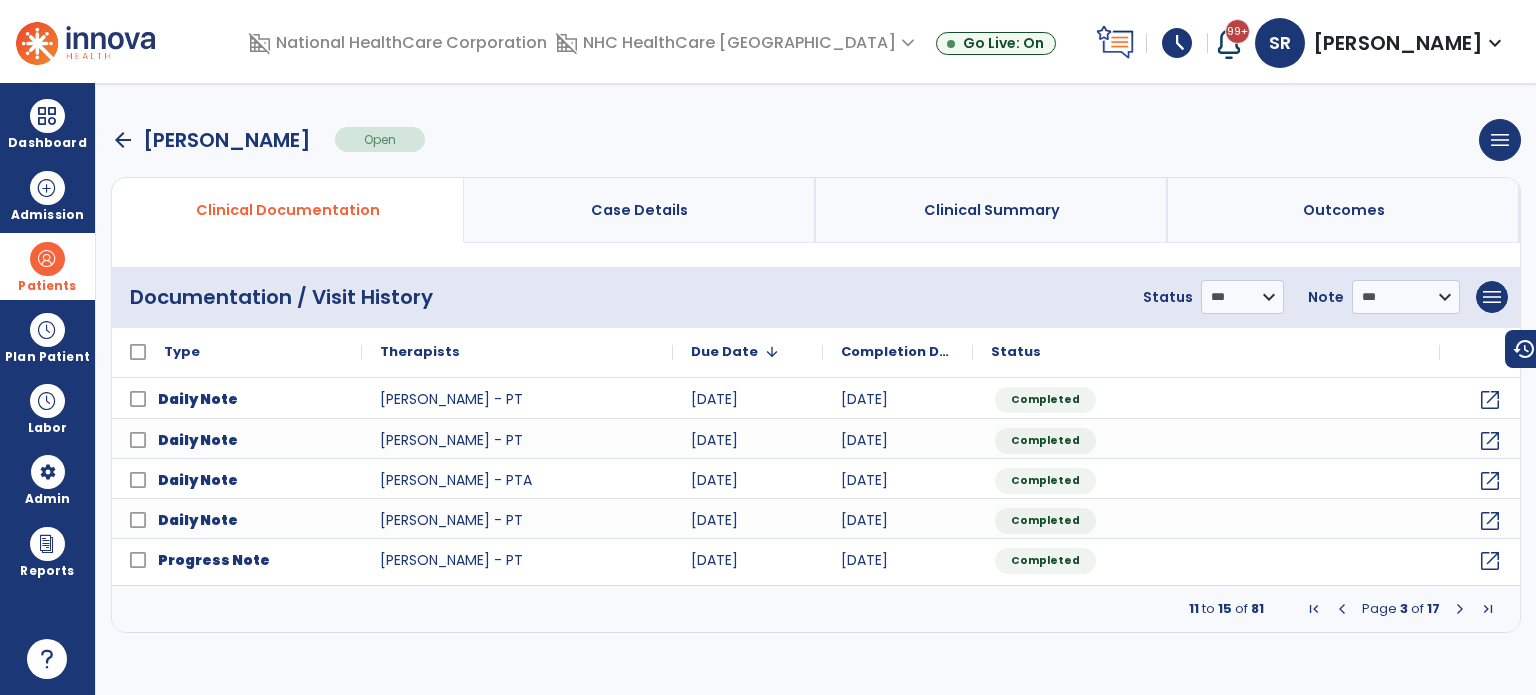 click at bounding box center [1460, 609] 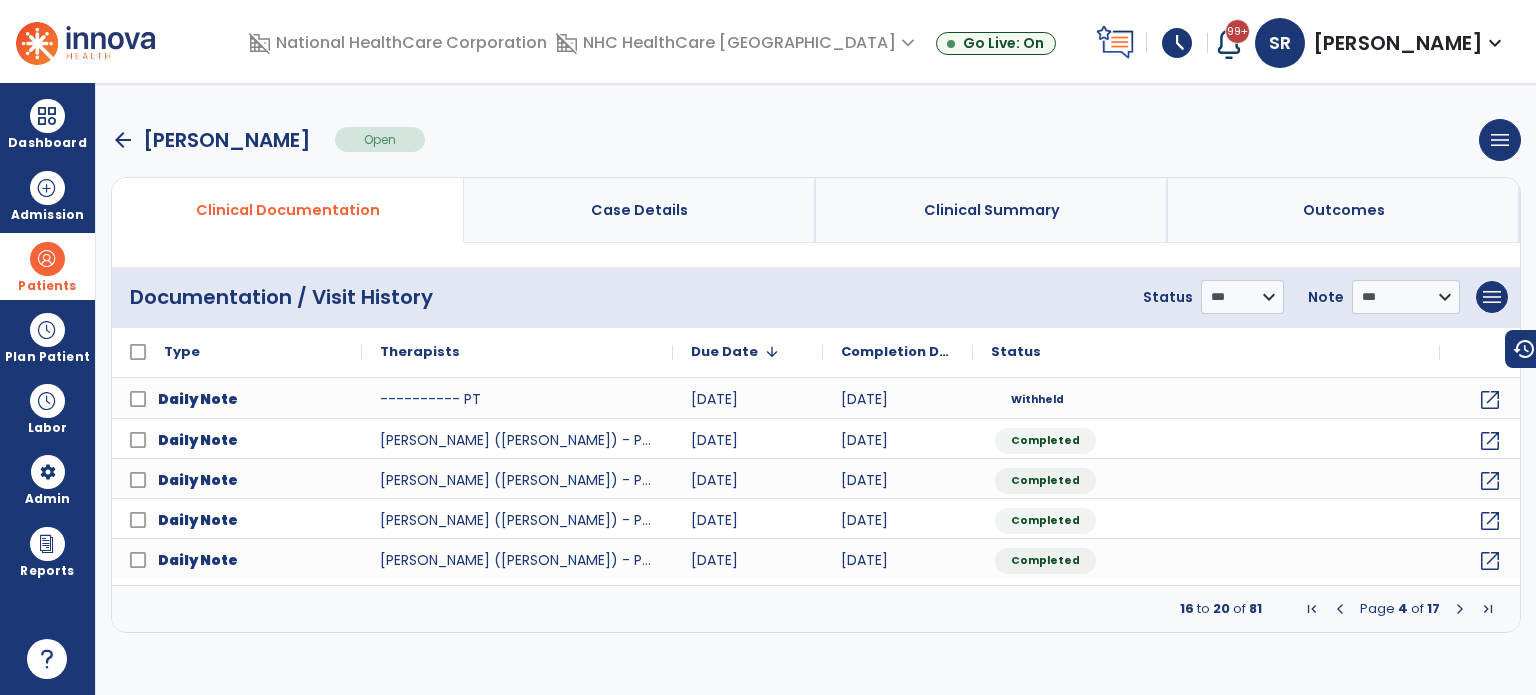 click at bounding box center (1340, 609) 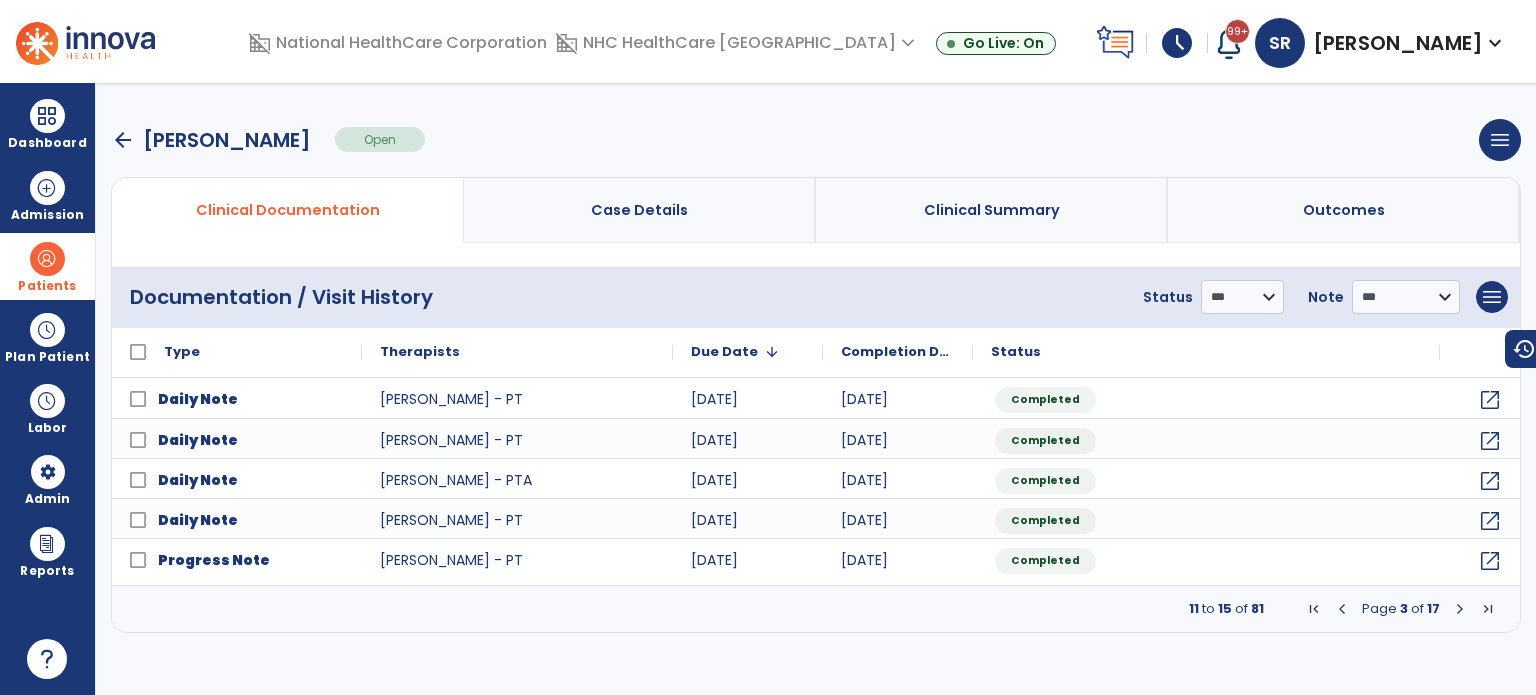 click at bounding box center [1342, 609] 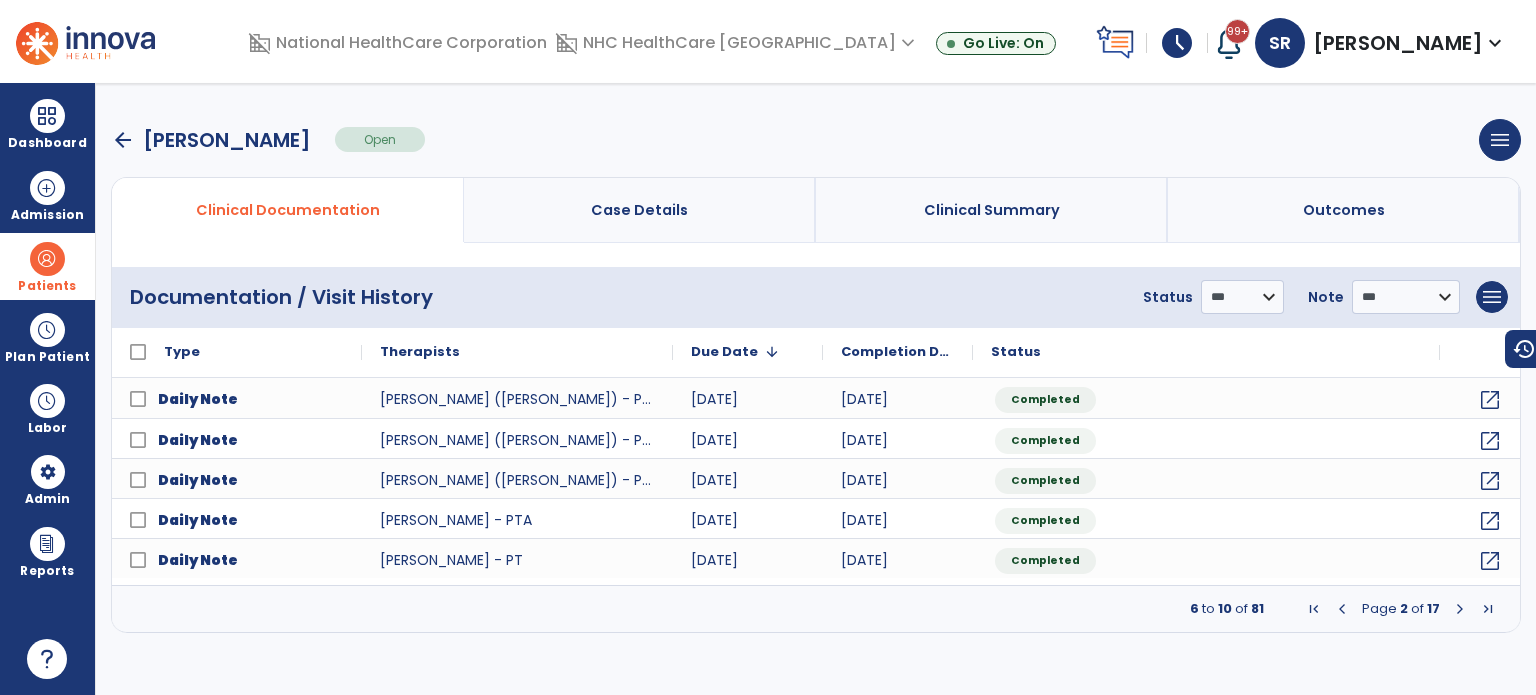 click at bounding box center [1460, 609] 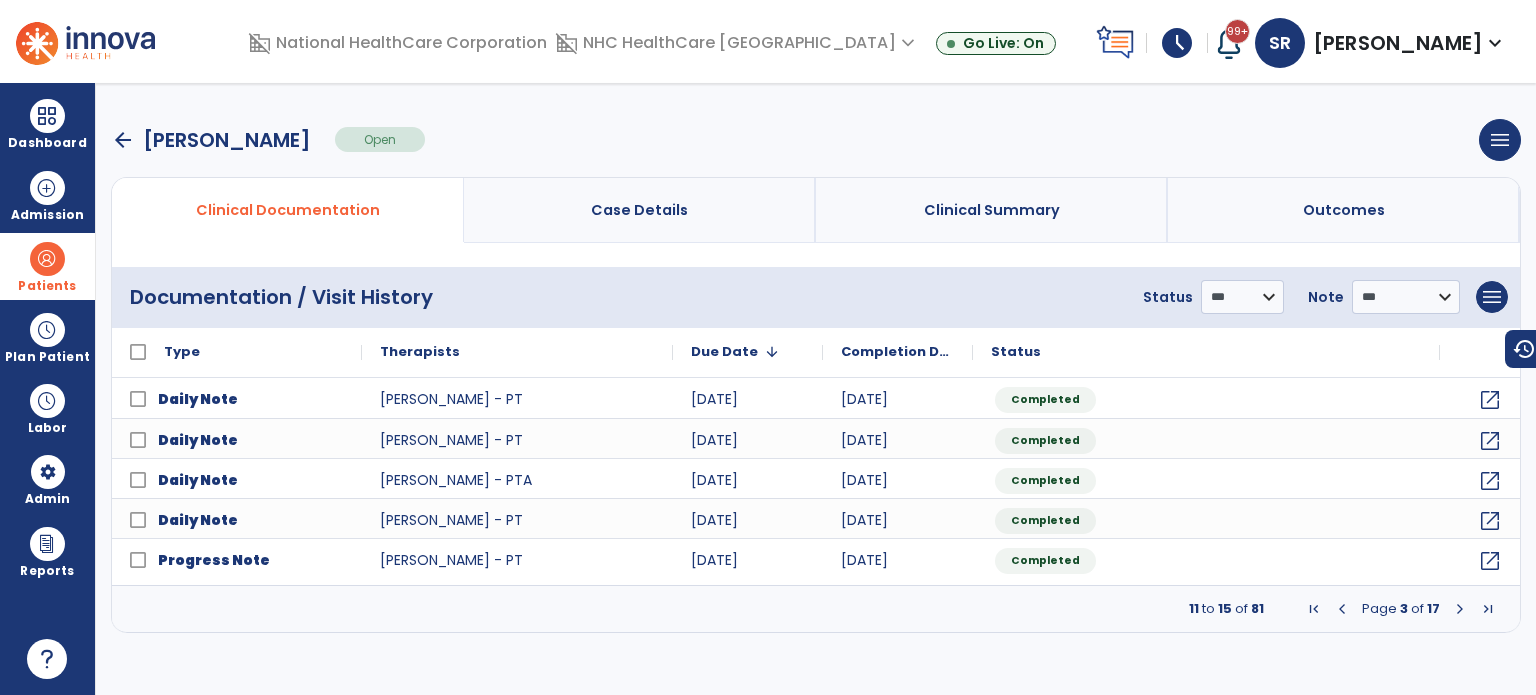 click at bounding box center [1460, 609] 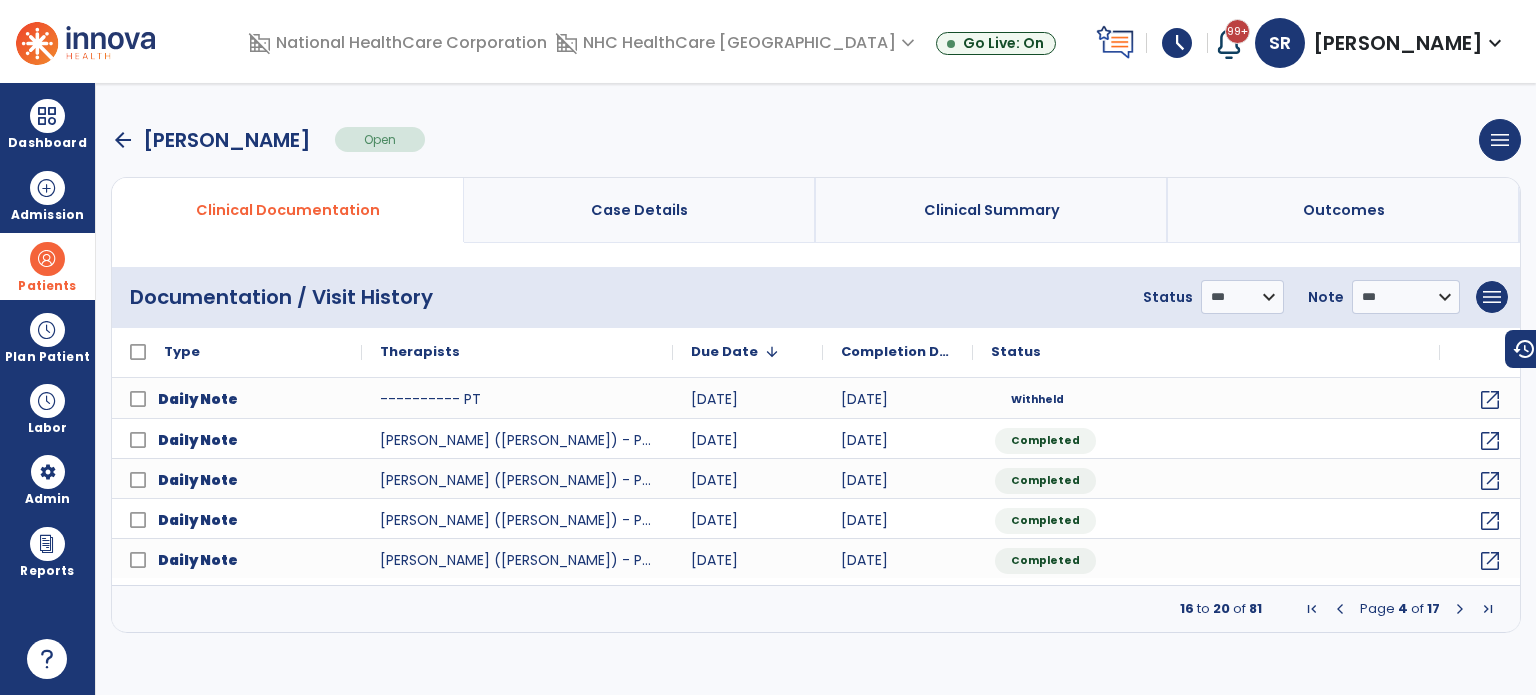 click at bounding box center (1460, 609) 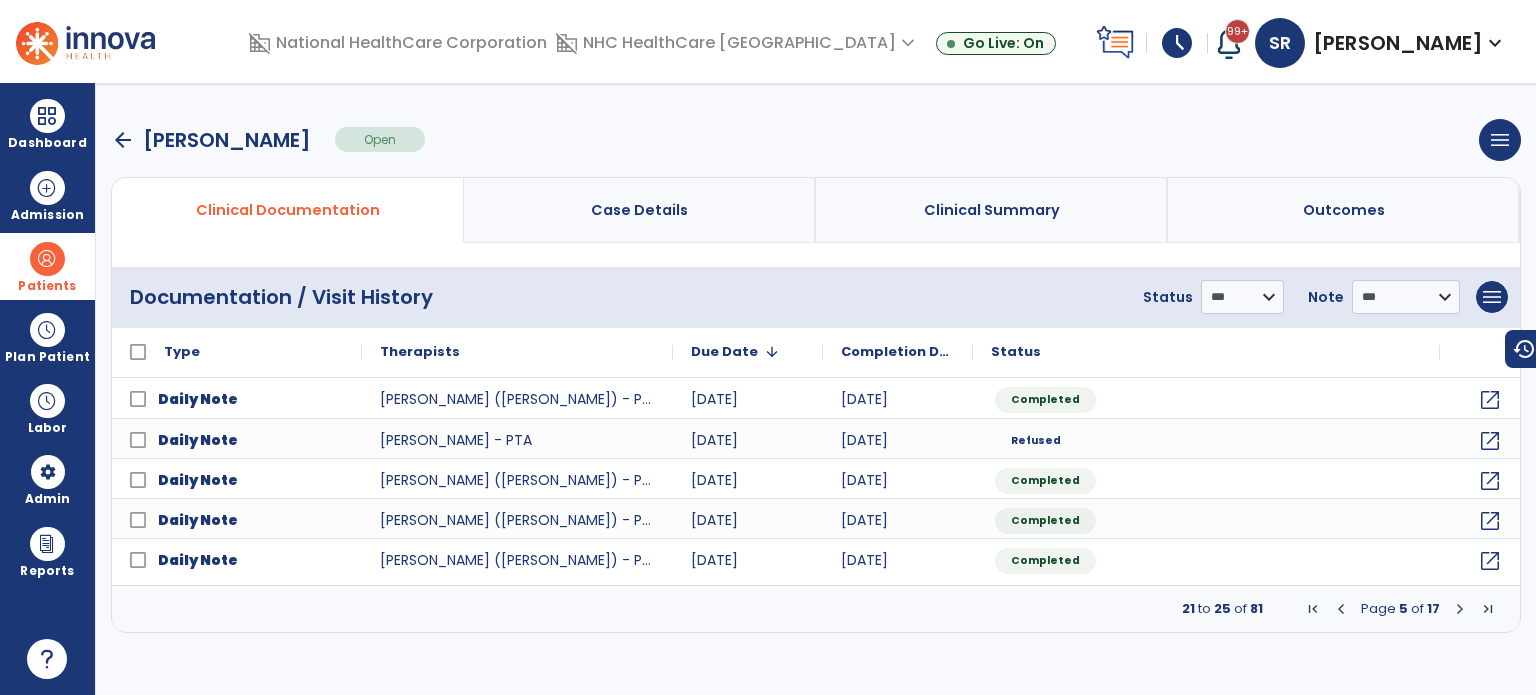 click at bounding box center (1460, 609) 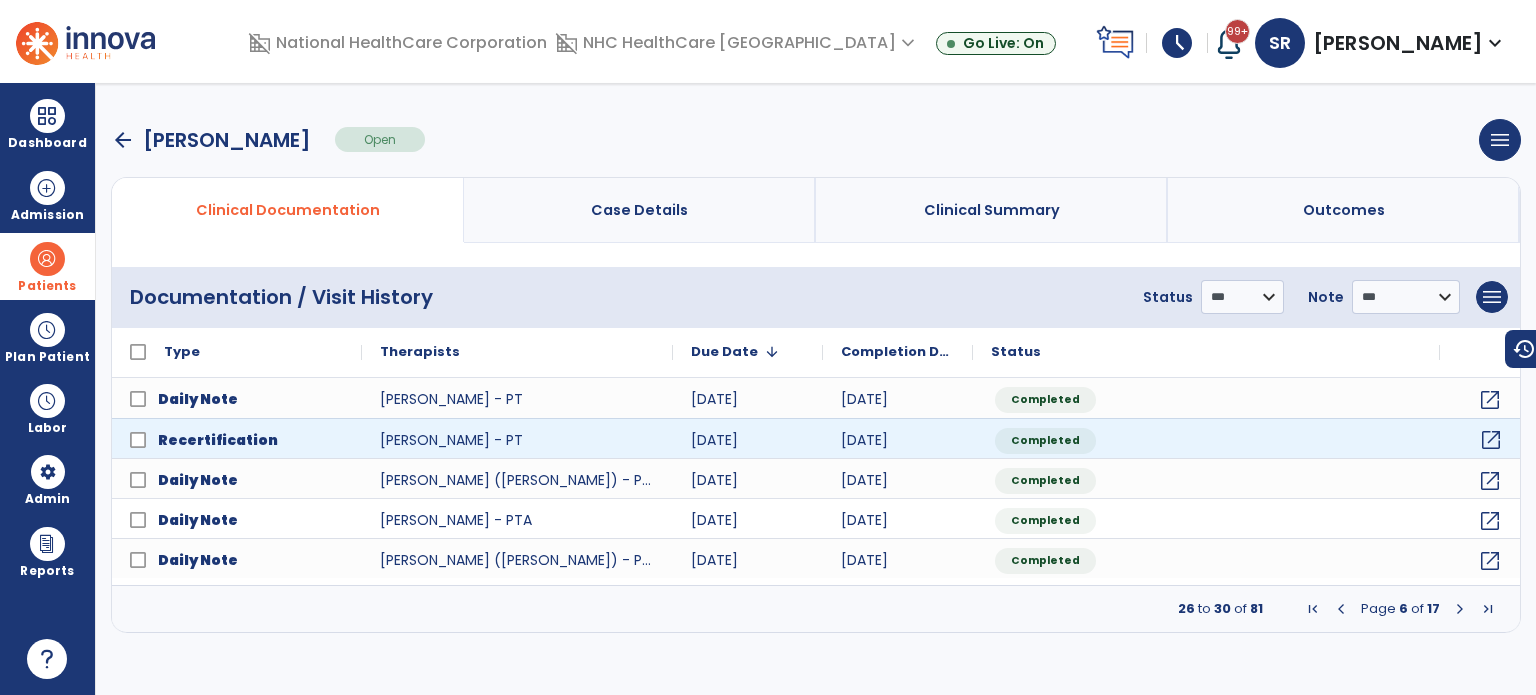 click on "open_in_new" 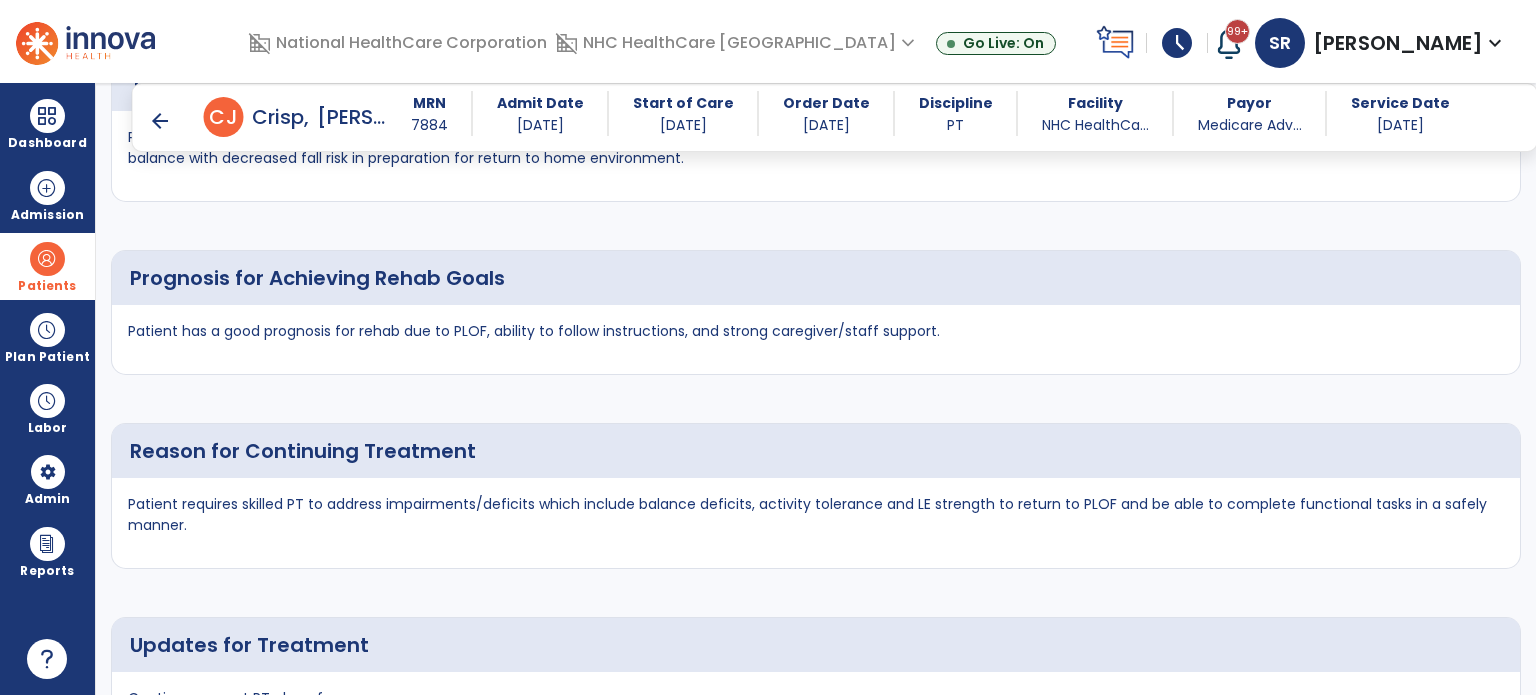 scroll, scrollTop: 2308, scrollLeft: 0, axis: vertical 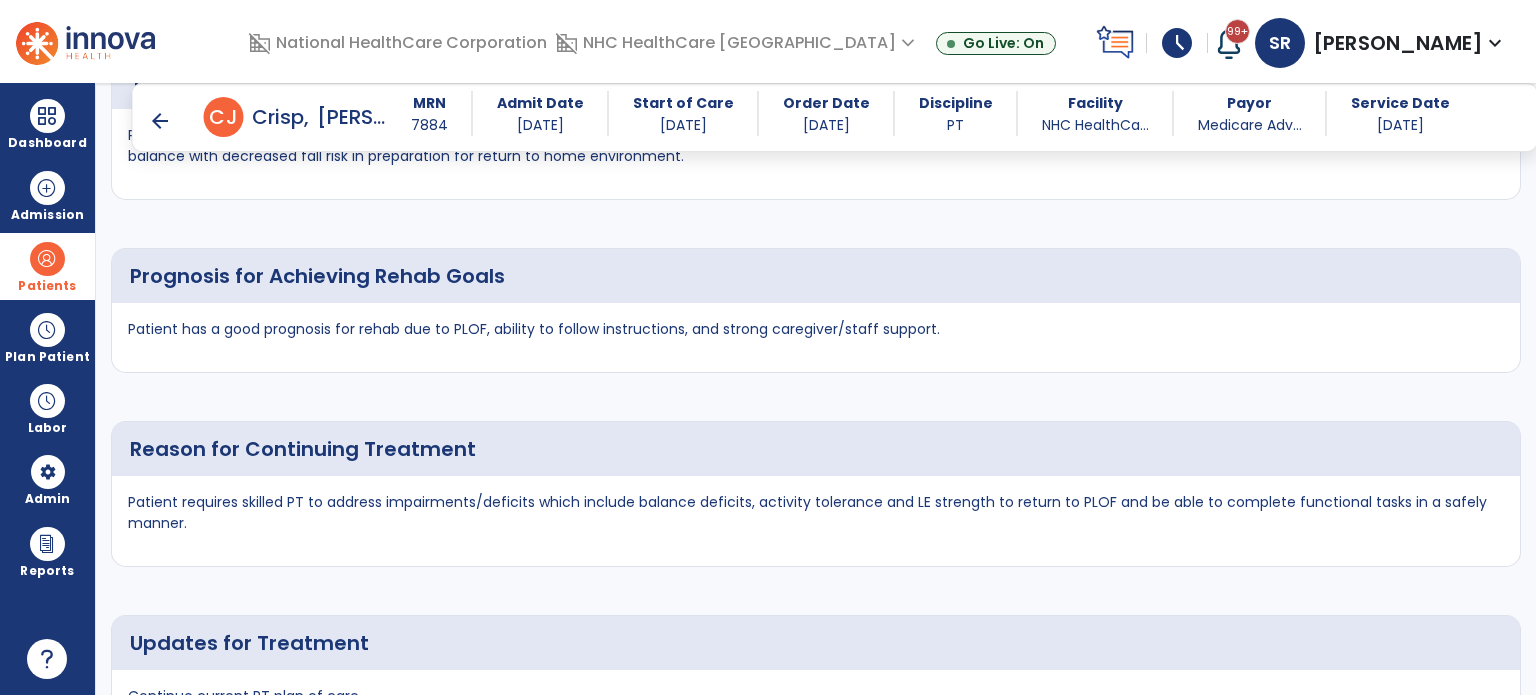 click on "Patient requires skilled PT to address impairments/deficits which include balance deficits, activity tolerance and LE strength to return to PLOF and be able to complete functional tasks in a safely manner." 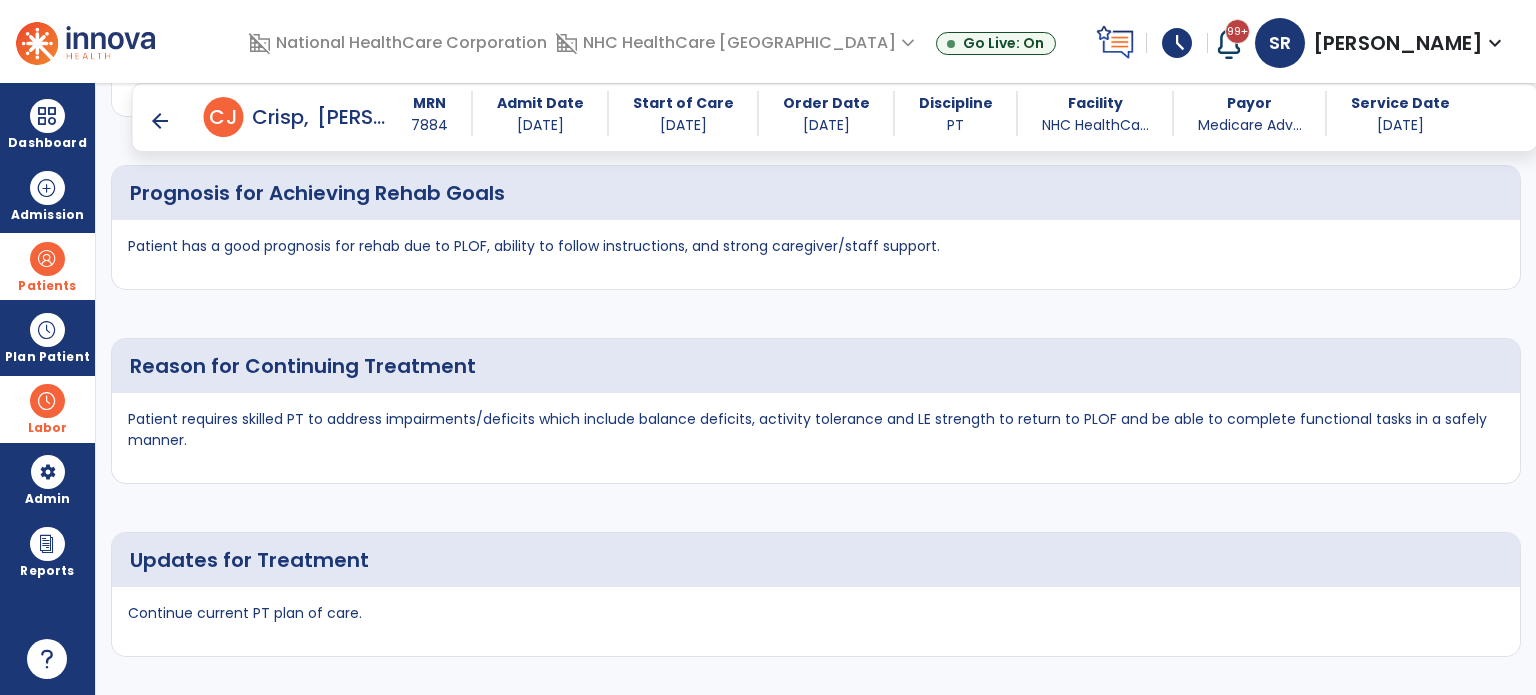 drag, startPoint x: 225, startPoint y: 453, endPoint x: 93, endPoint y: 403, distance: 141.1524 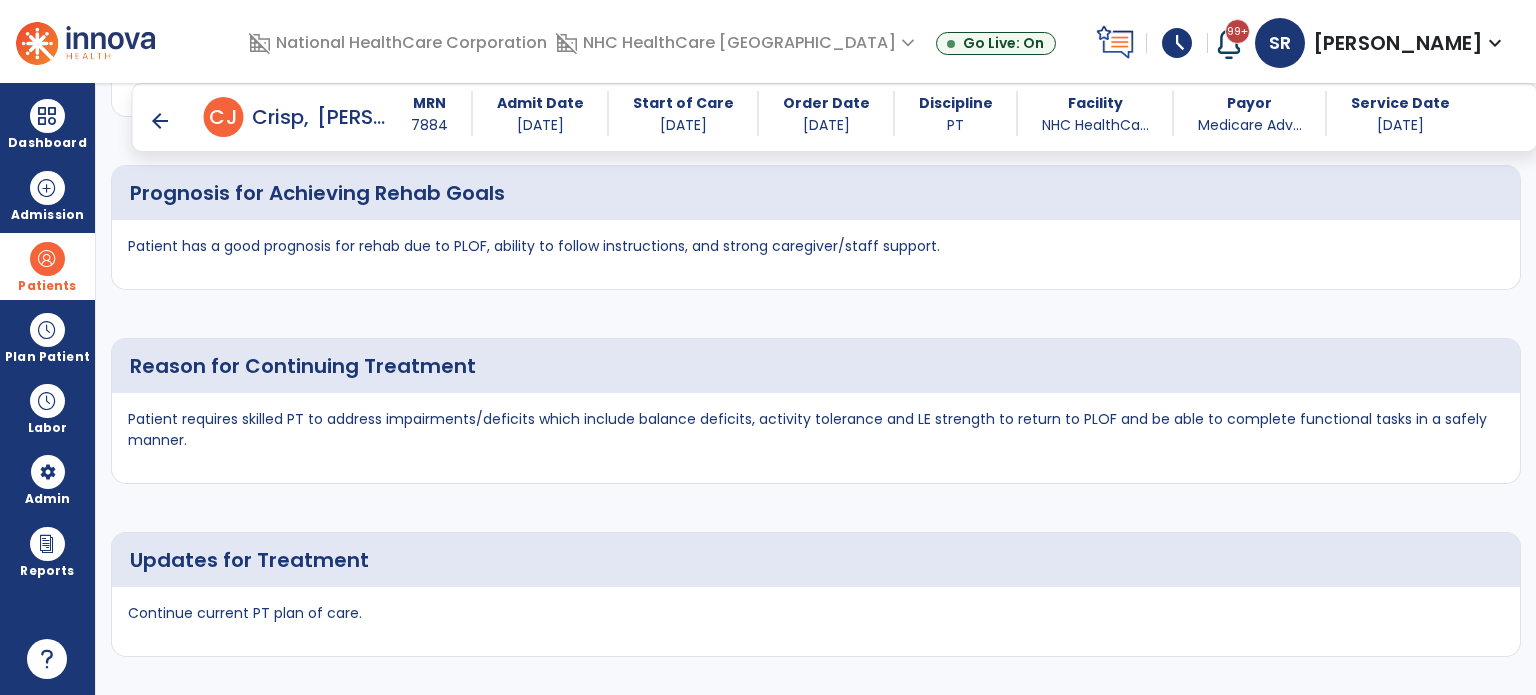 click on "Patient requires skilled PT to address impairments/deficits which include balance deficits, activity tolerance and LE strength to return to PLOF and be able to complete functional tasks in a safely manner." 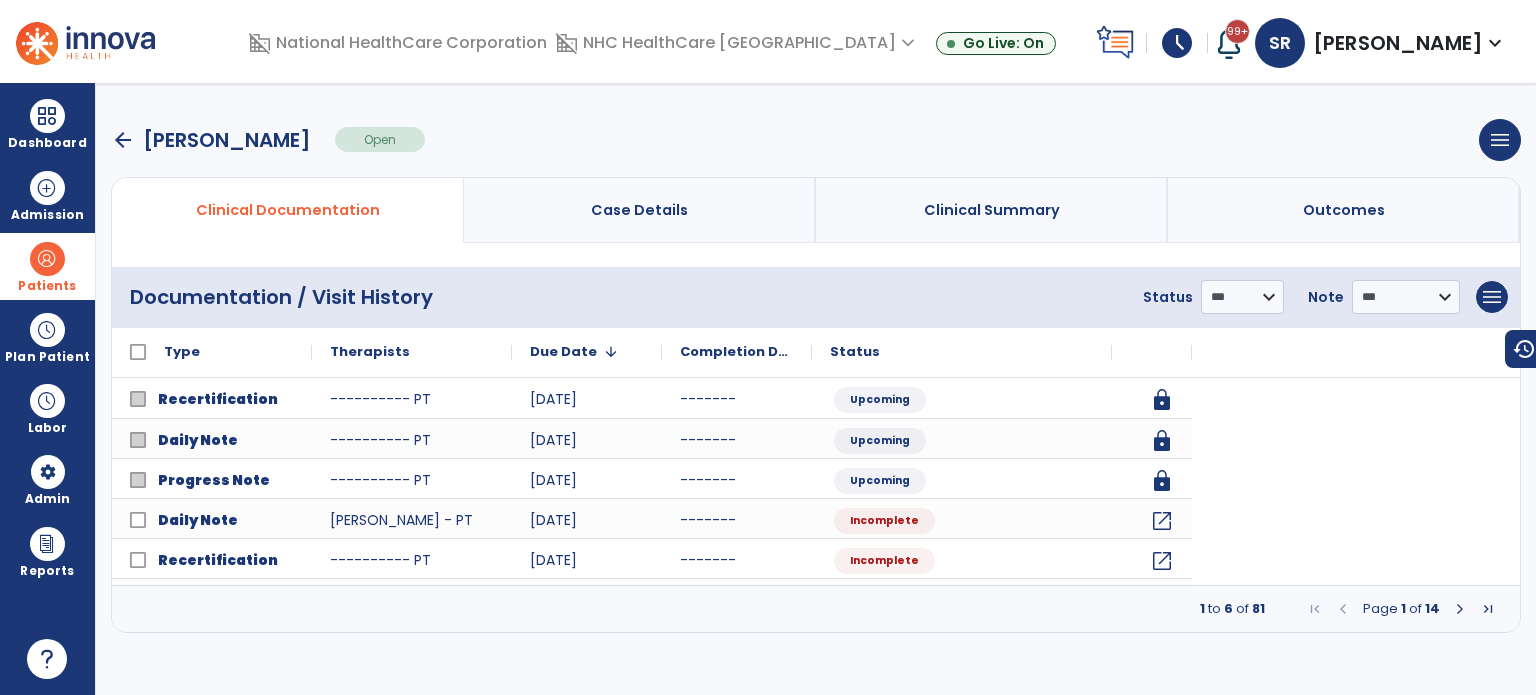 scroll, scrollTop: 0, scrollLeft: 0, axis: both 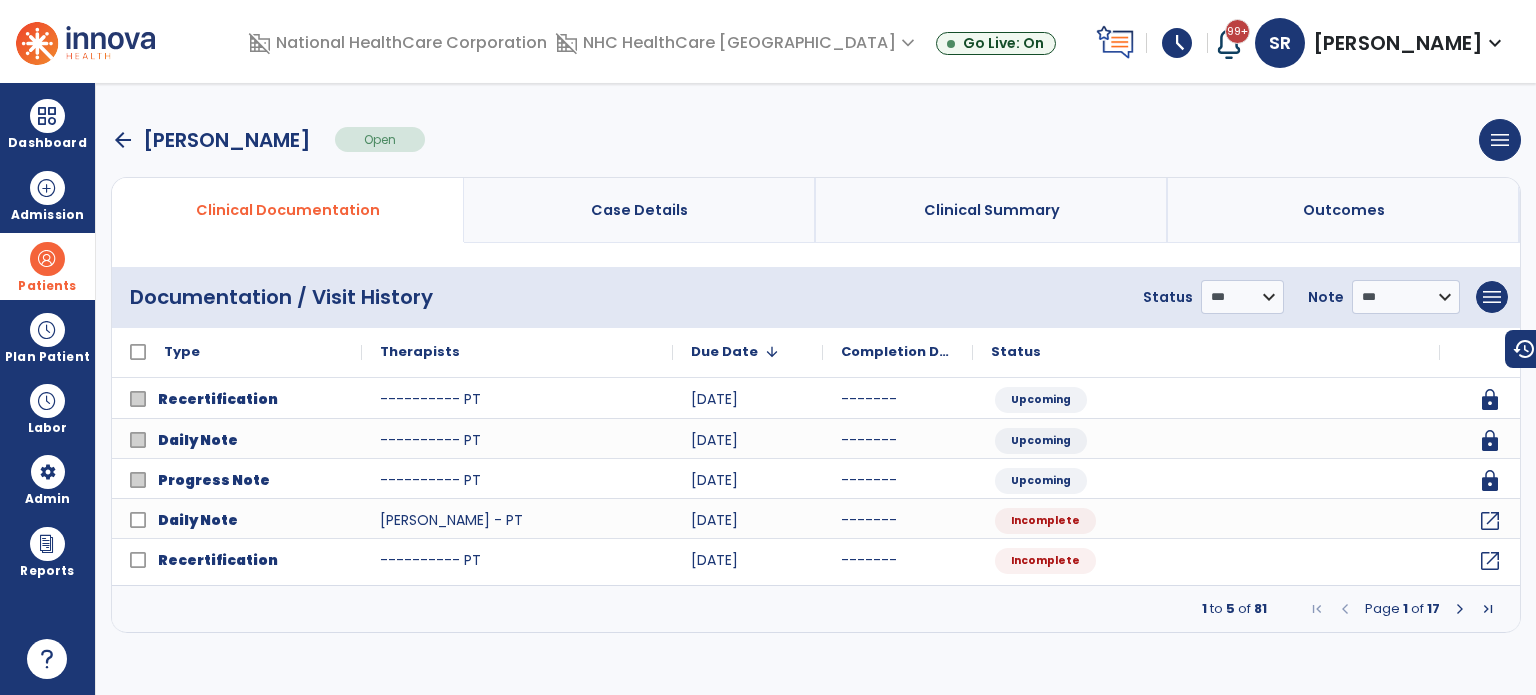 click on "Patients" at bounding box center (47, 266) 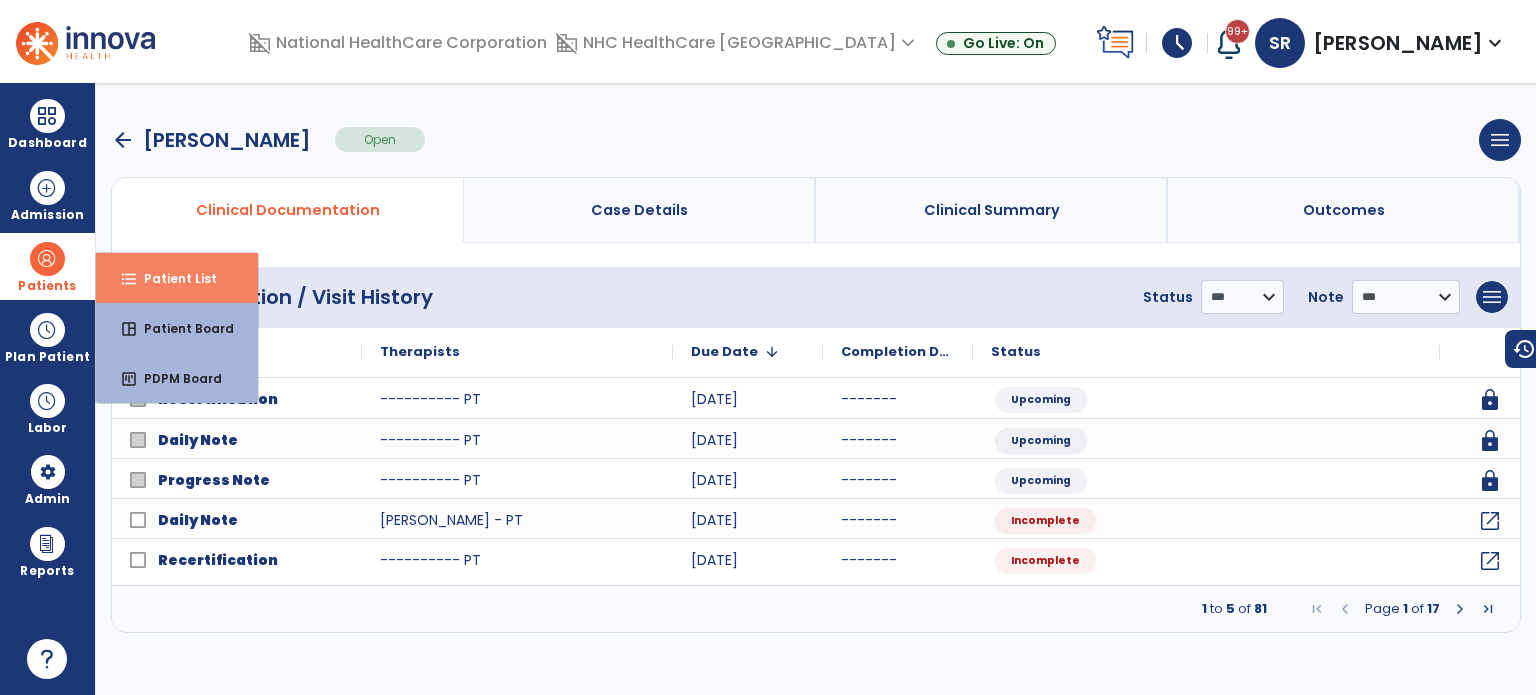 click on "format_list_bulleted  Patient List" at bounding box center [177, 278] 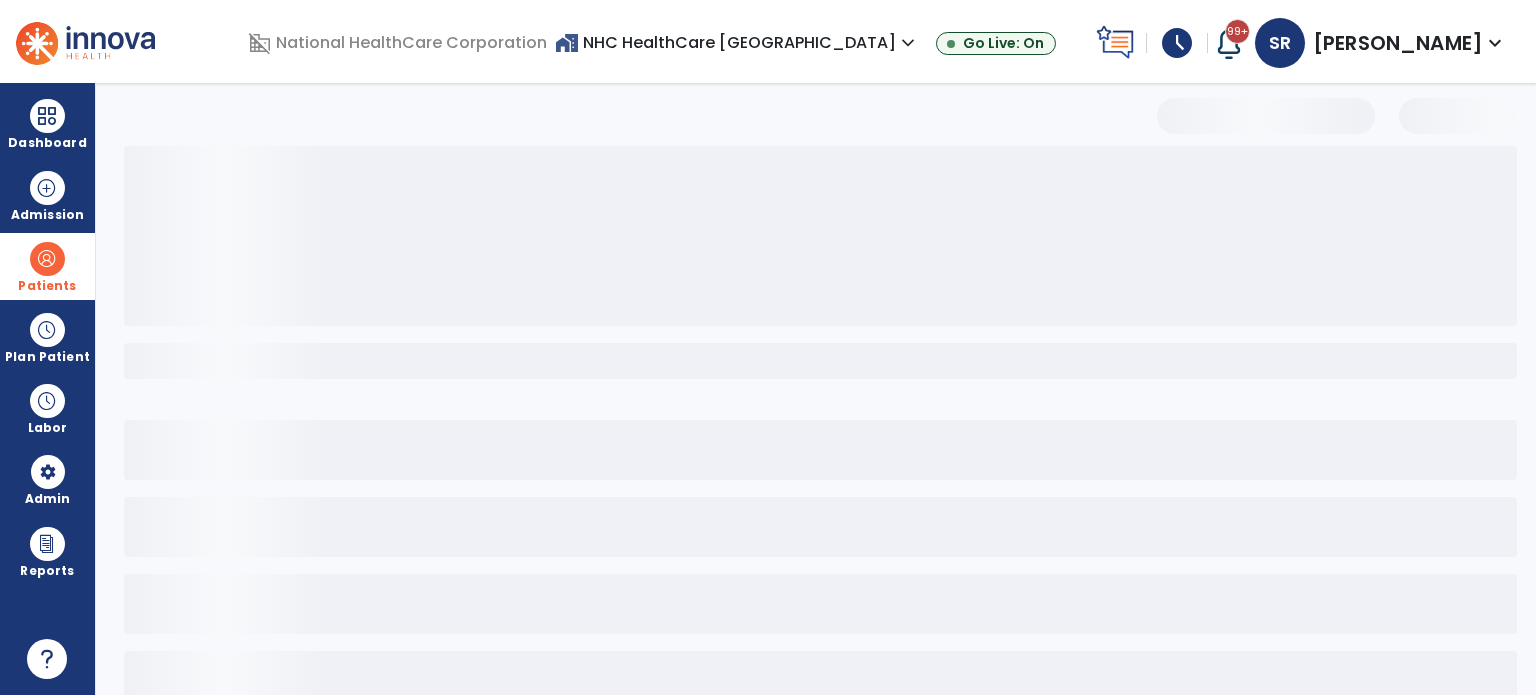 select on "***" 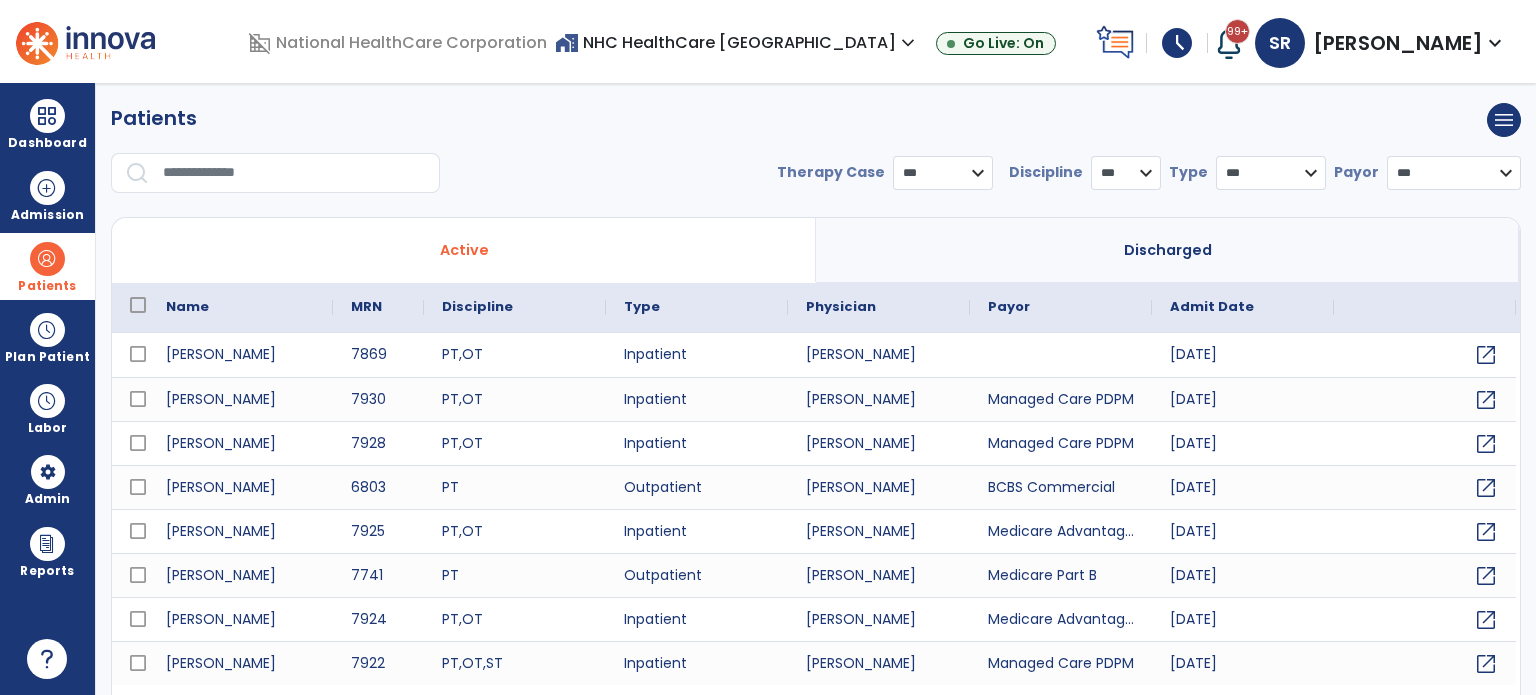 click at bounding box center [294, 173] 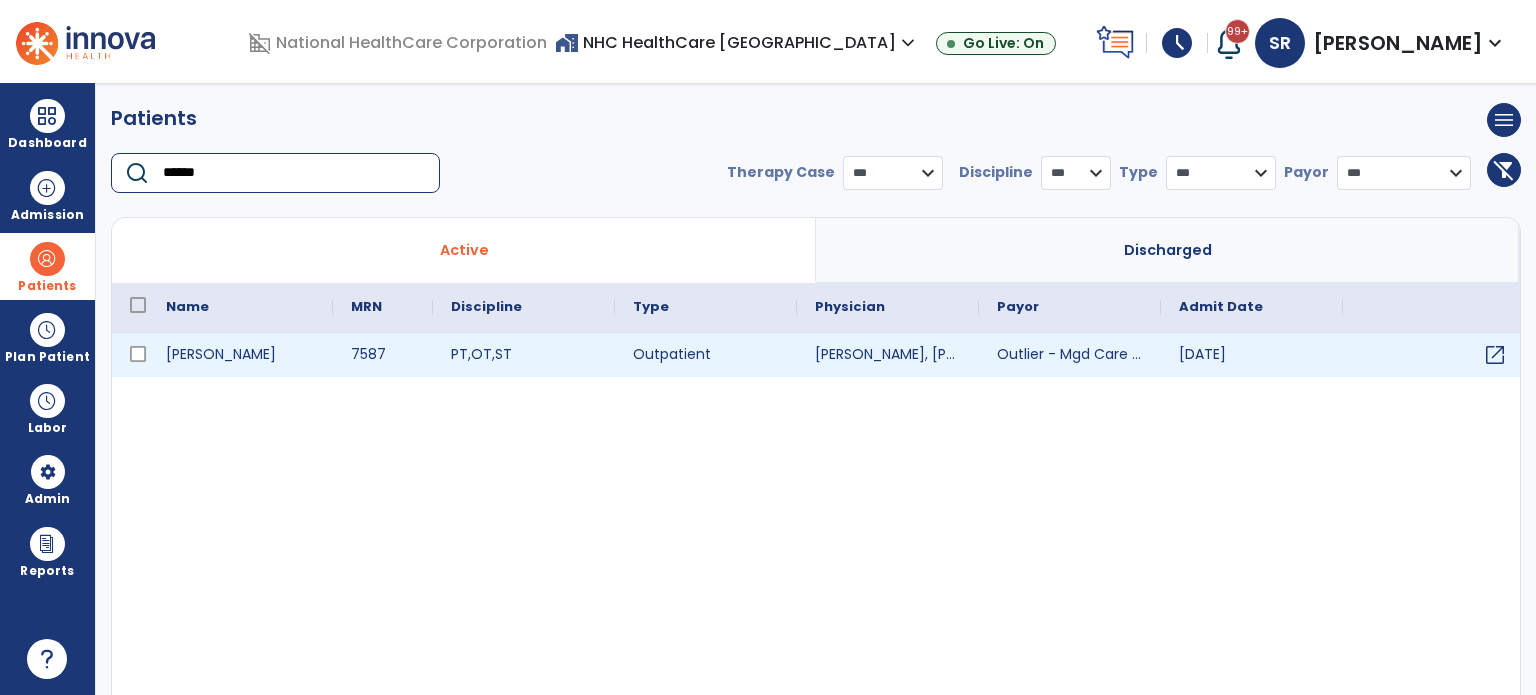 type on "******" 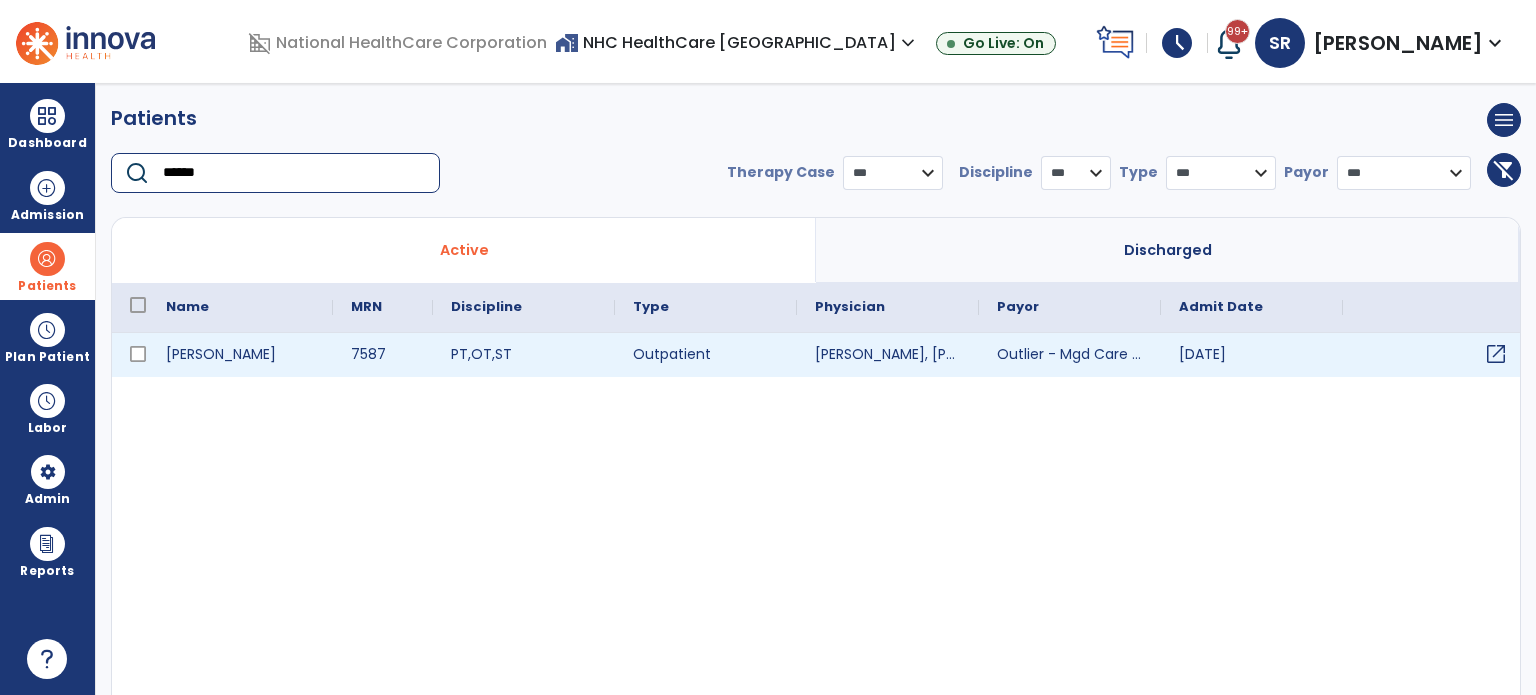 click on "open_in_new" at bounding box center (1496, 354) 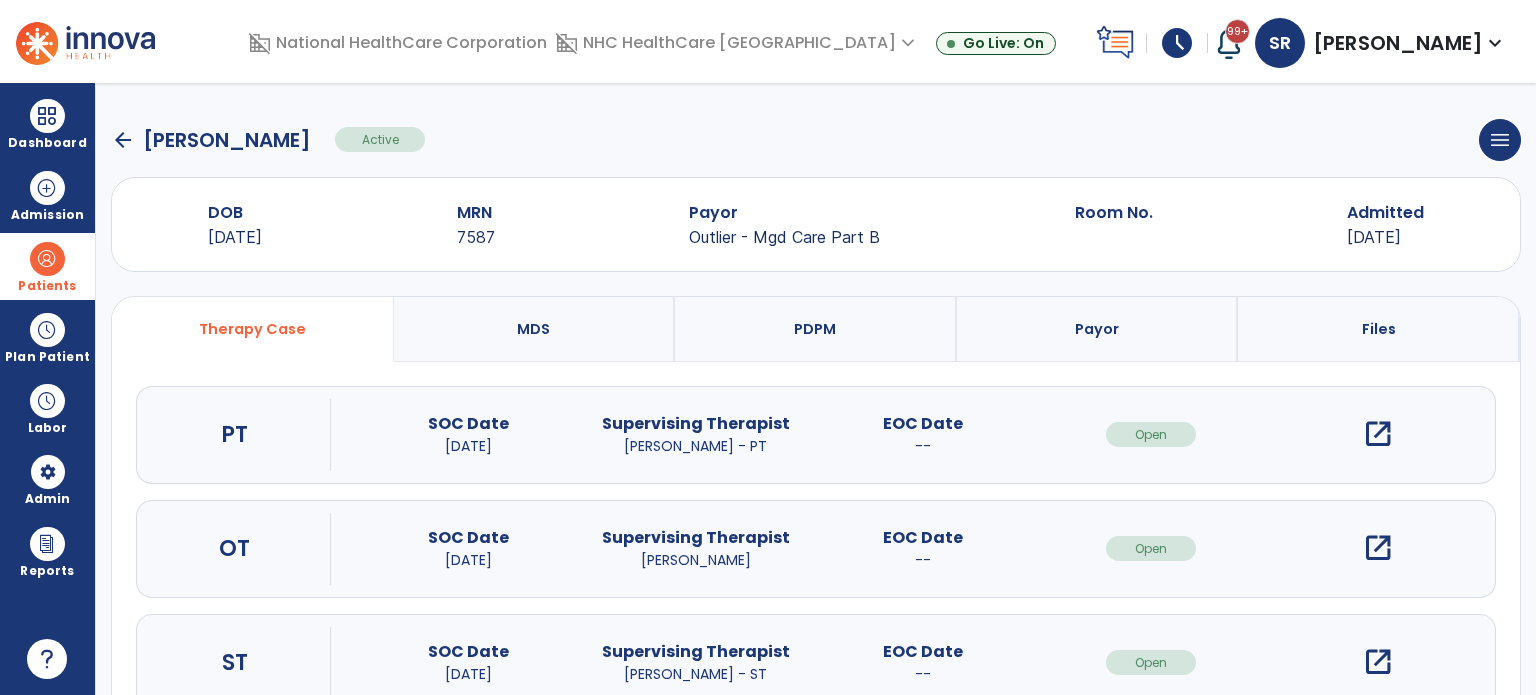 click on "open_in_new" at bounding box center (1378, 434) 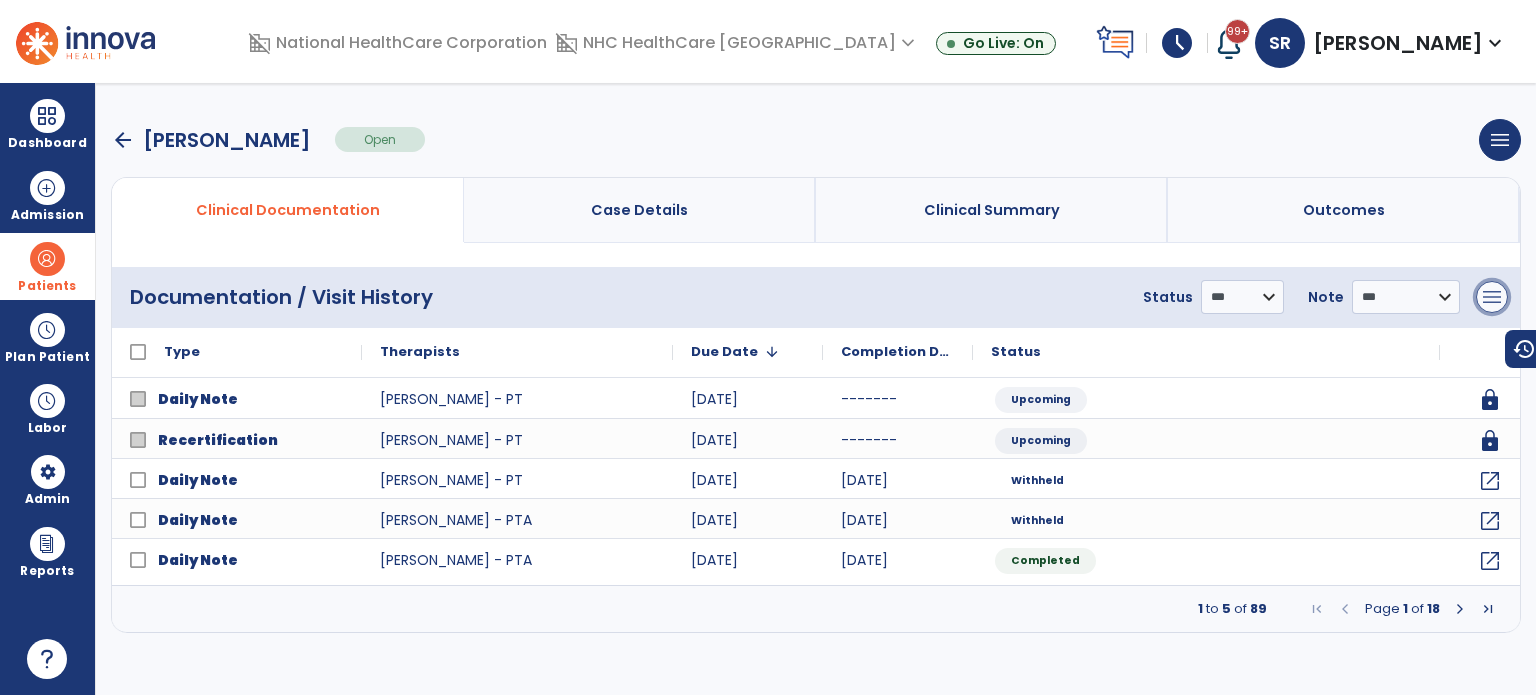 click on "menu" at bounding box center (1492, 297) 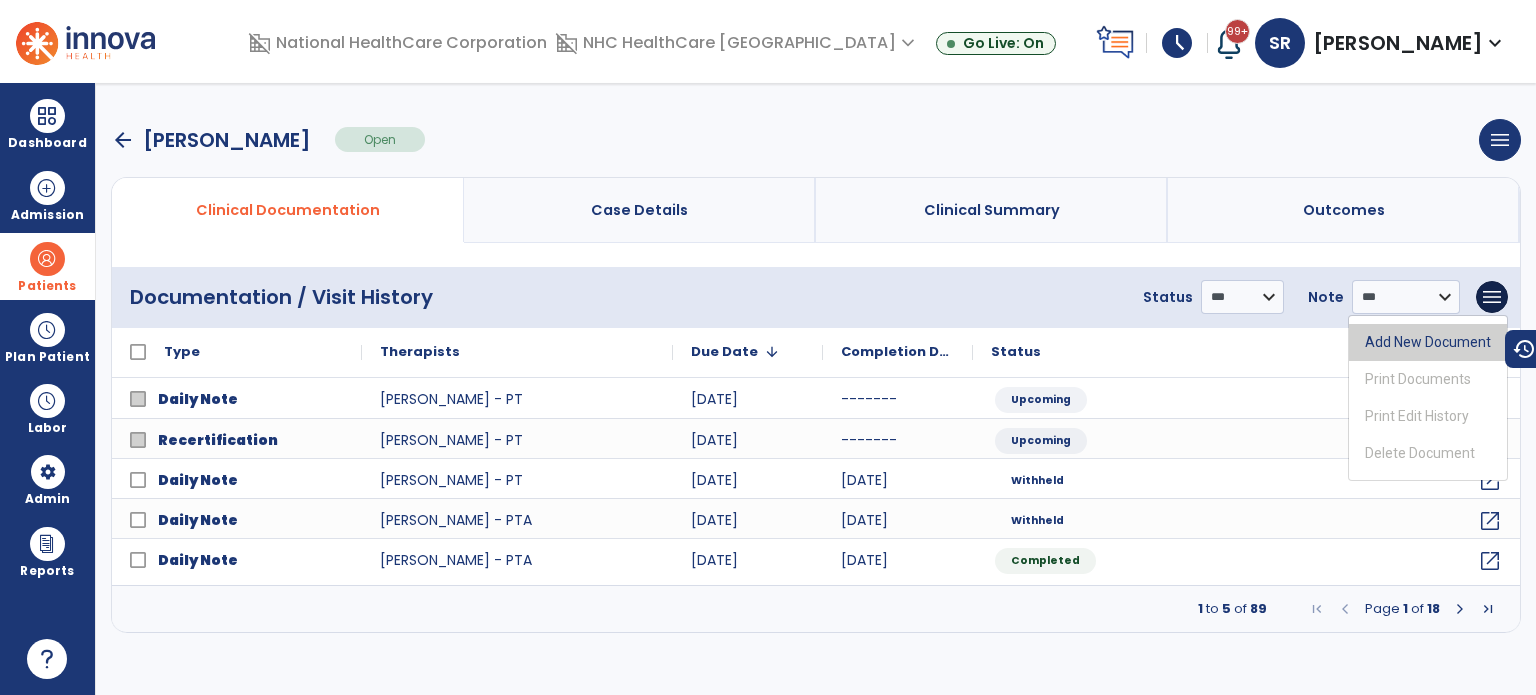 click on "Add New Document" at bounding box center [1428, 342] 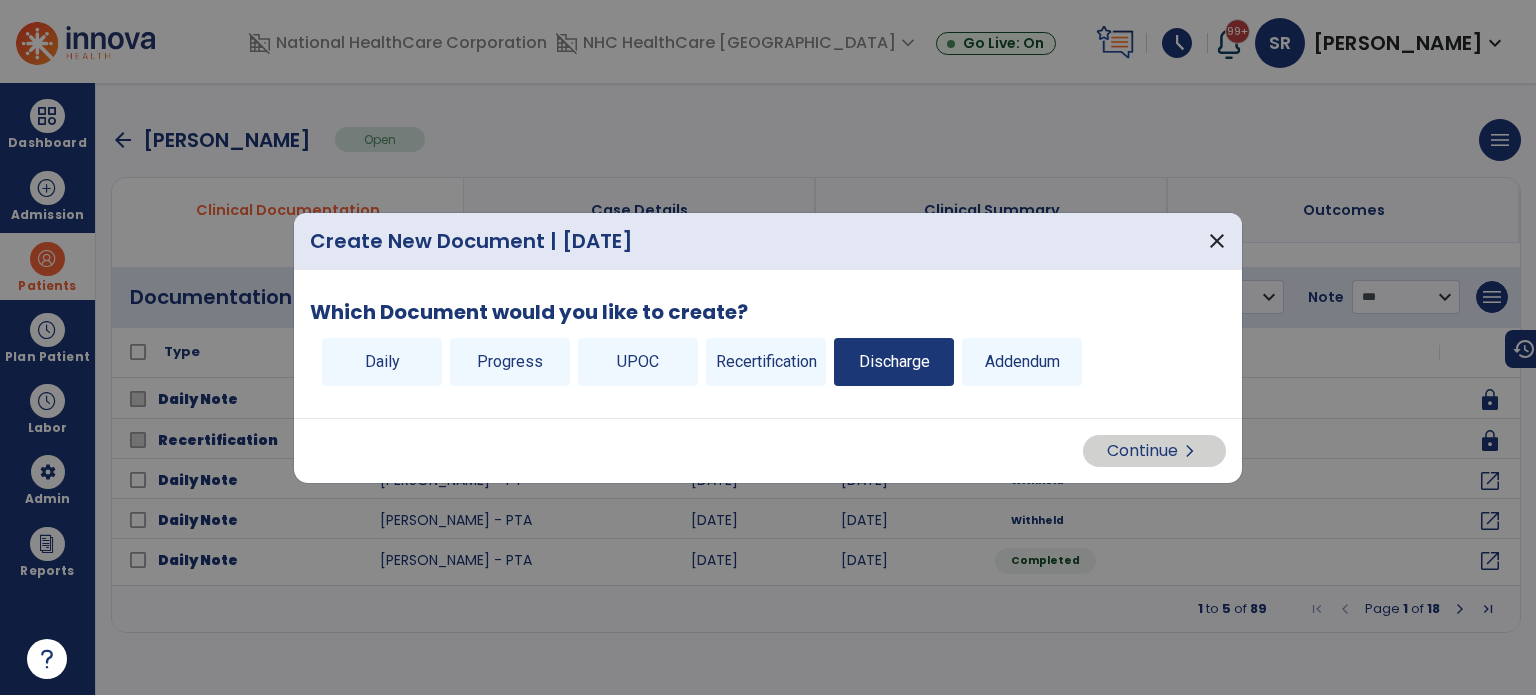 click on "Discharge" at bounding box center [894, 362] 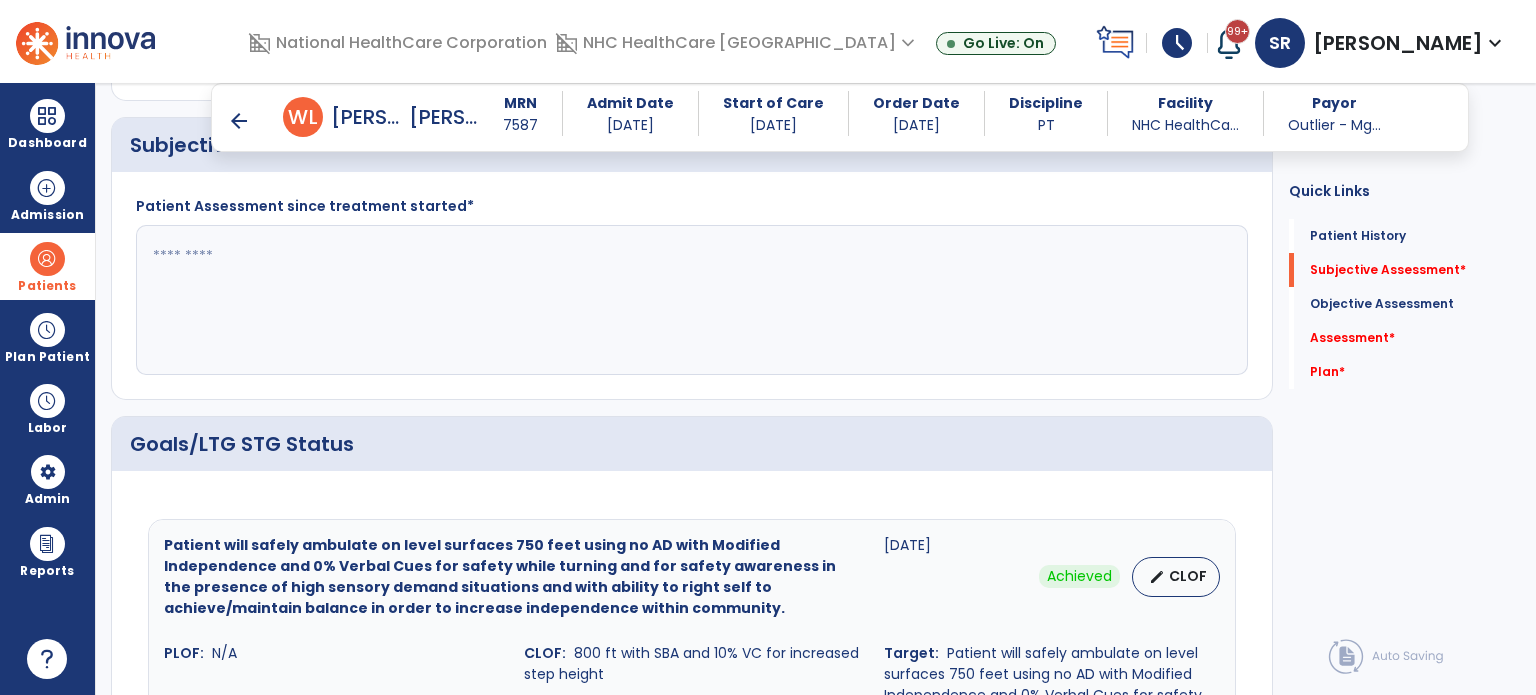 scroll, scrollTop: 544, scrollLeft: 0, axis: vertical 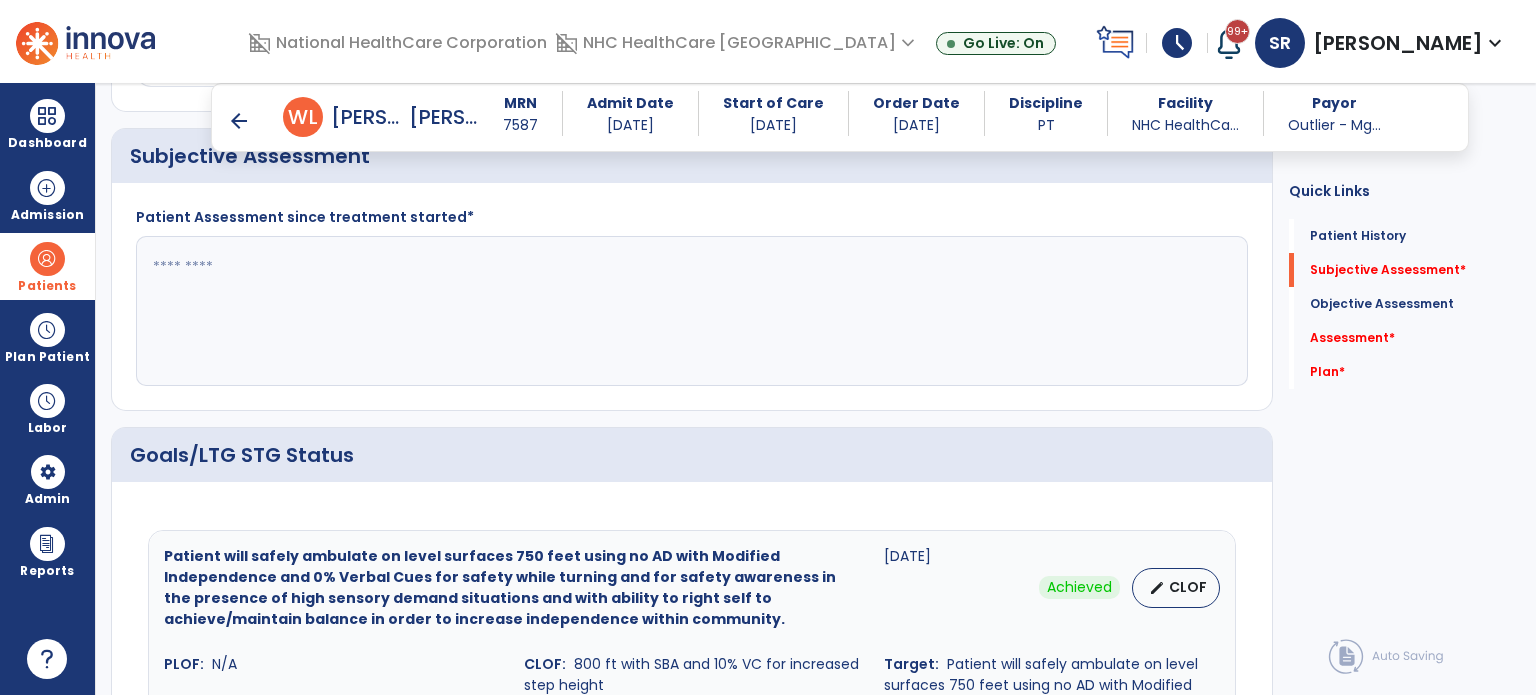 click 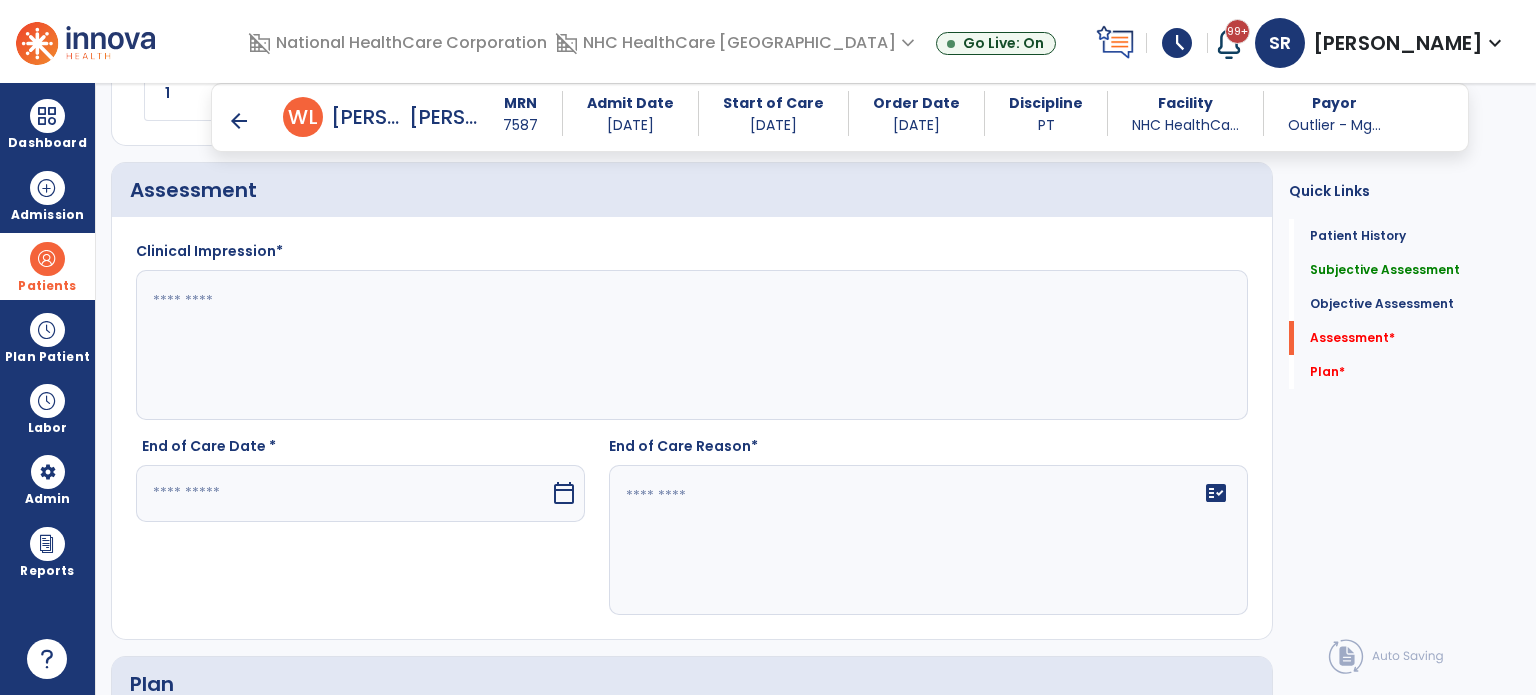 scroll, scrollTop: 1948, scrollLeft: 0, axis: vertical 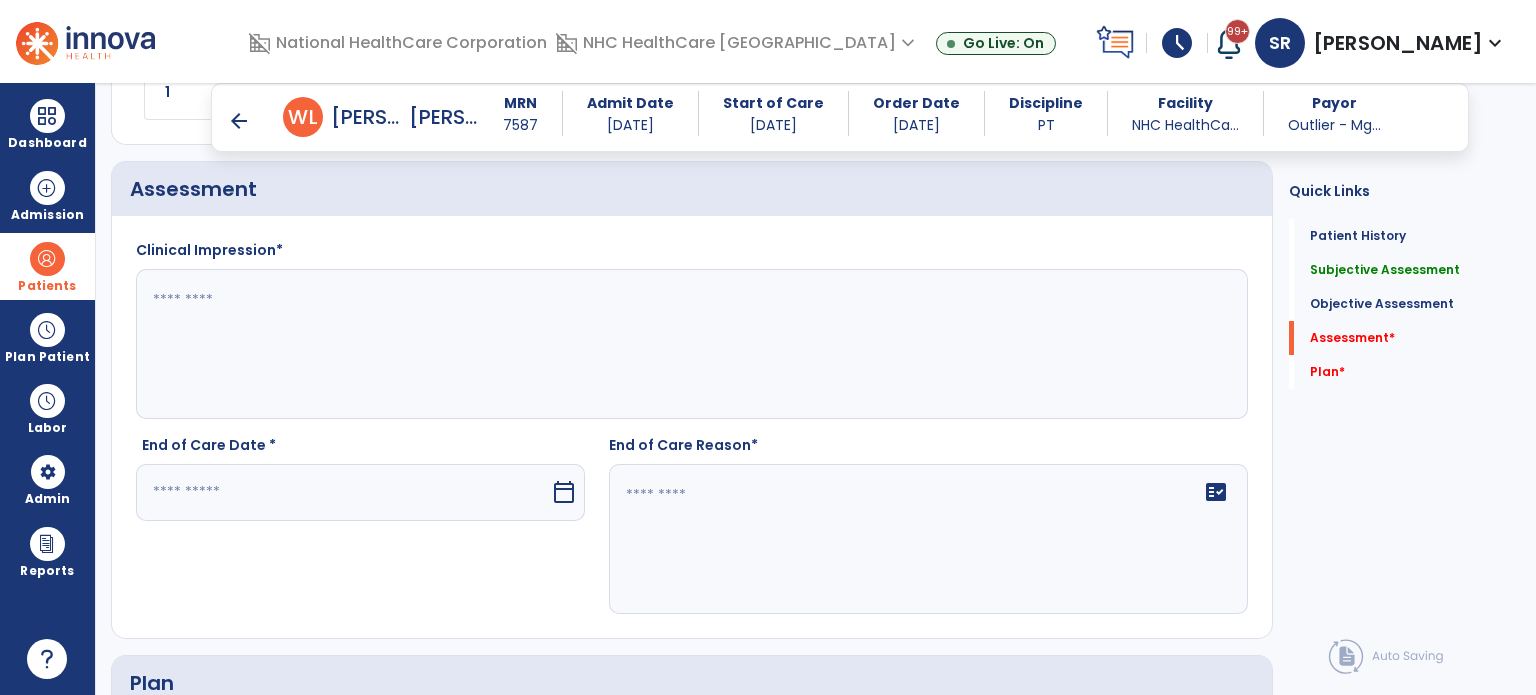 type on "**********" 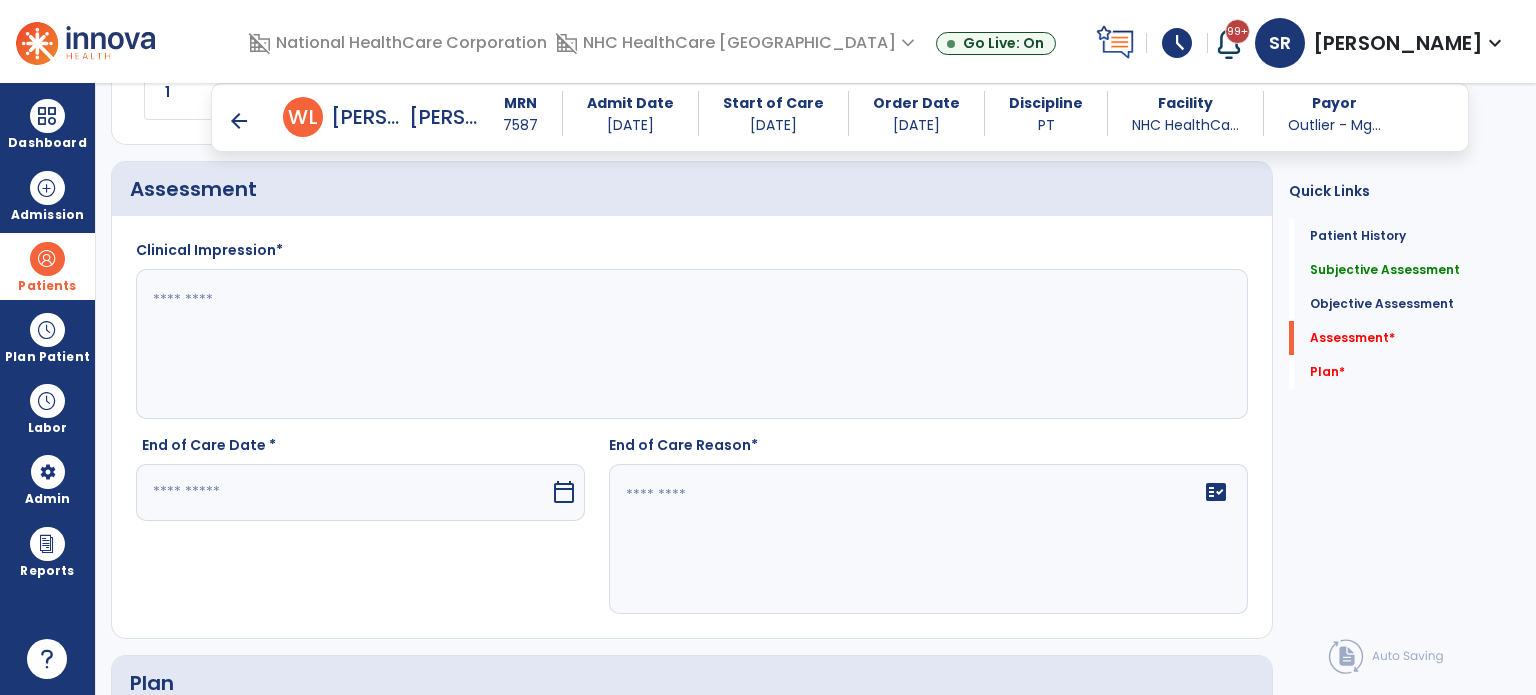 type on "*" 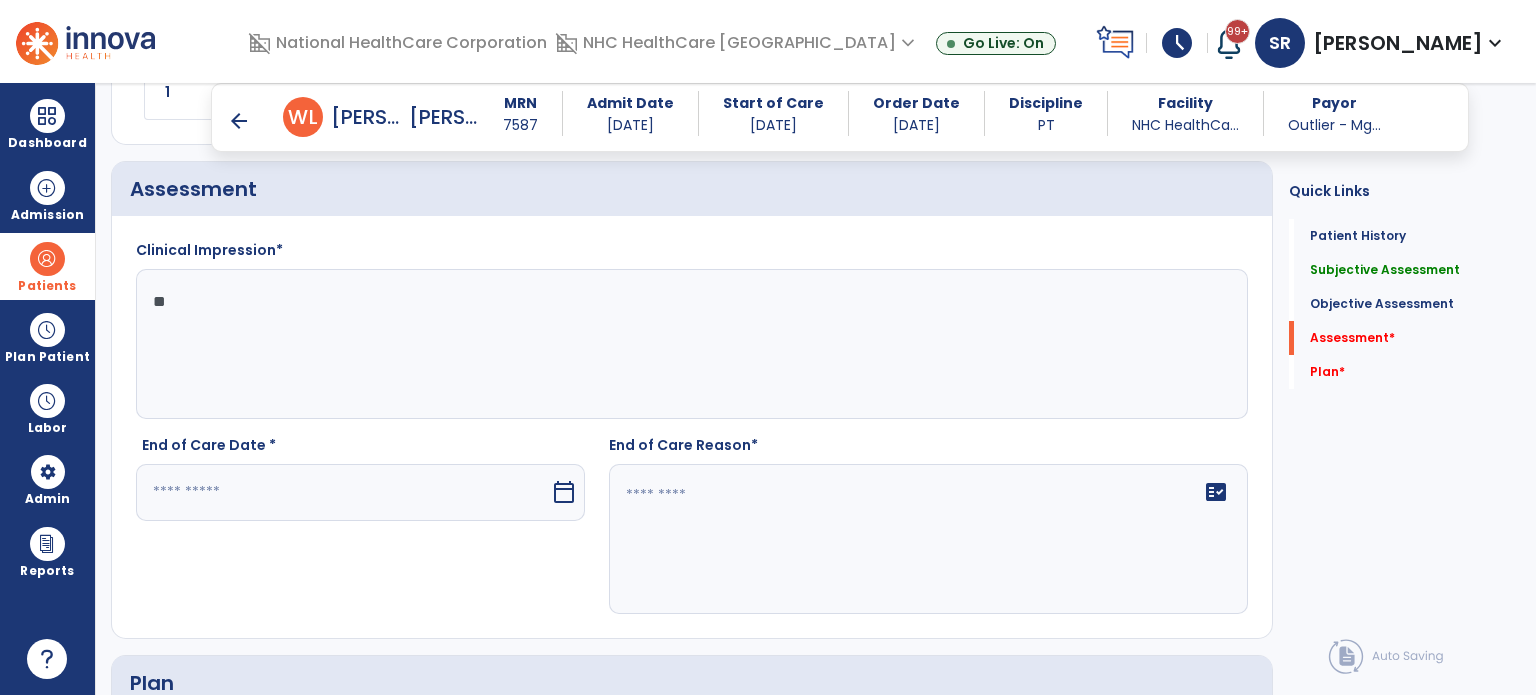 type on "*" 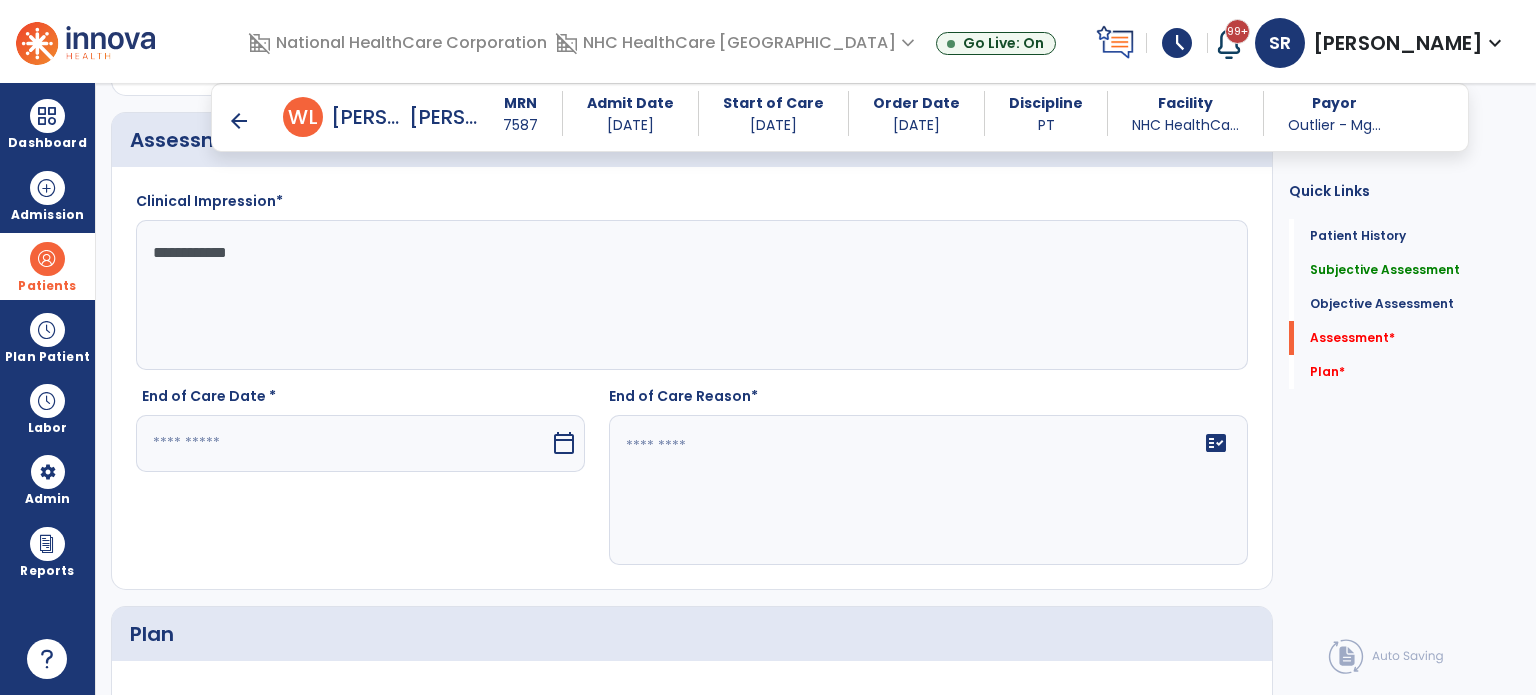 scroll, scrollTop: 1996, scrollLeft: 0, axis: vertical 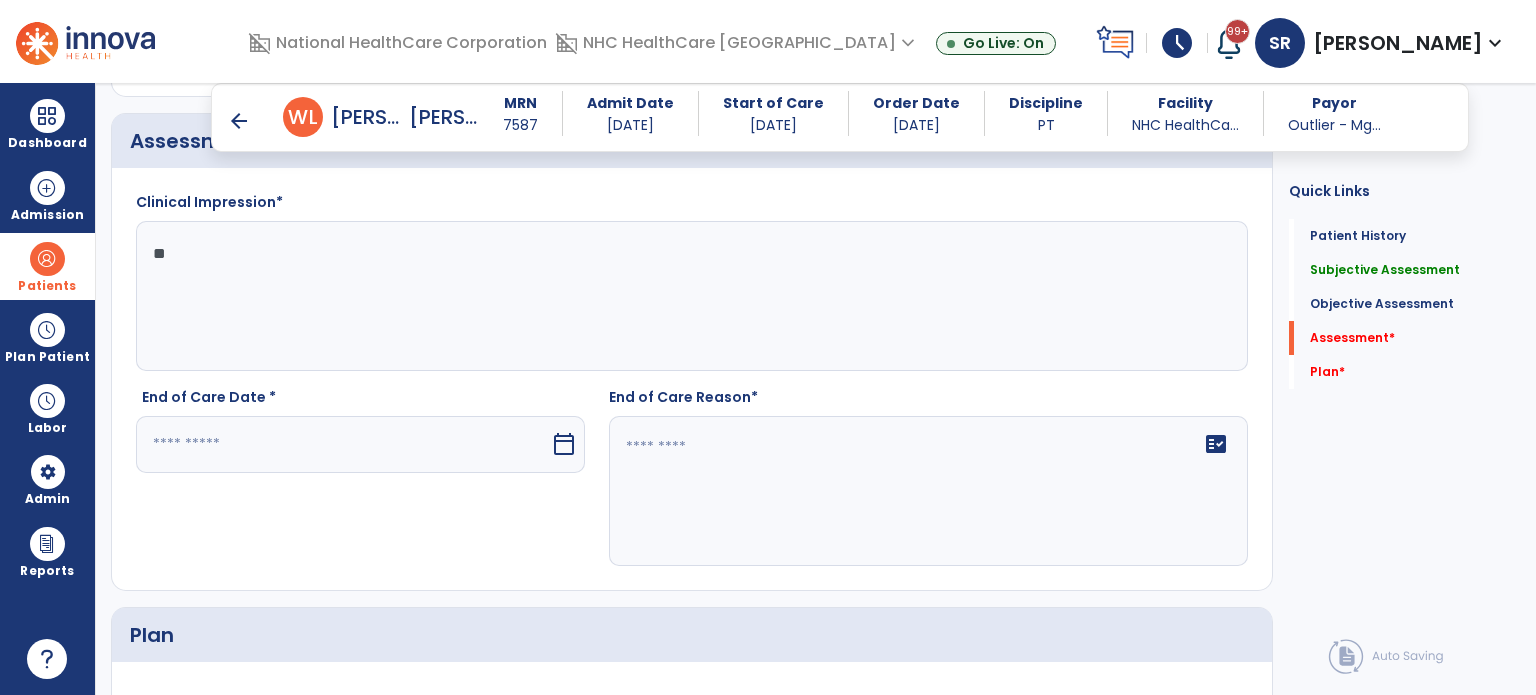type on "*" 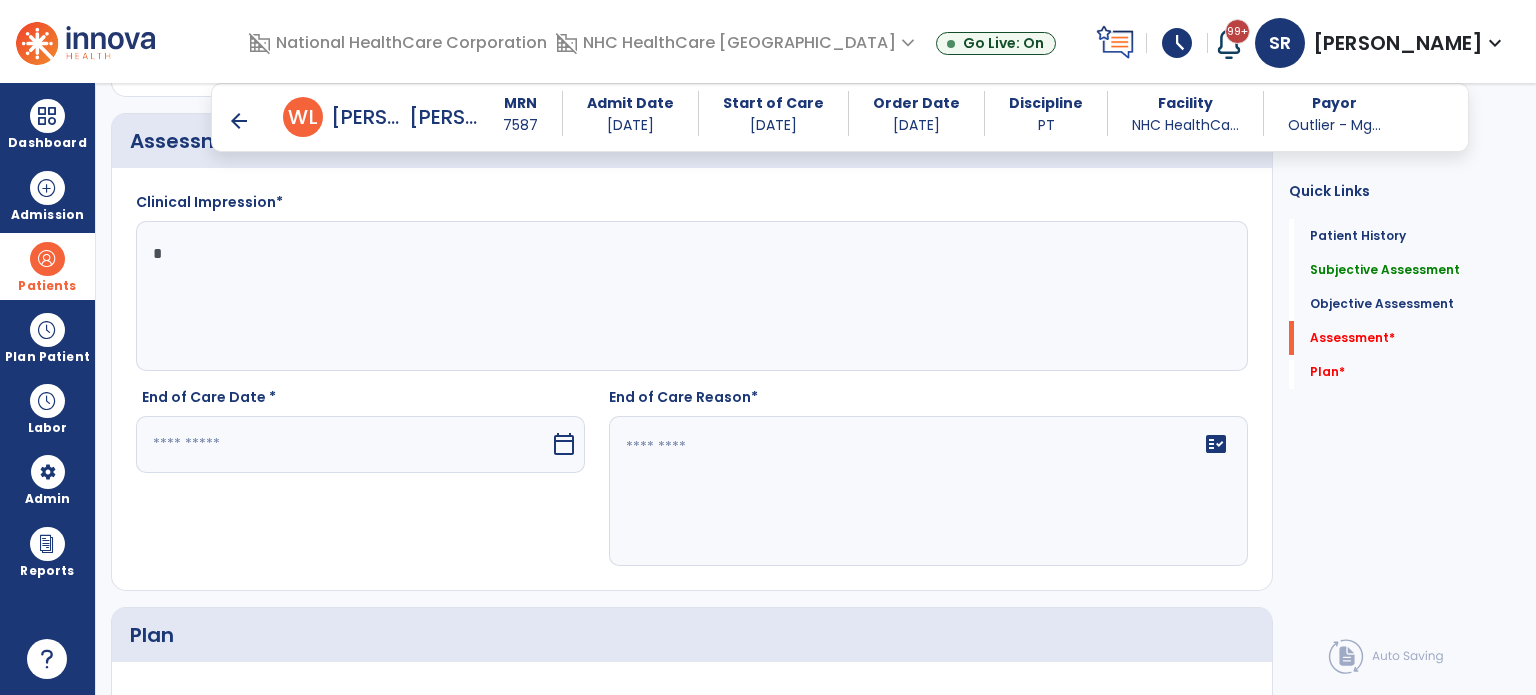 type 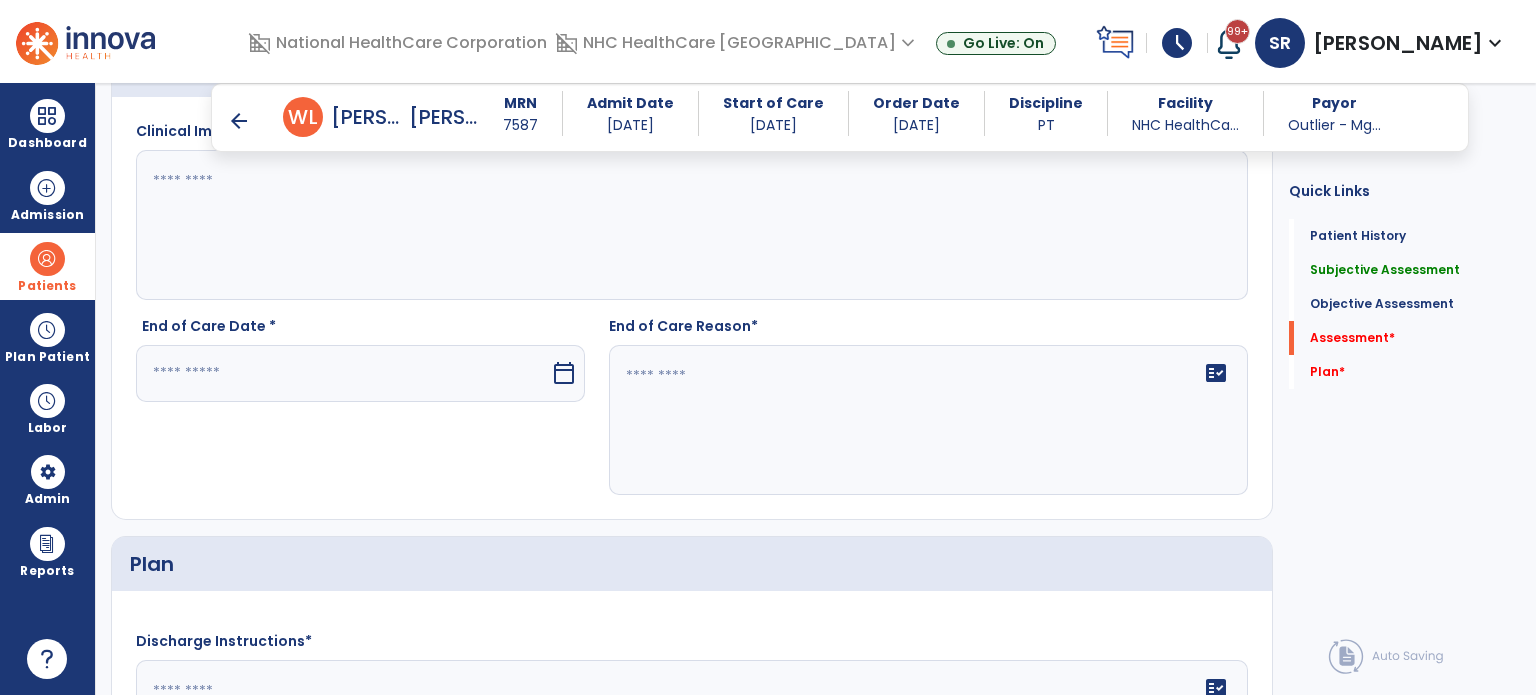 scroll, scrollTop: 2088, scrollLeft: 0, axis: vertical 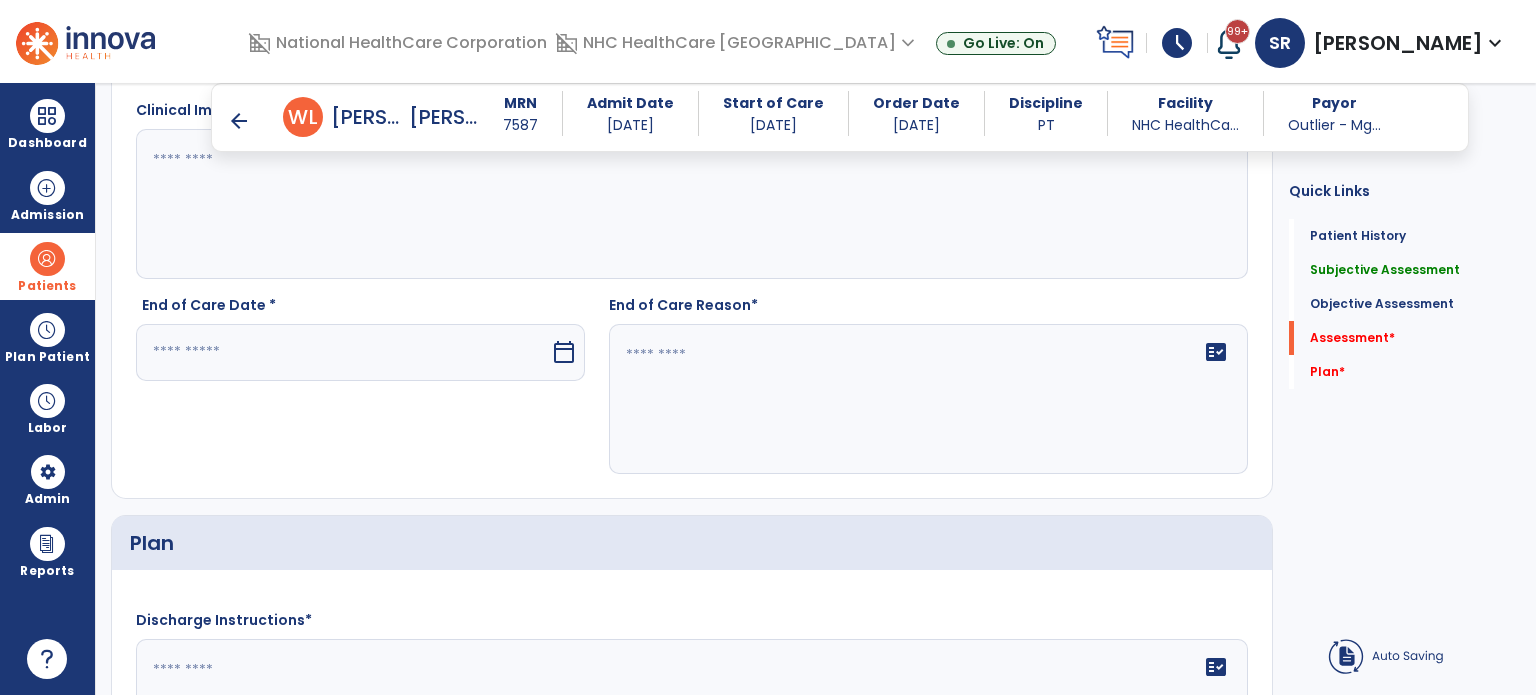 click on "calendar_today" at bounding box center [564, 352] 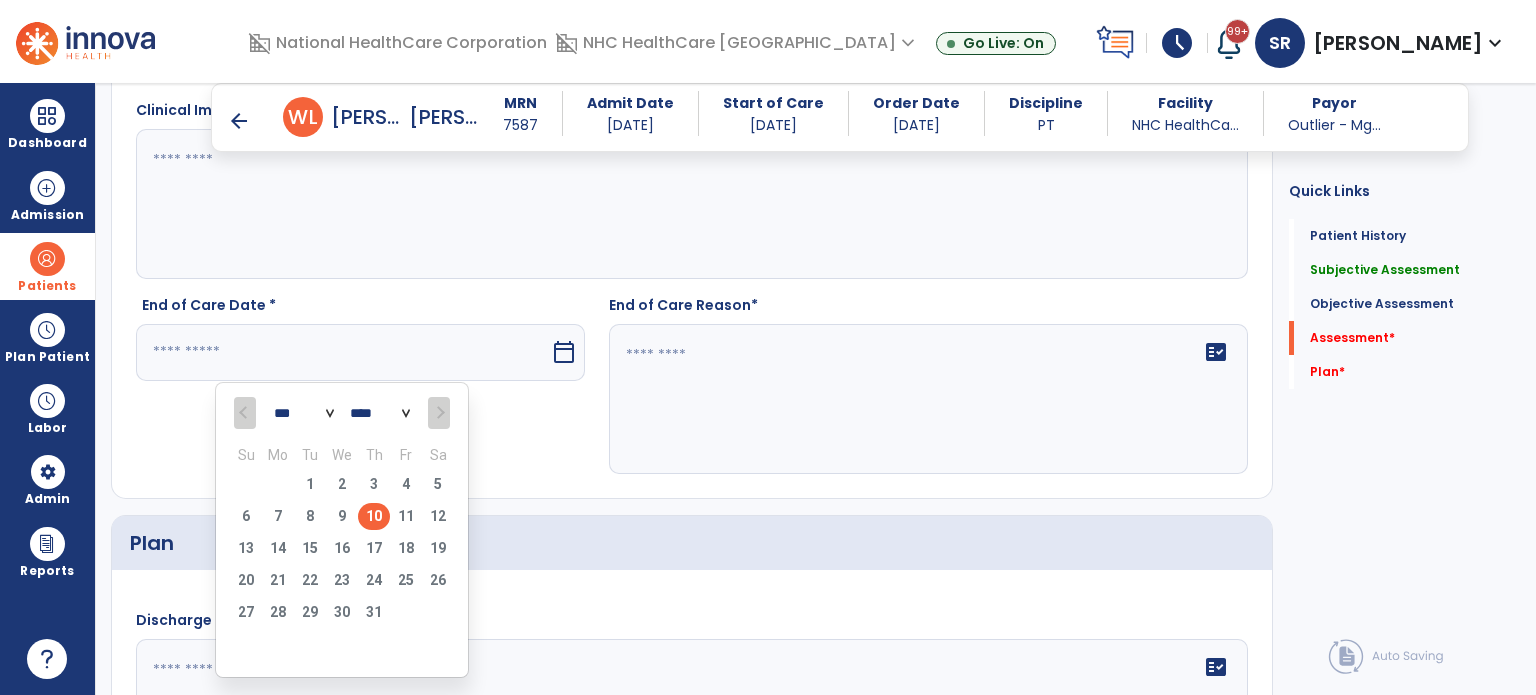 click on "10" at bounding box center [374, 516] 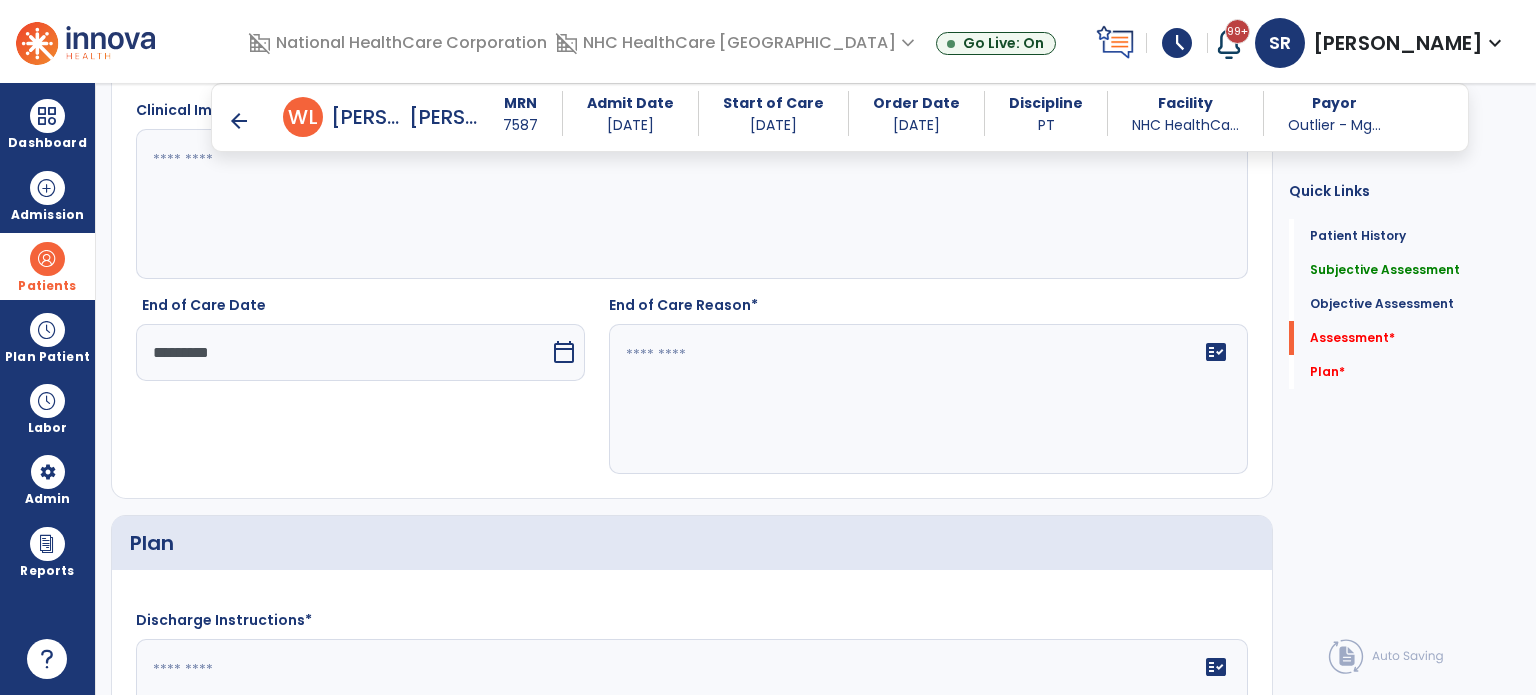 click on "fact_check" 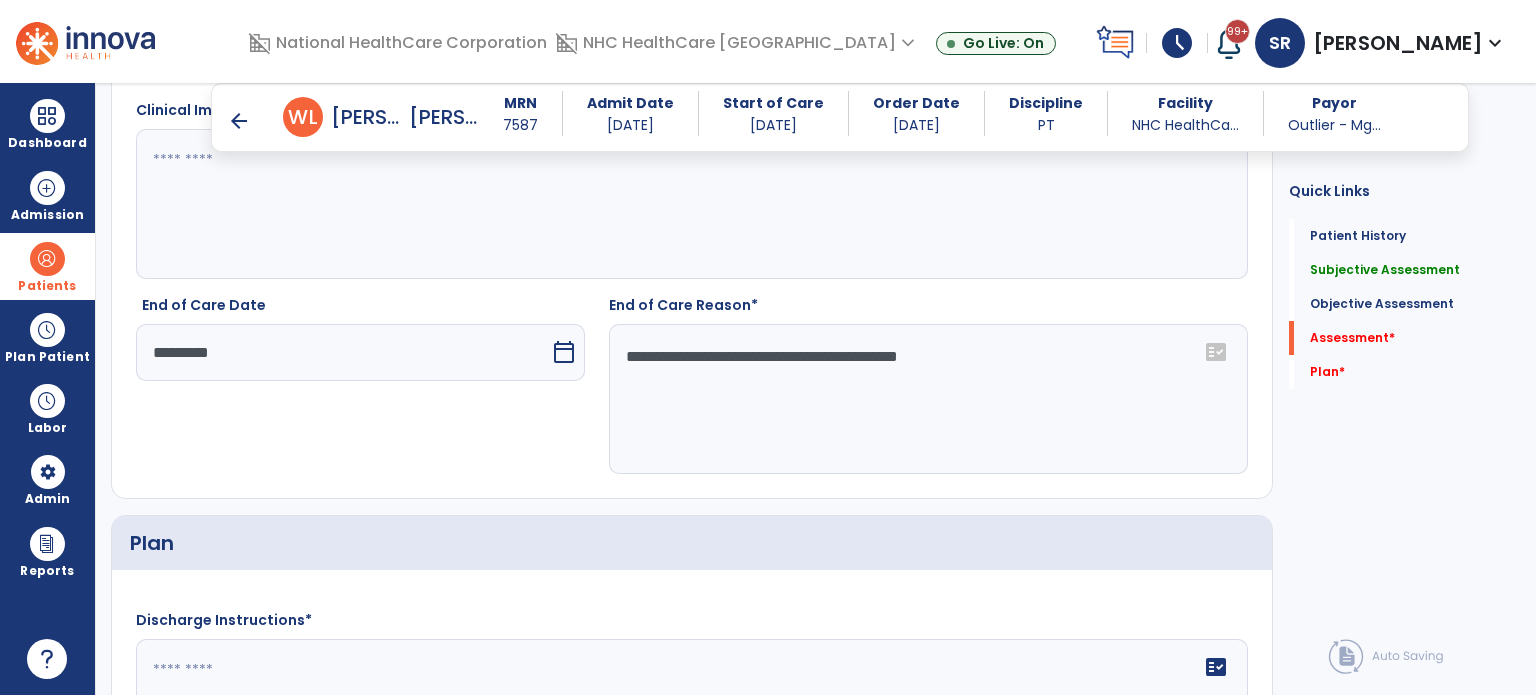 type on "**********" 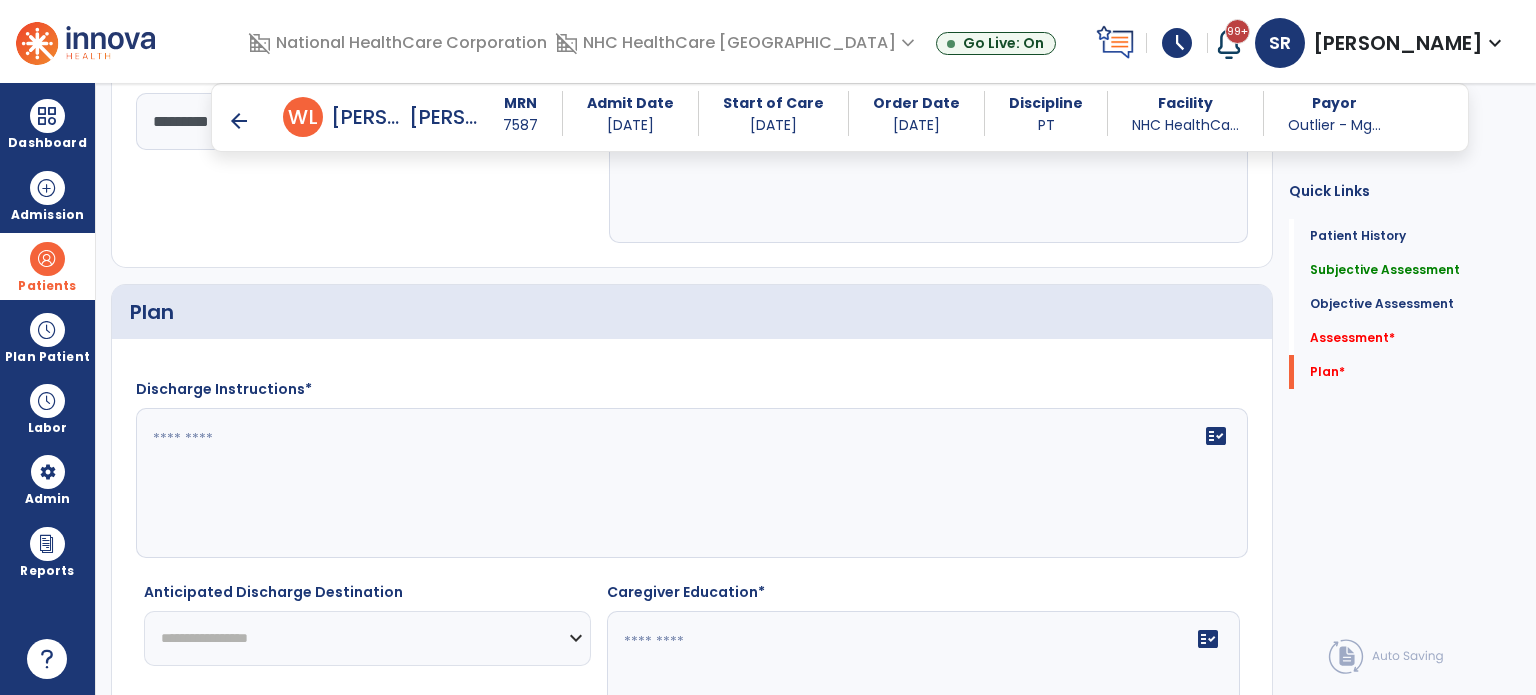 scroll, scrollTop: 2321, scrollLeft: 0, axis: vertical 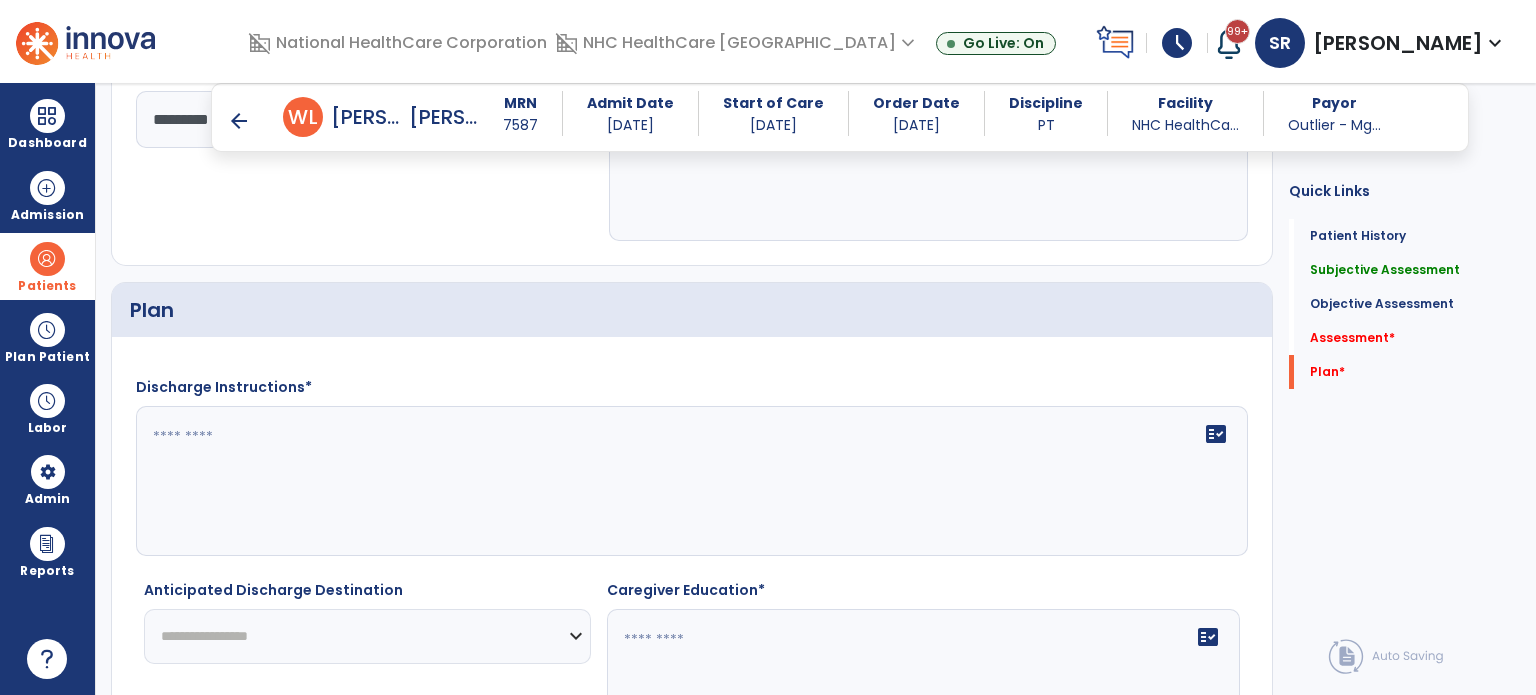 type on "**********" 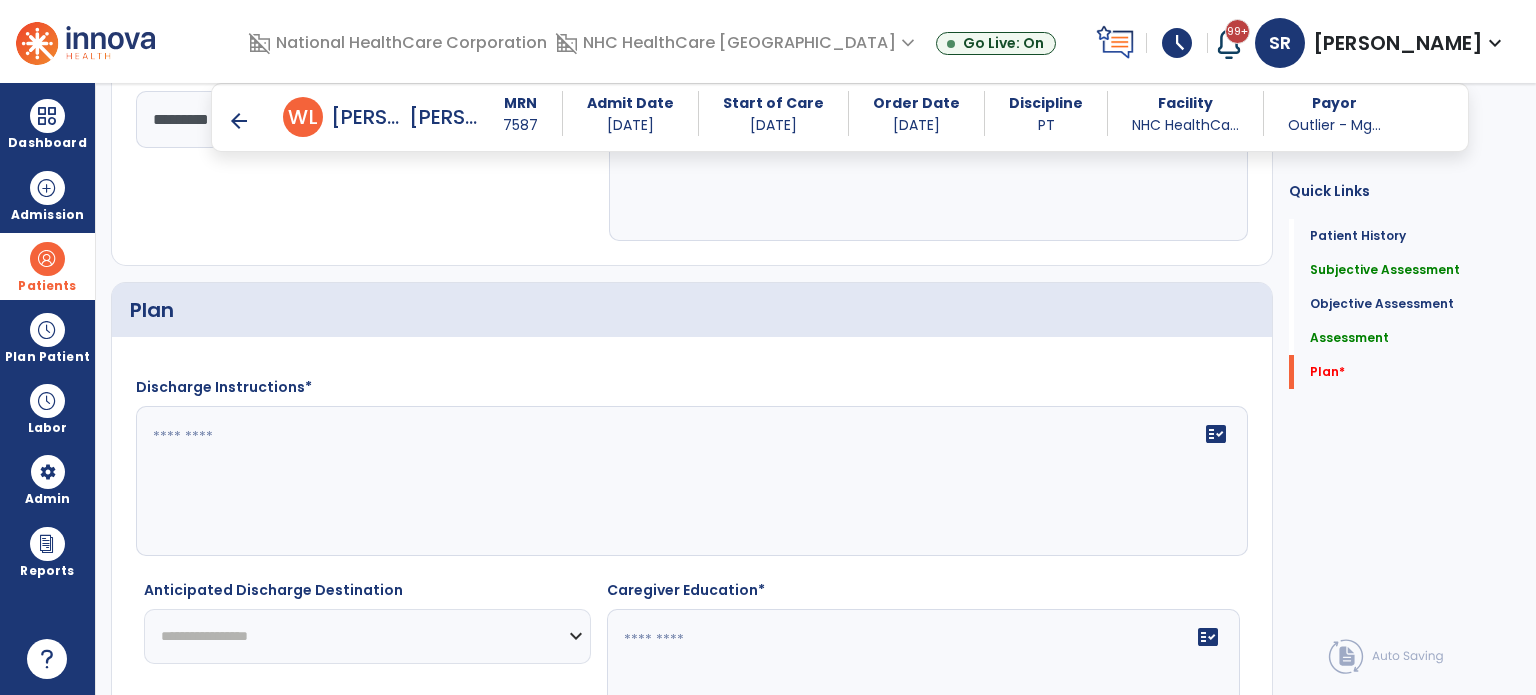 click on "fact_check" 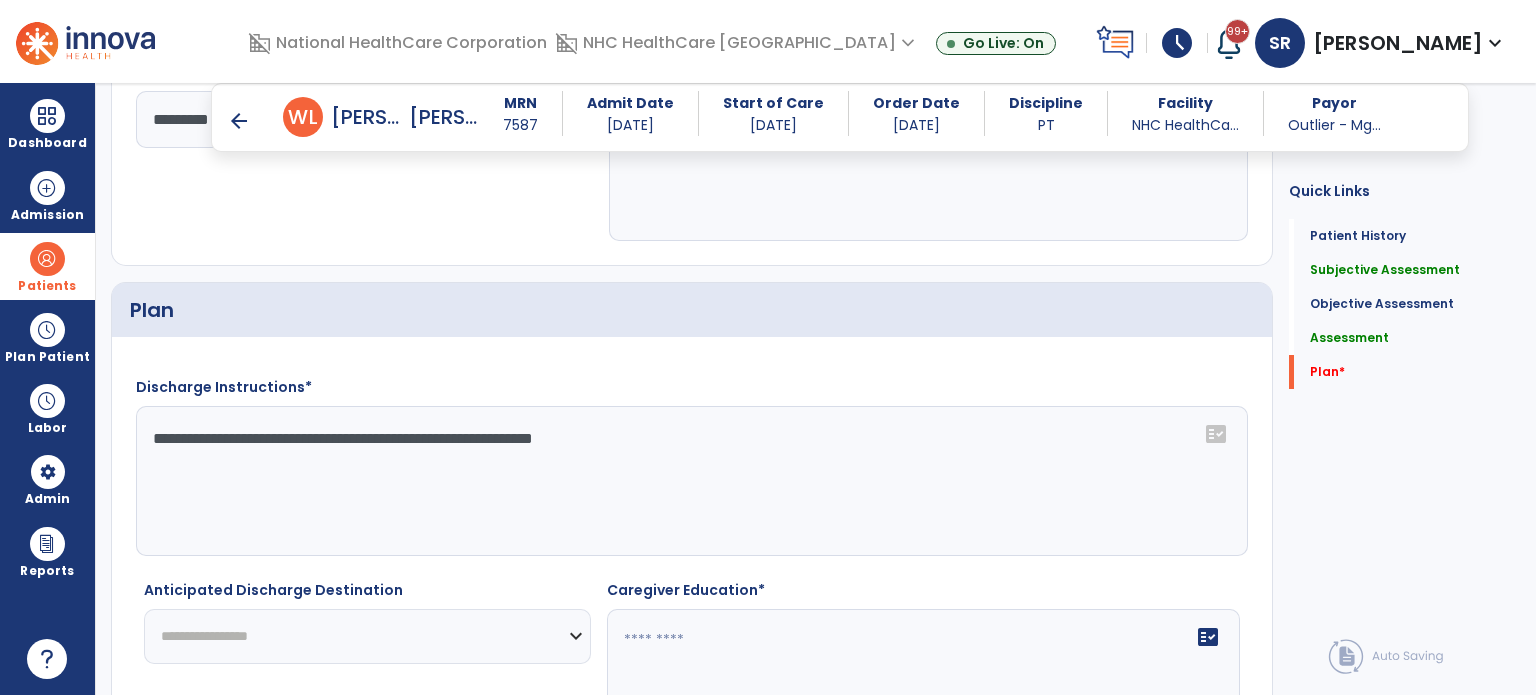 type on "**********" 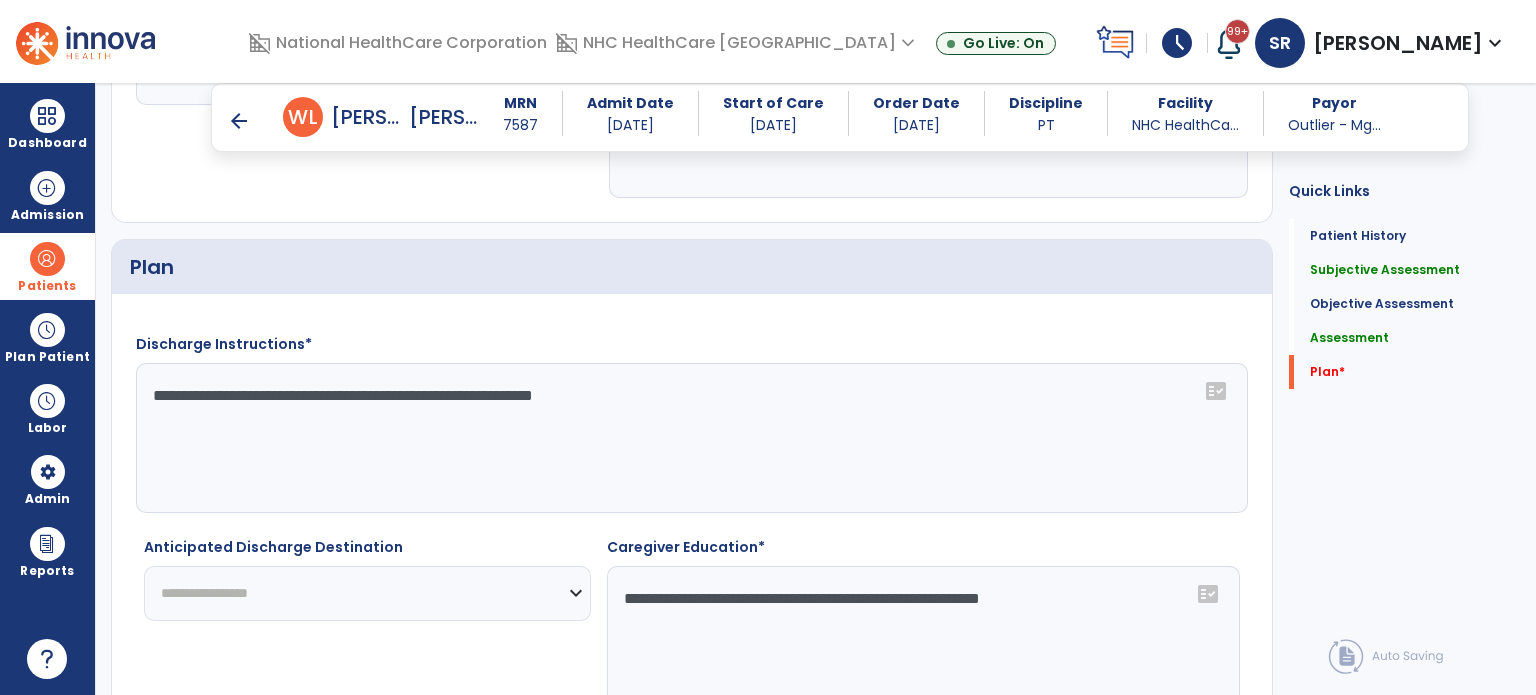 scroll, scrollTop: 2483, scrollLeft: 0, axis: vertical 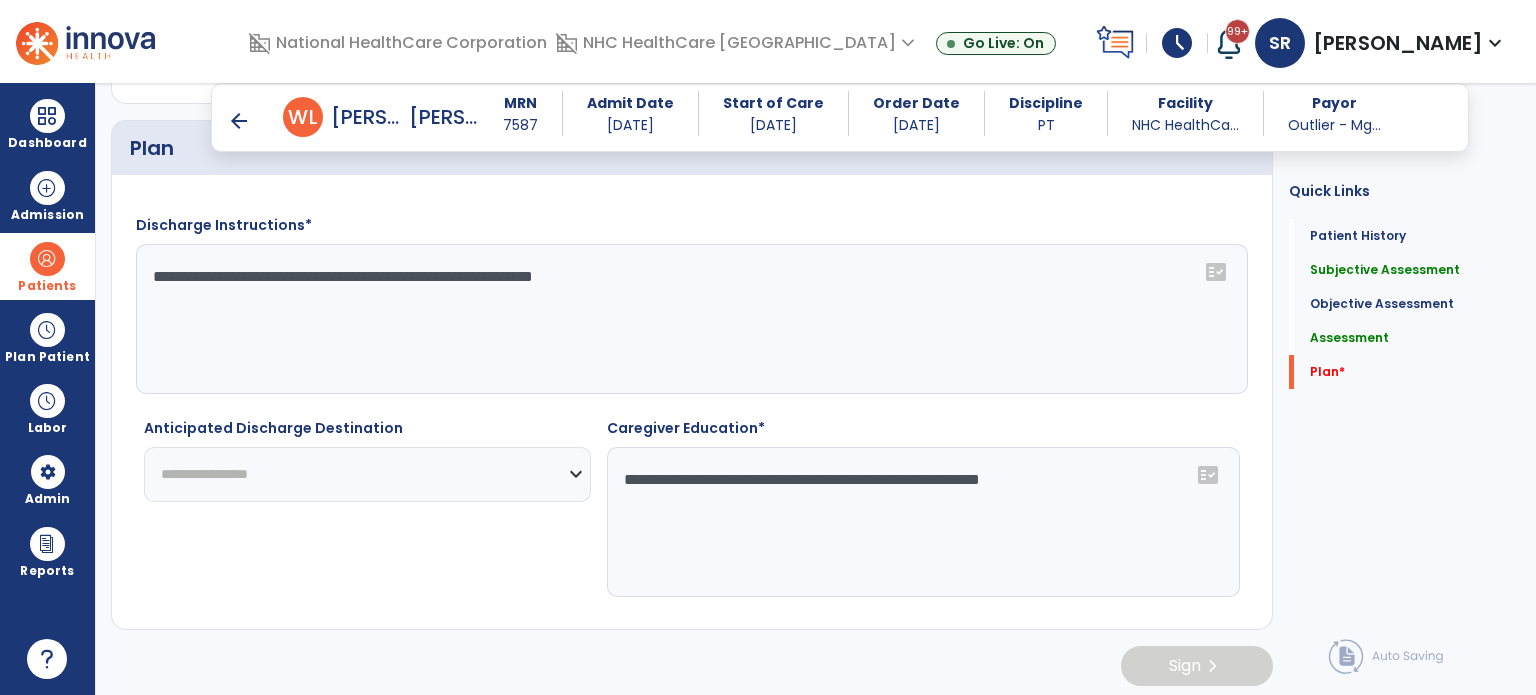 type on "**********" 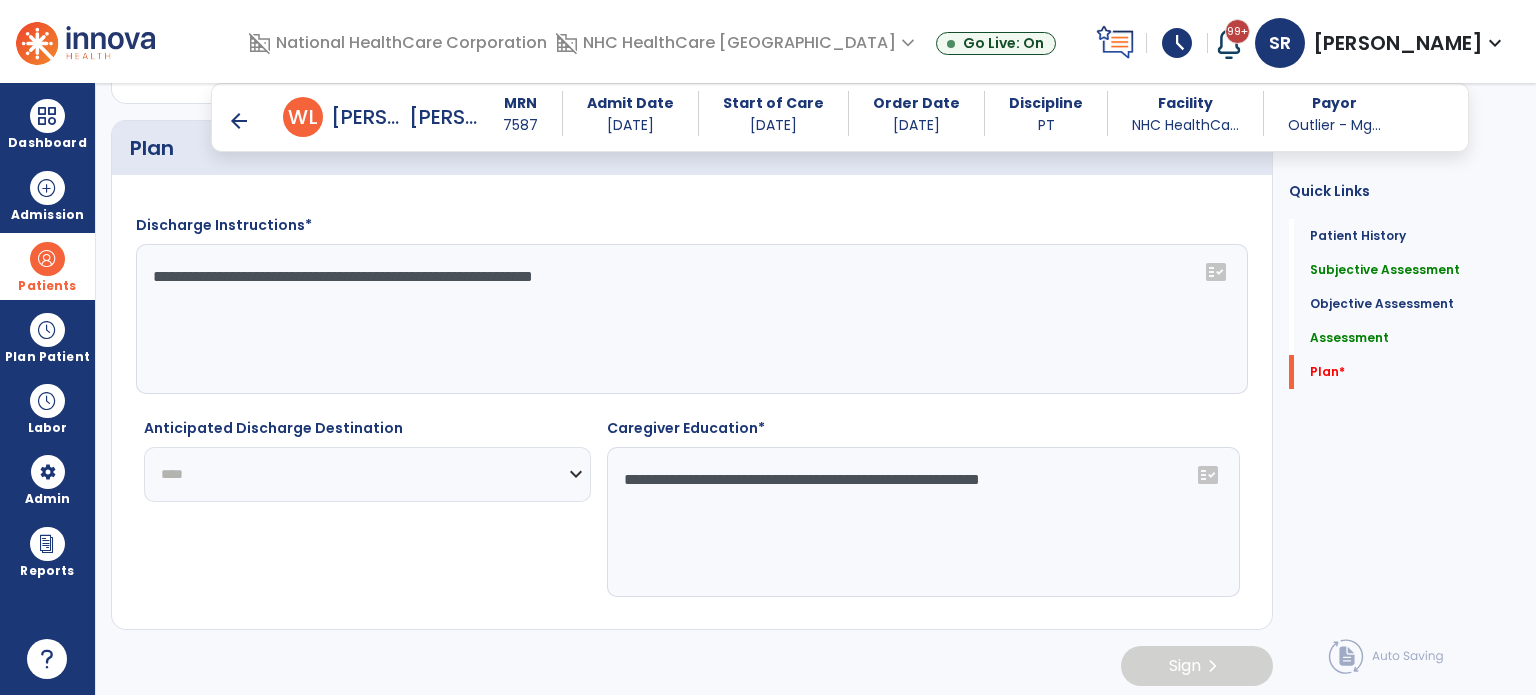 click on "**********" 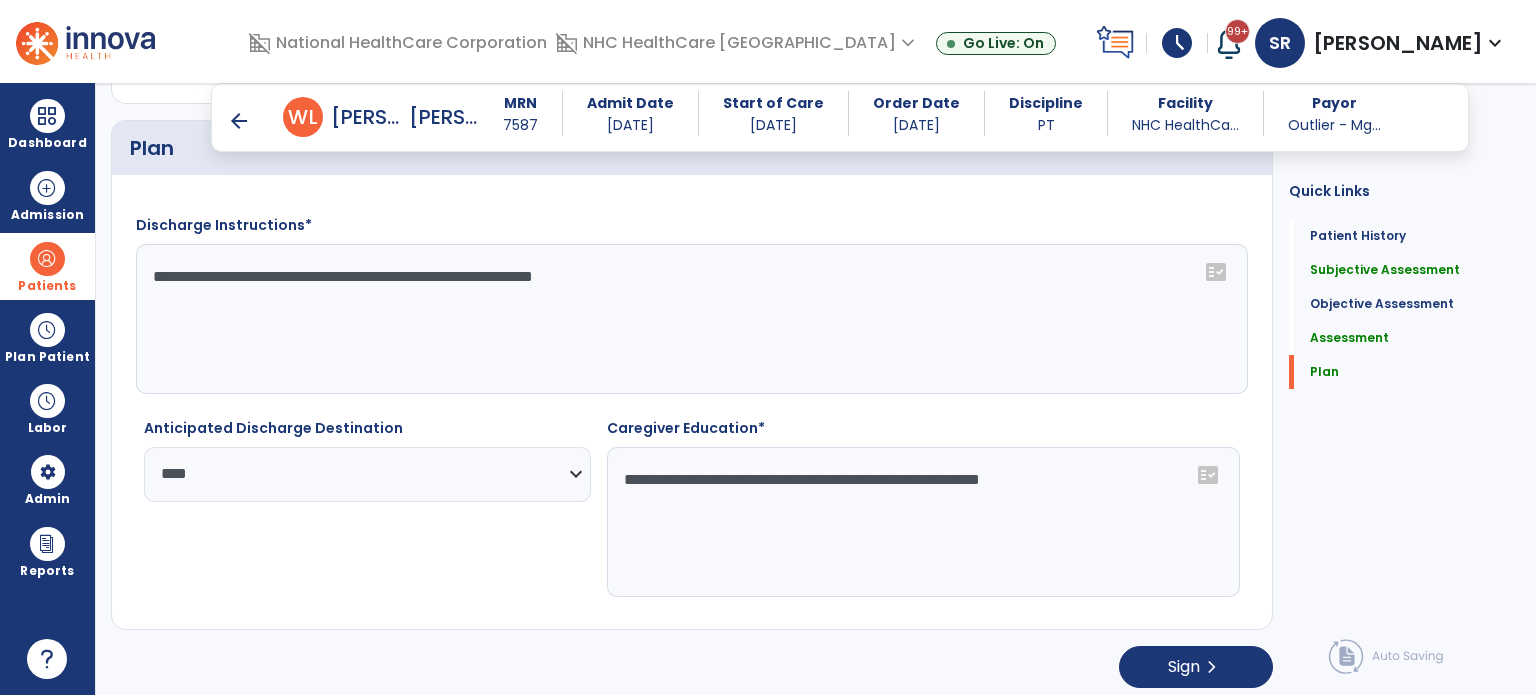 click on "**********" 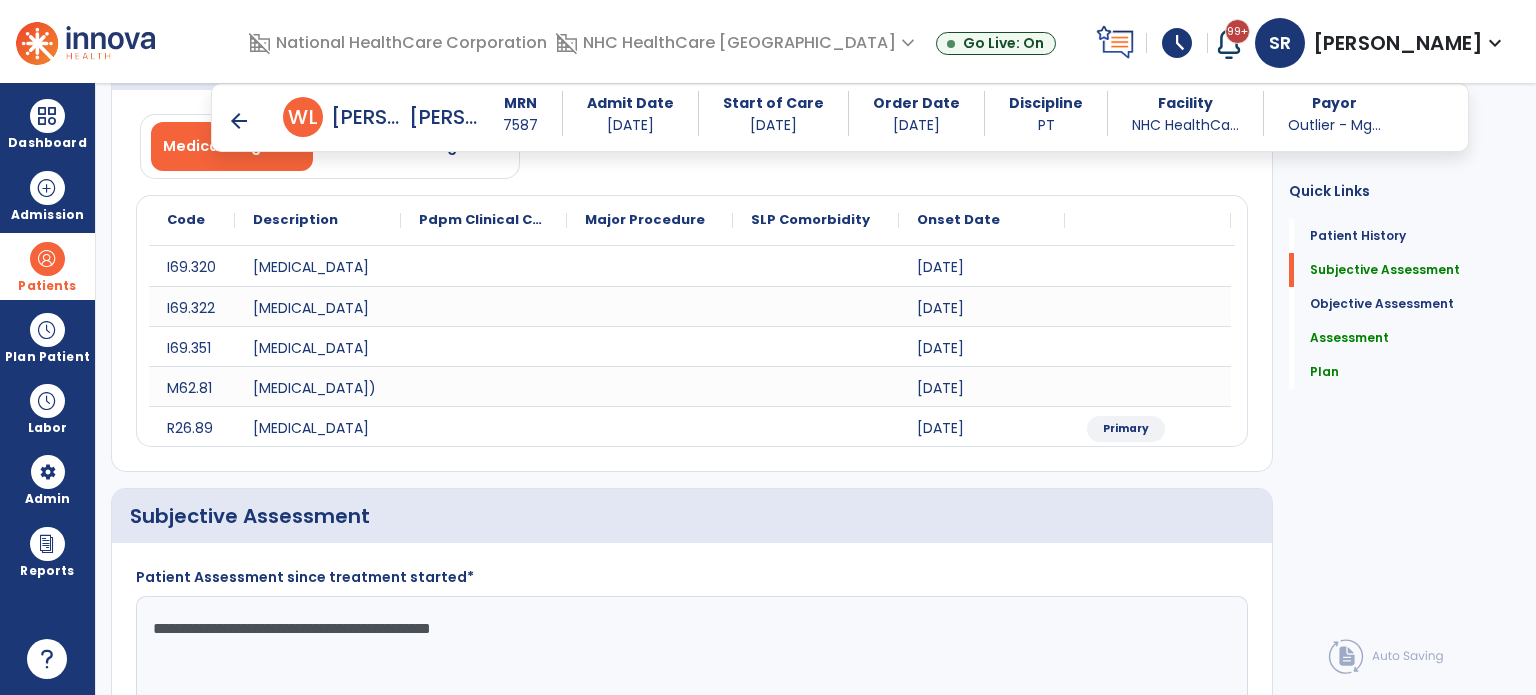 scroll, scrollTop: 0, scrollLeft: 0, axis: both 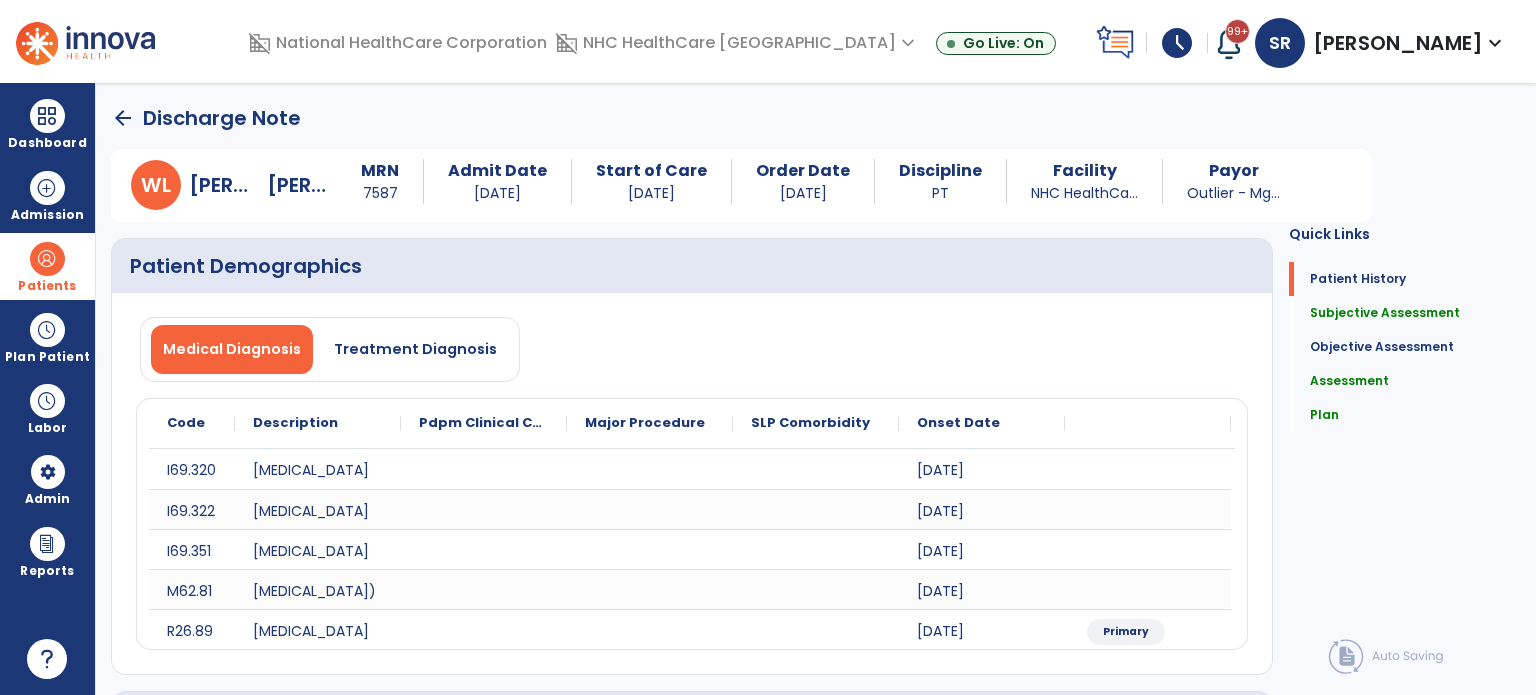 click on "arrow_back" 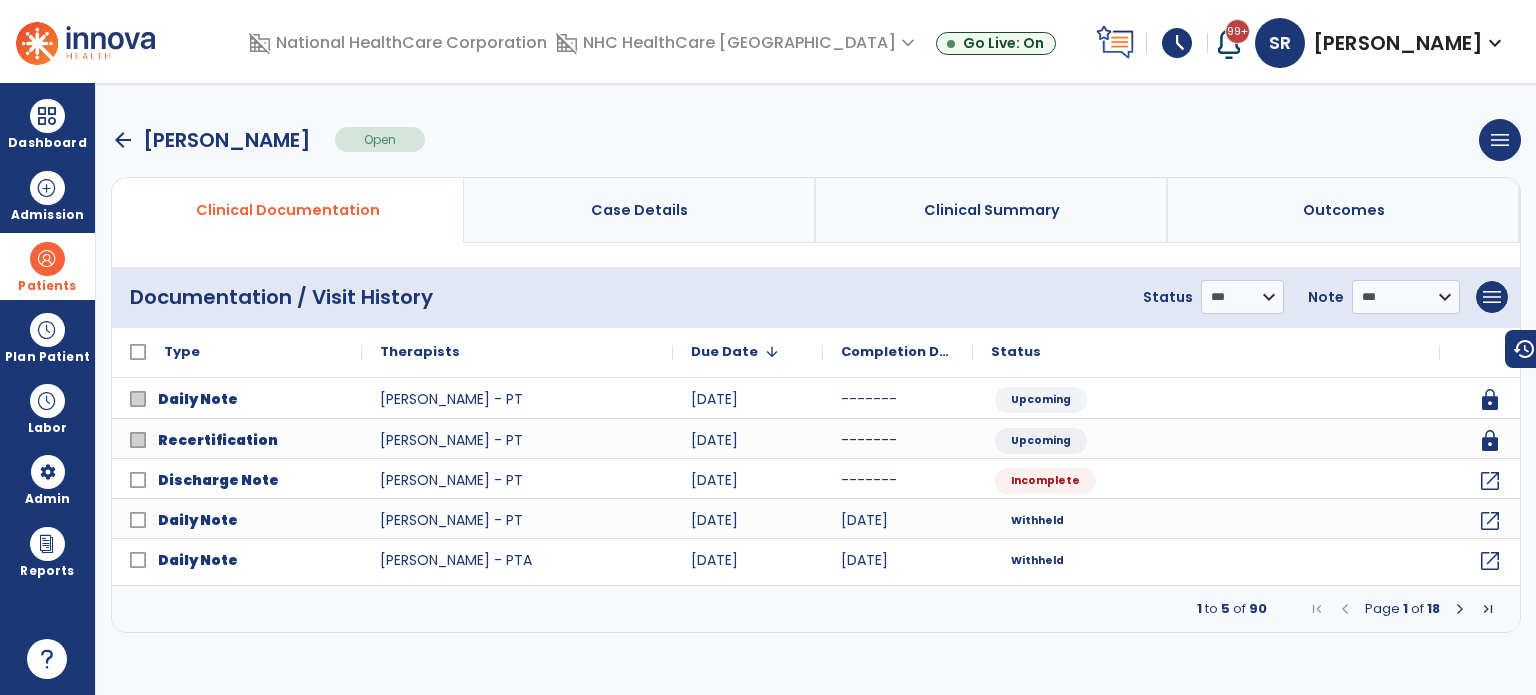 click on "[PERSON_NAME]" at bounding box center (227, 140) 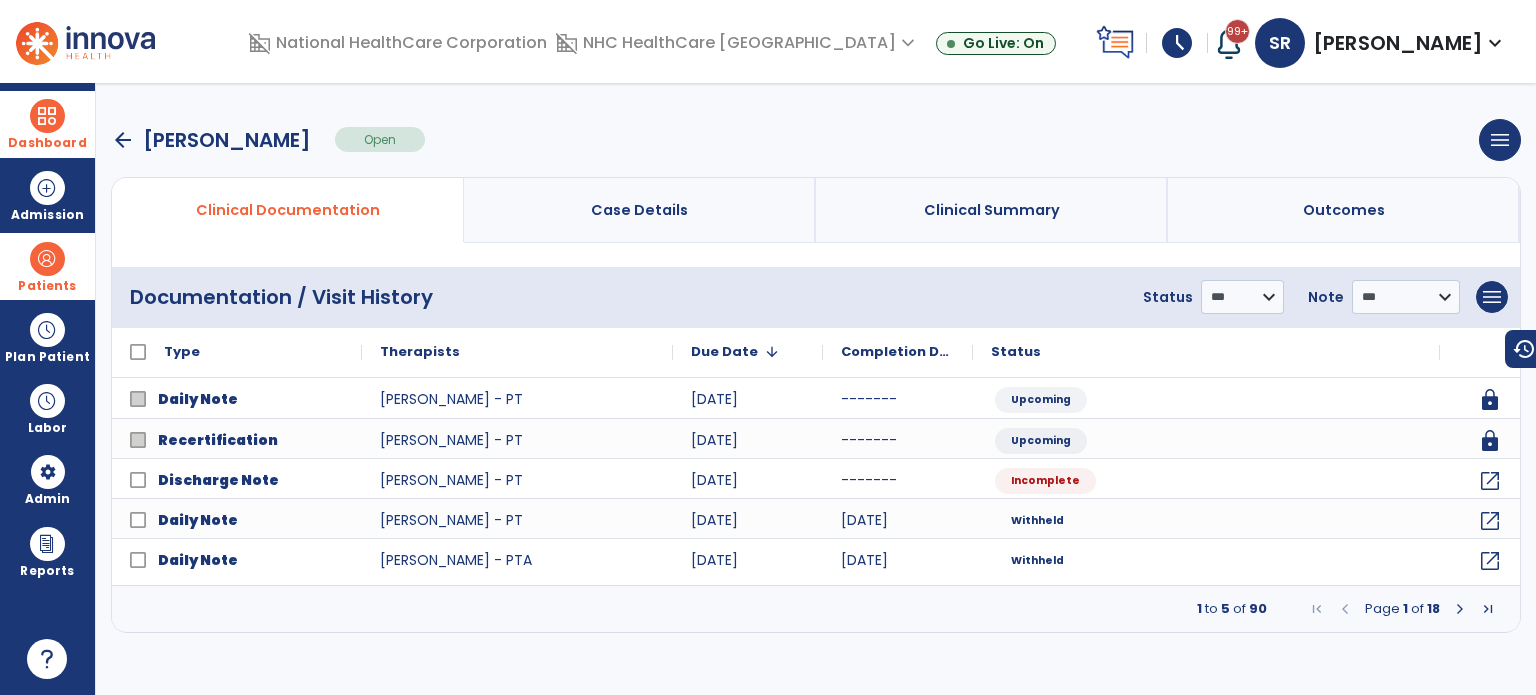 click on "Dashboard" at bounding box center [47, 124] 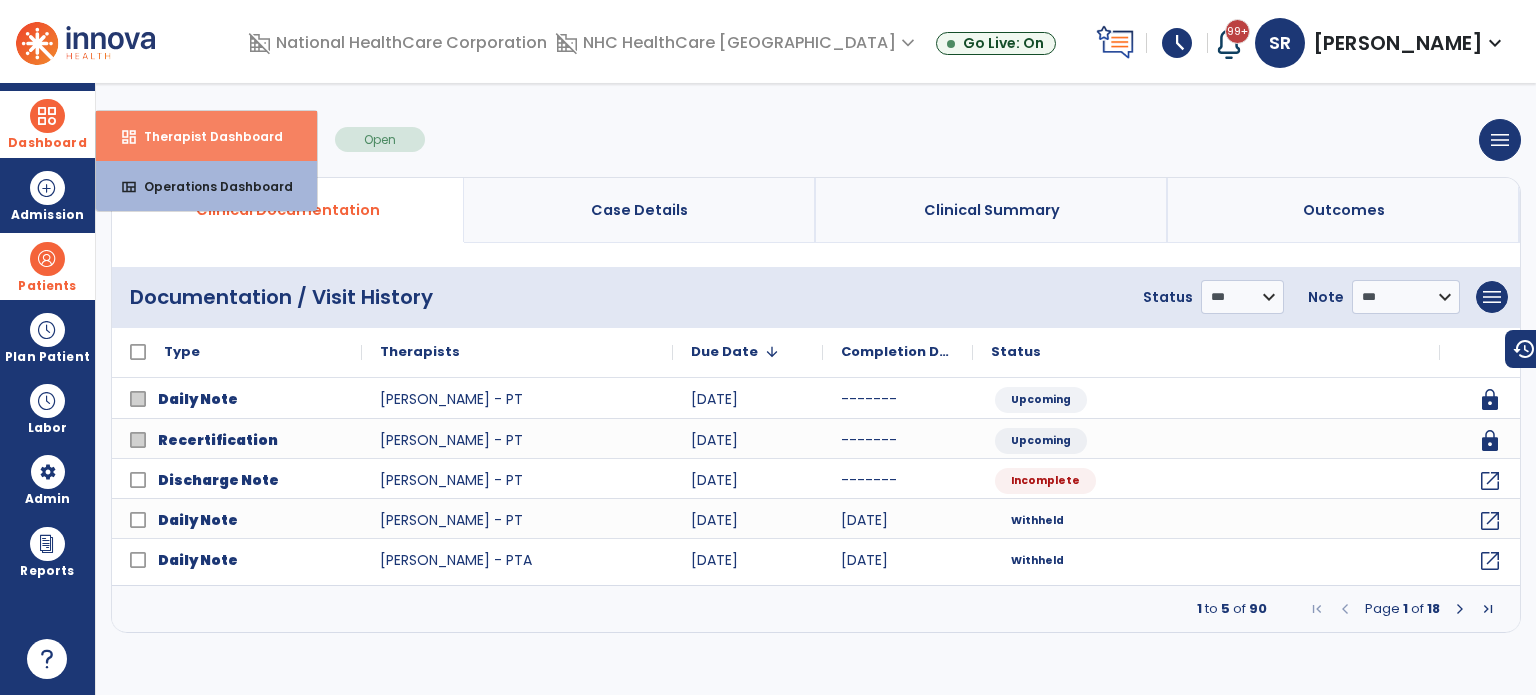 click on "Therapist Dashboard" at bounding box center (205, 136) 